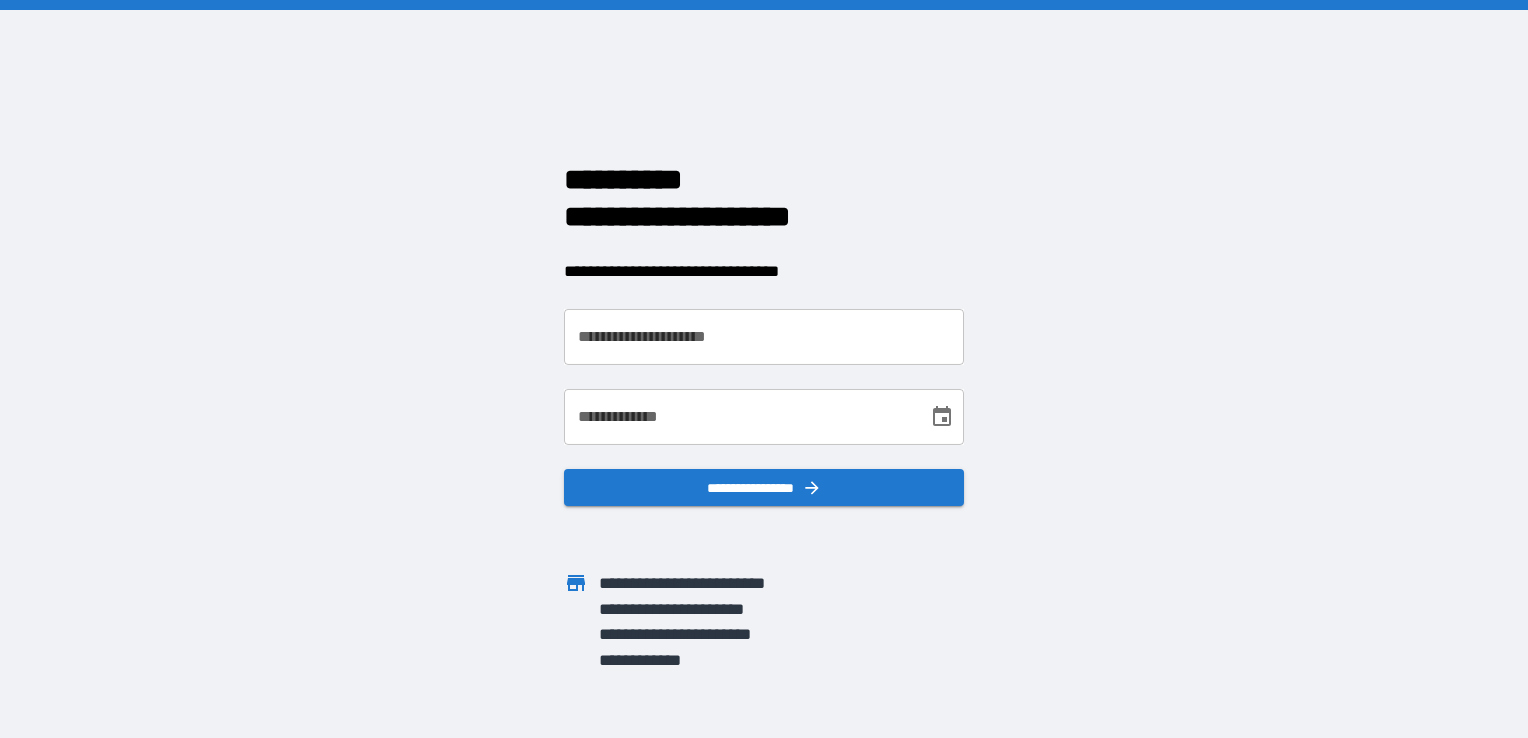 scroll, scrollTop: 0, scrollLeft: 0, axis: both 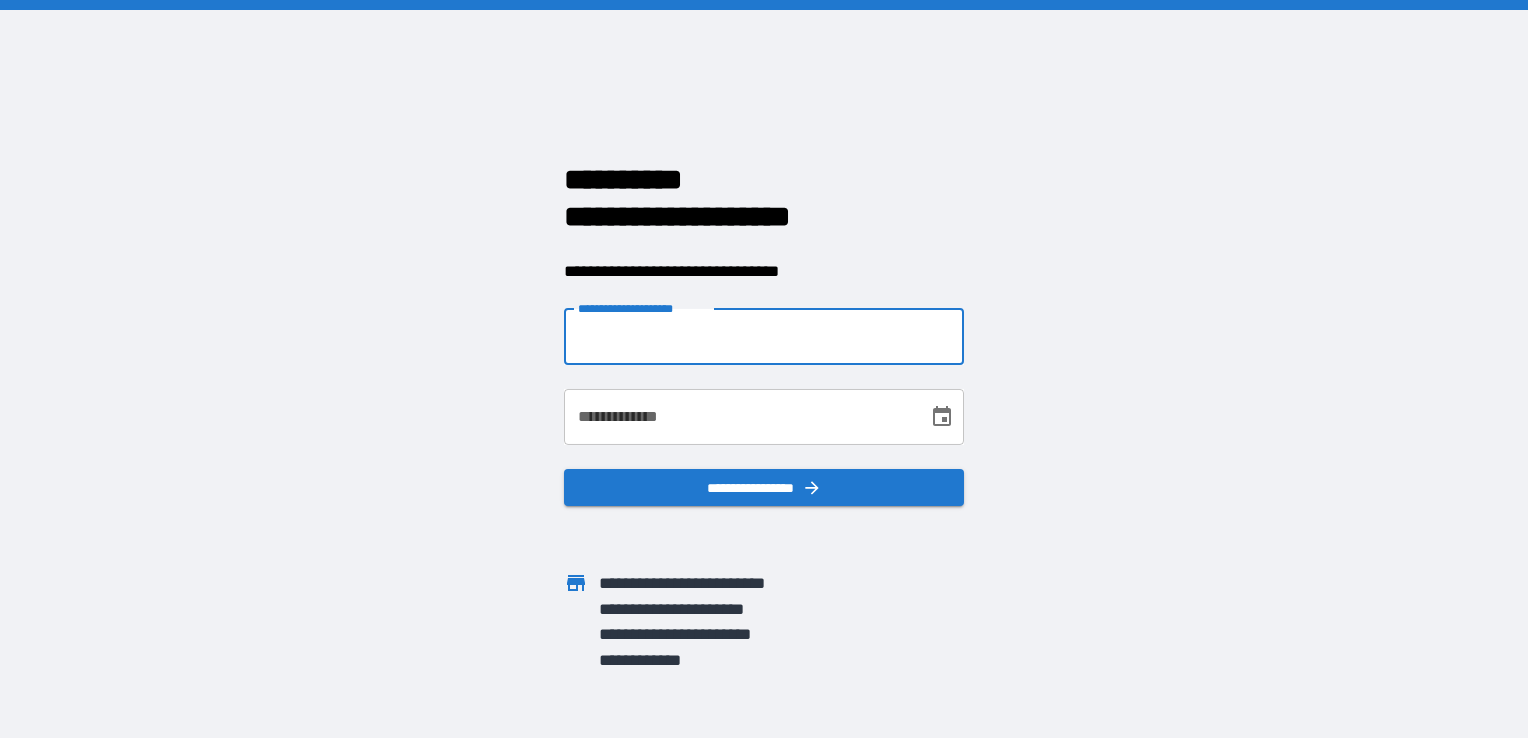 type on "**********" 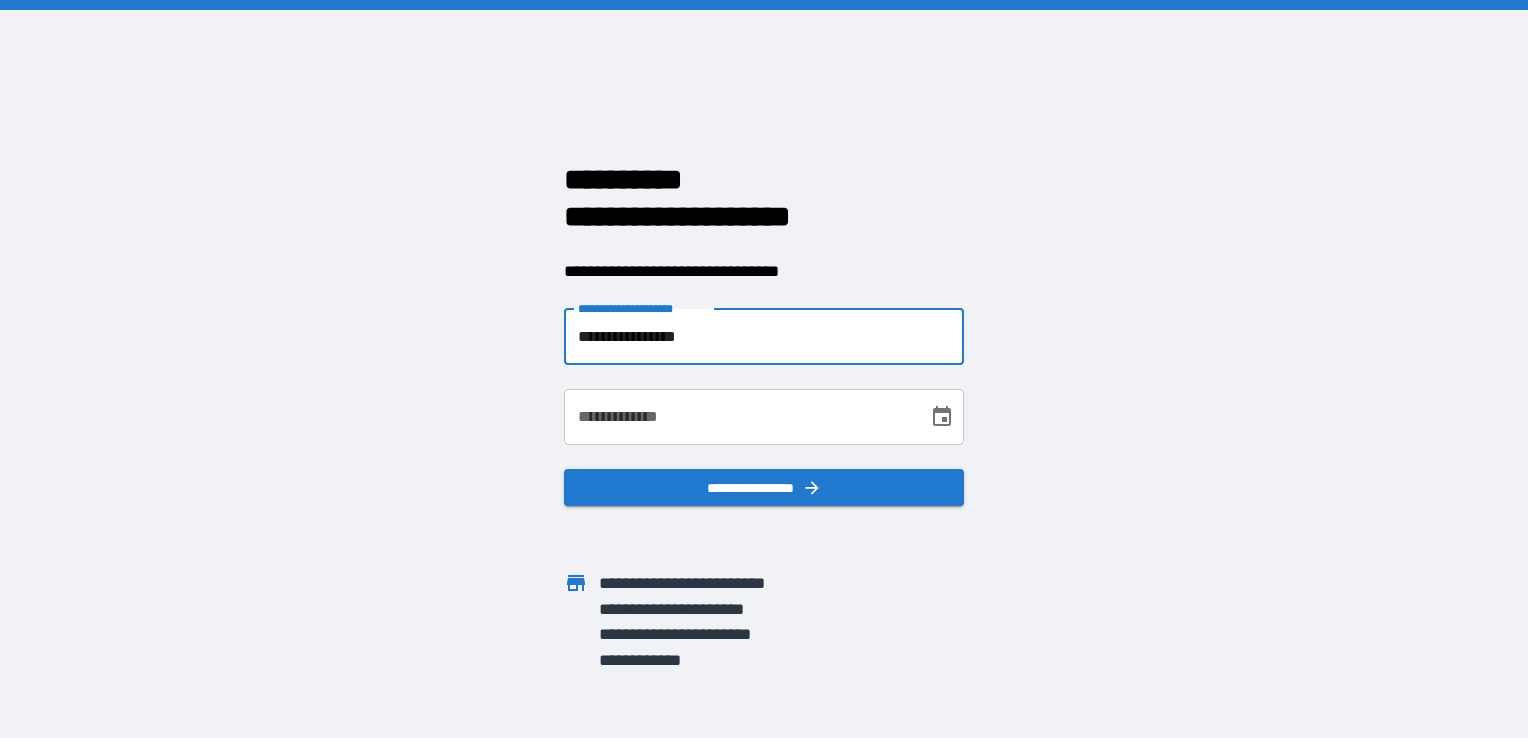 click on "**********" at bounding box center [739, 417] 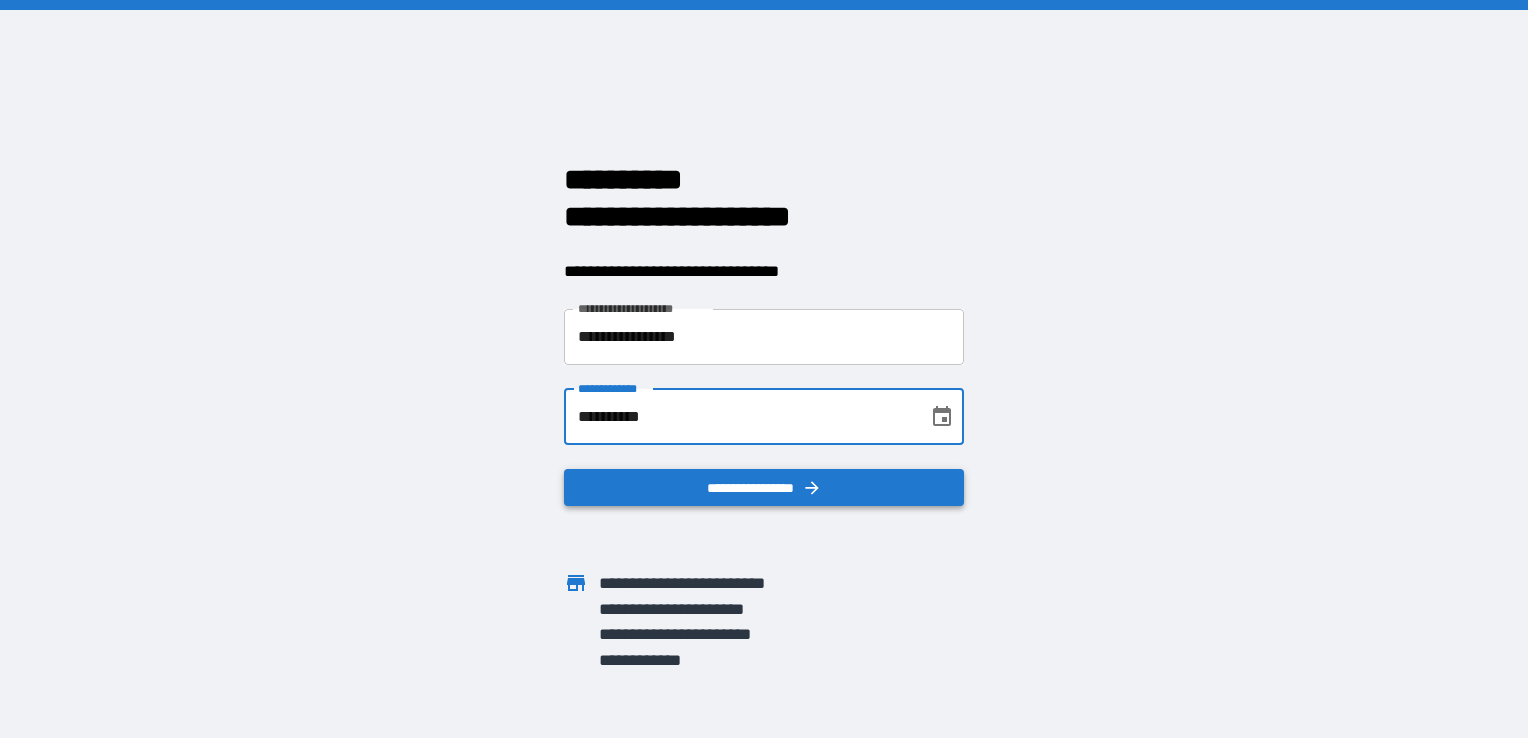 type on "**********" 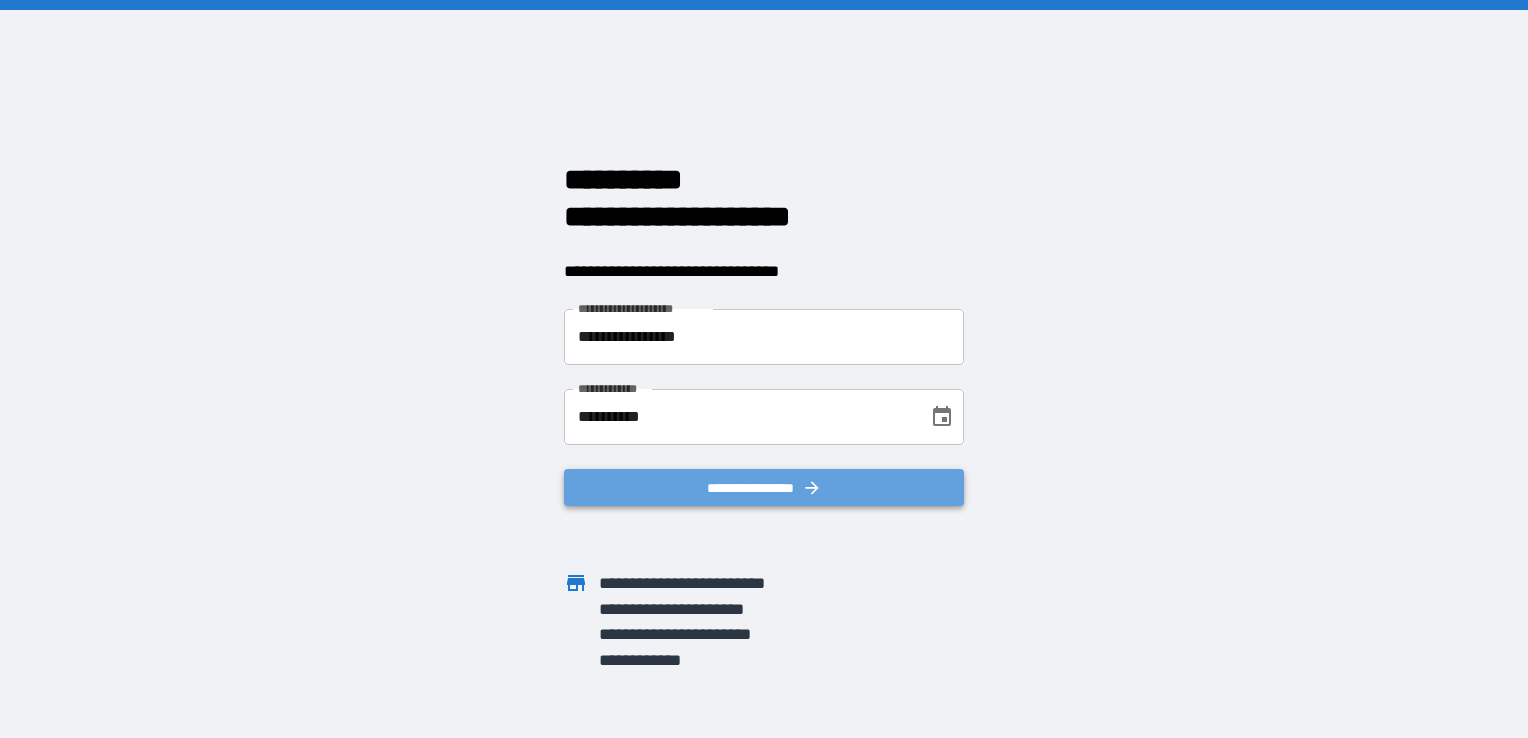 click 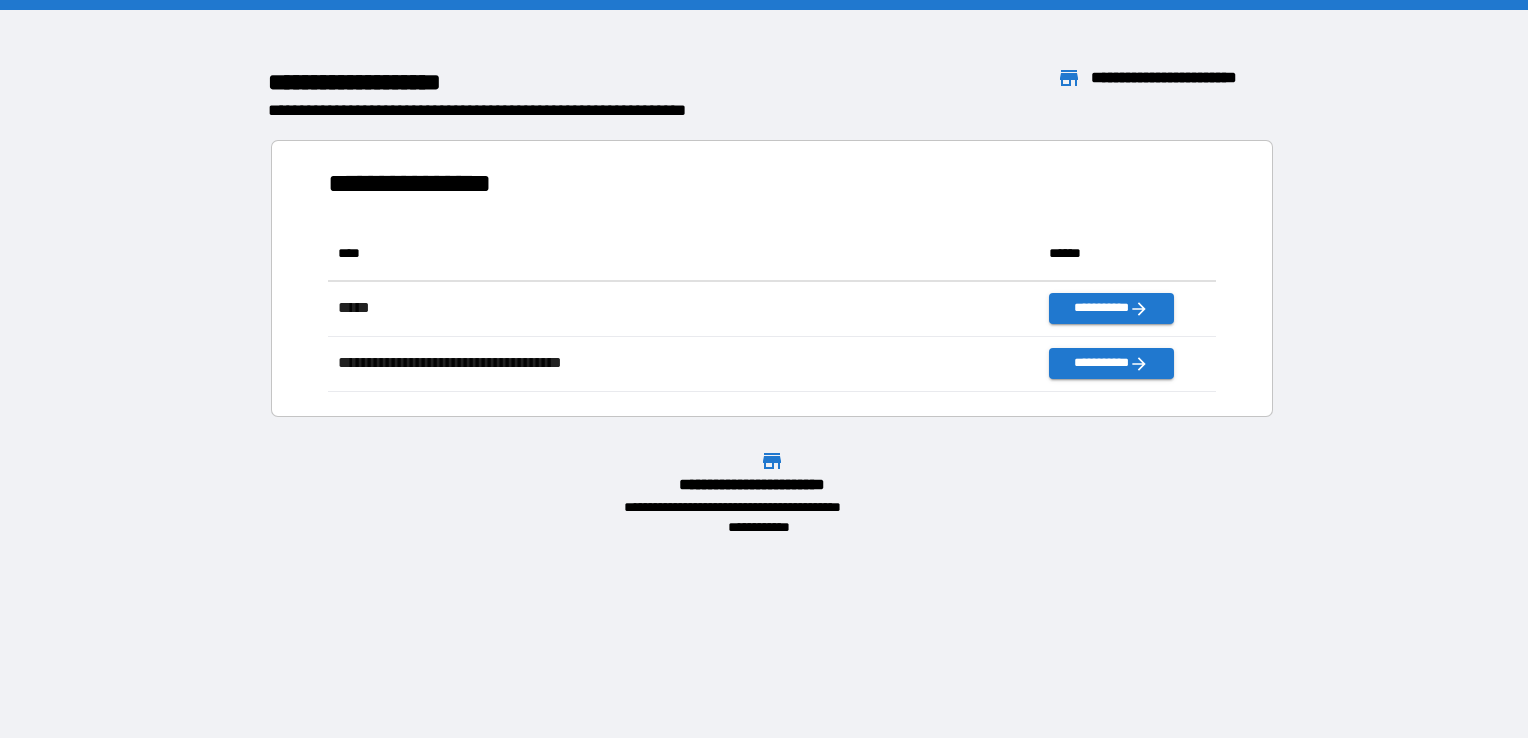 scroll, scrollTop: 16, scrollLeft: 16, axis: both 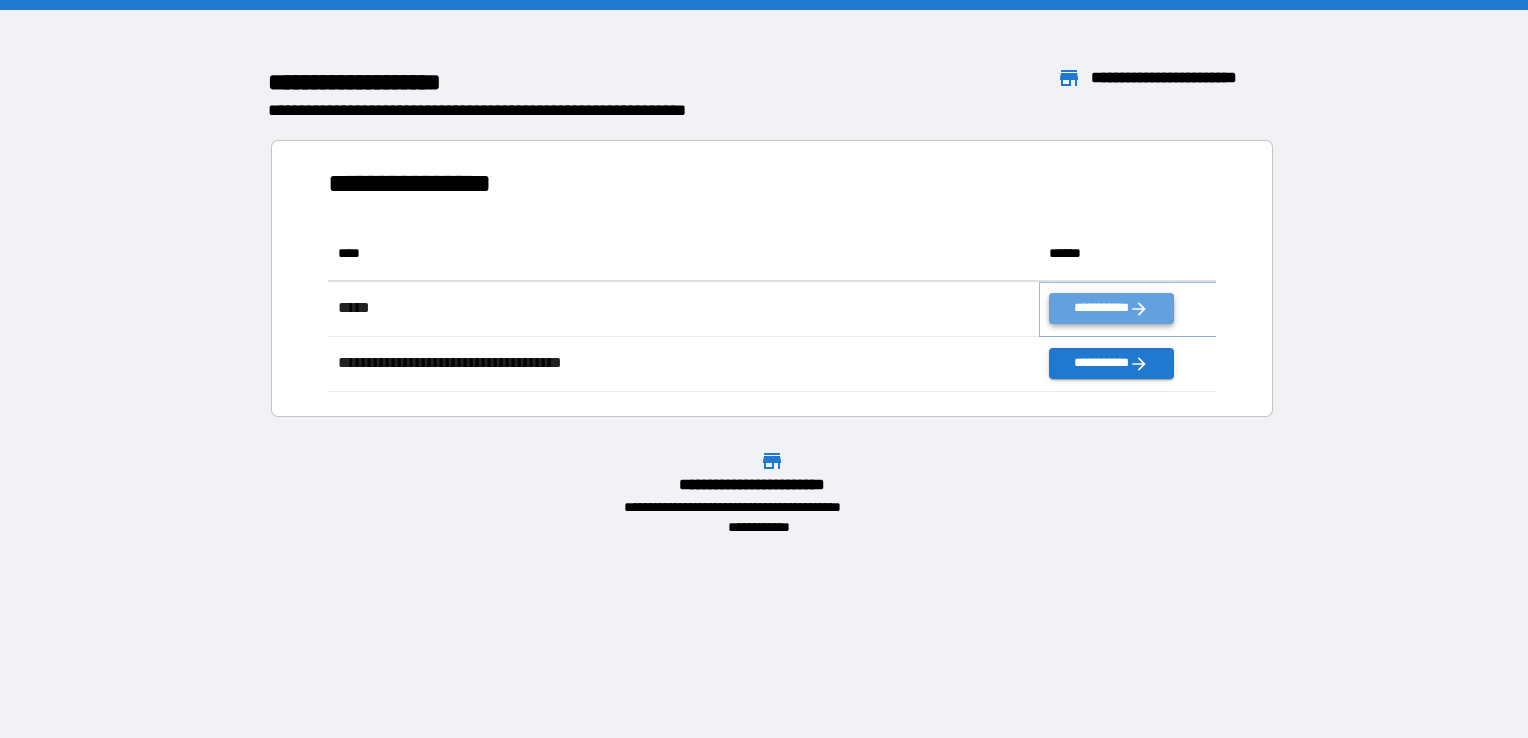 click on "**********" at bounding box center (1111, 308) 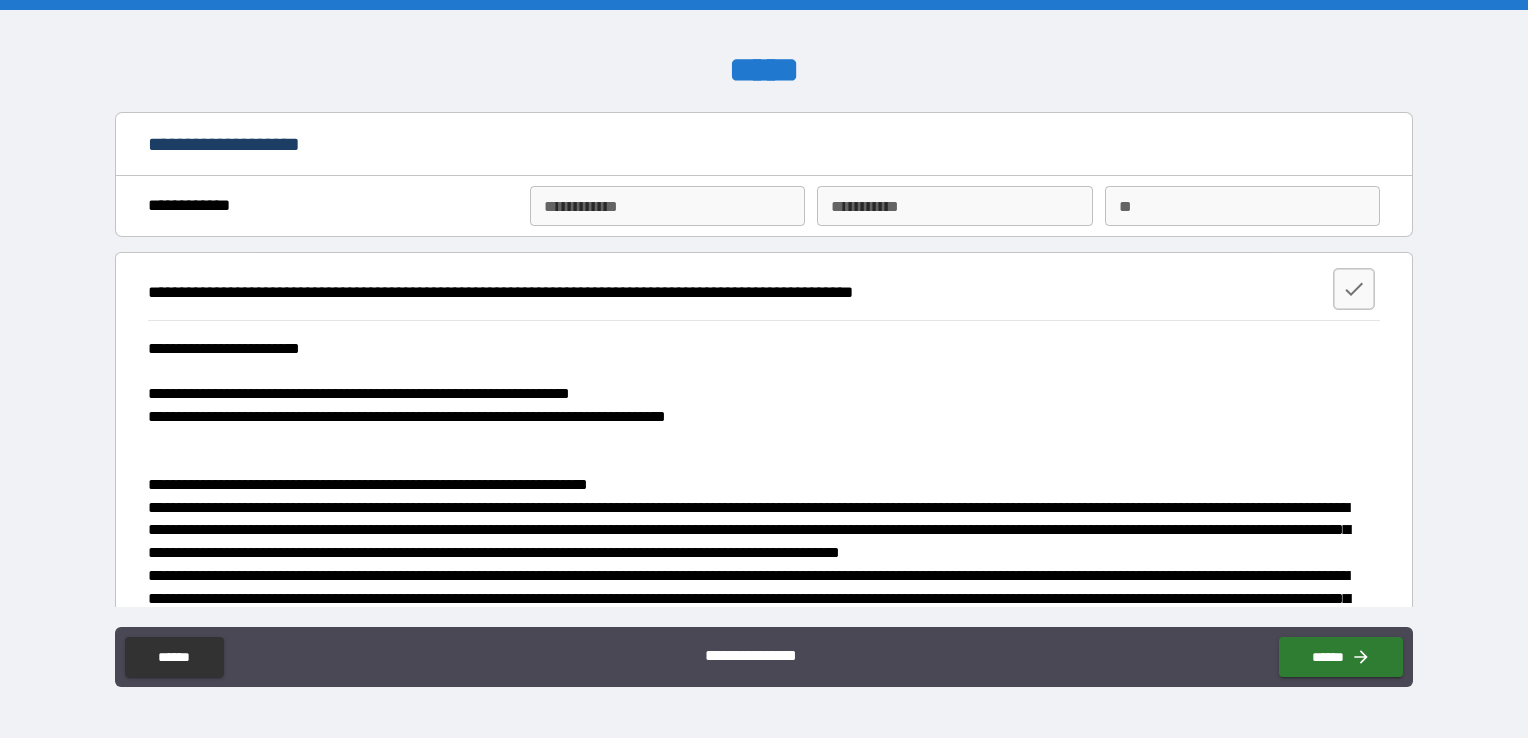 click on "**********" at bounding box center [667, 206] 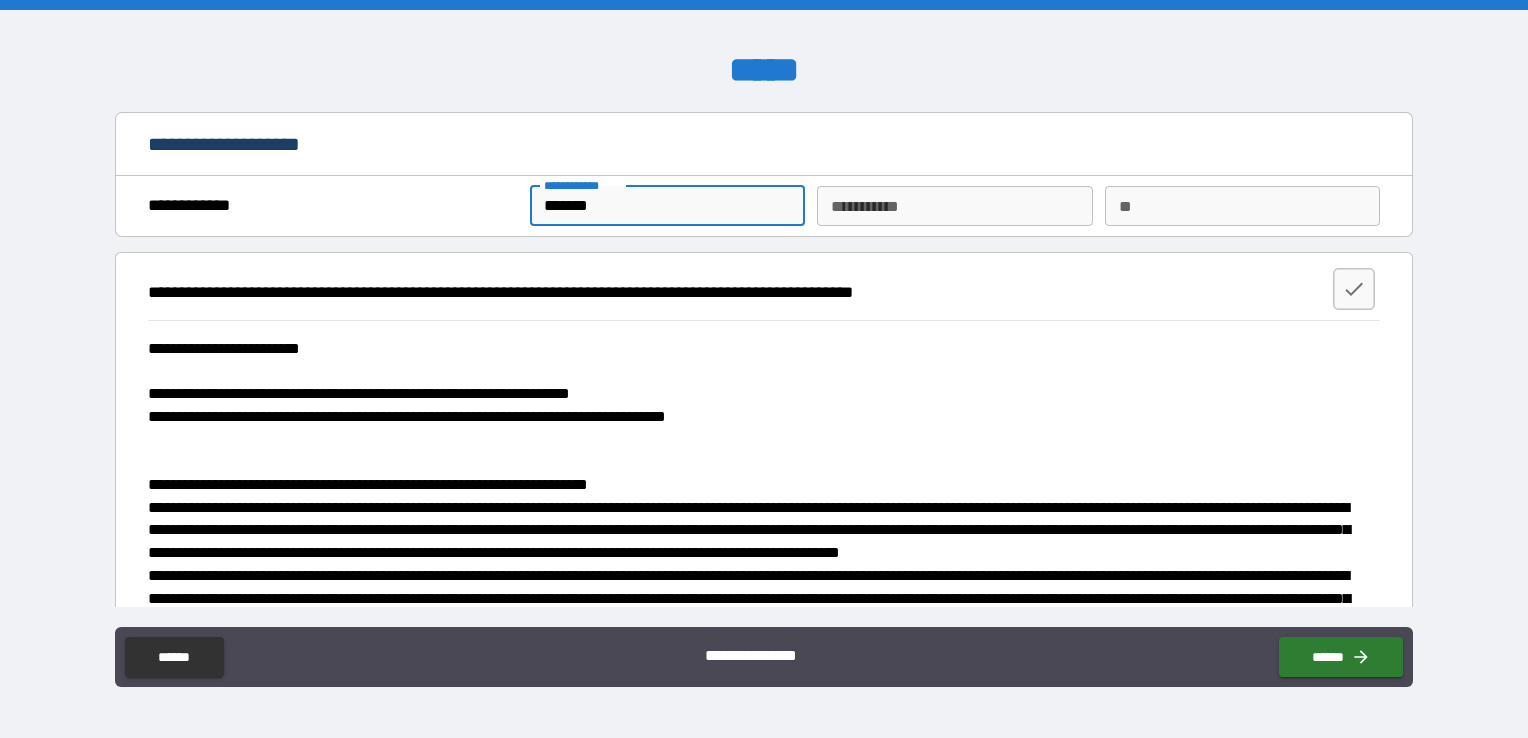type on "*******" 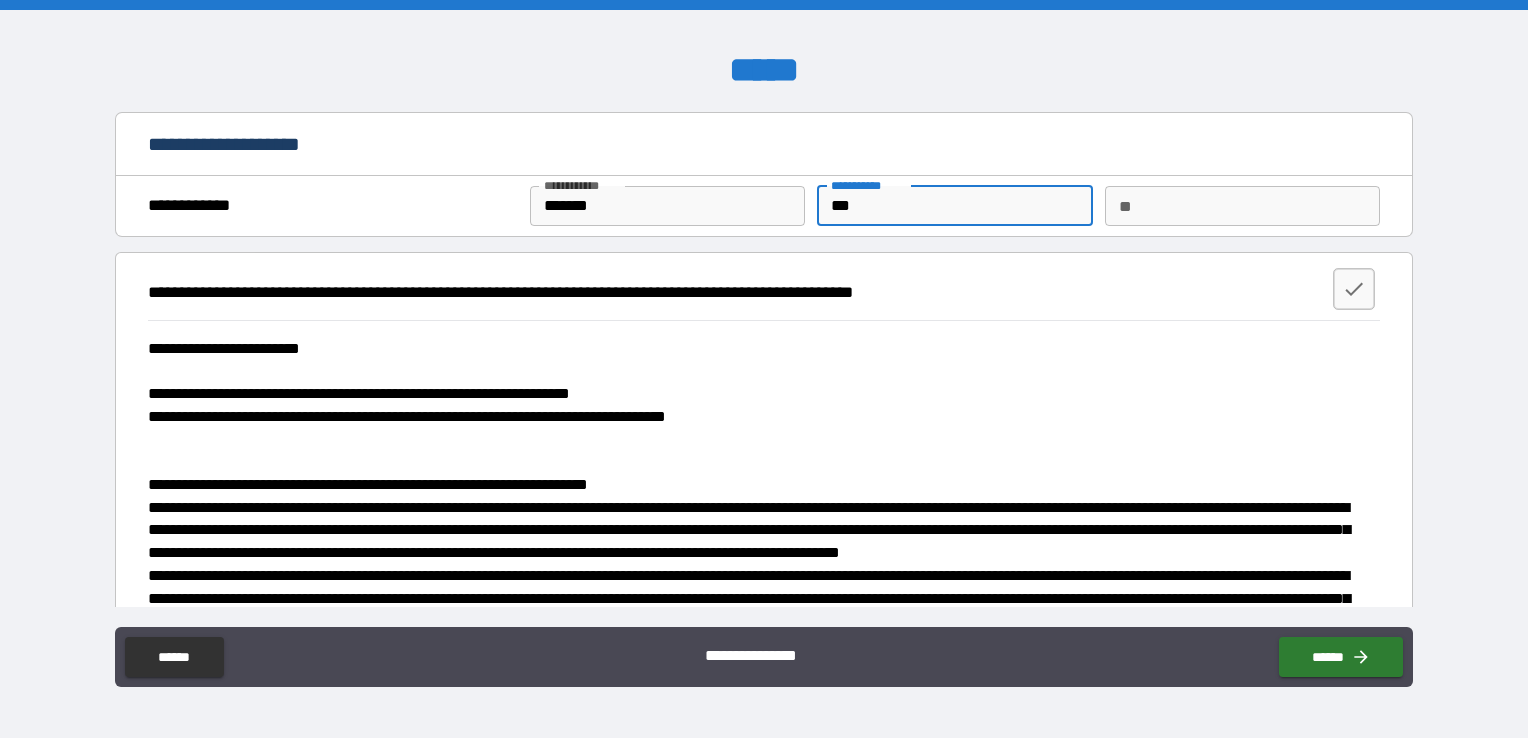 type on "***" 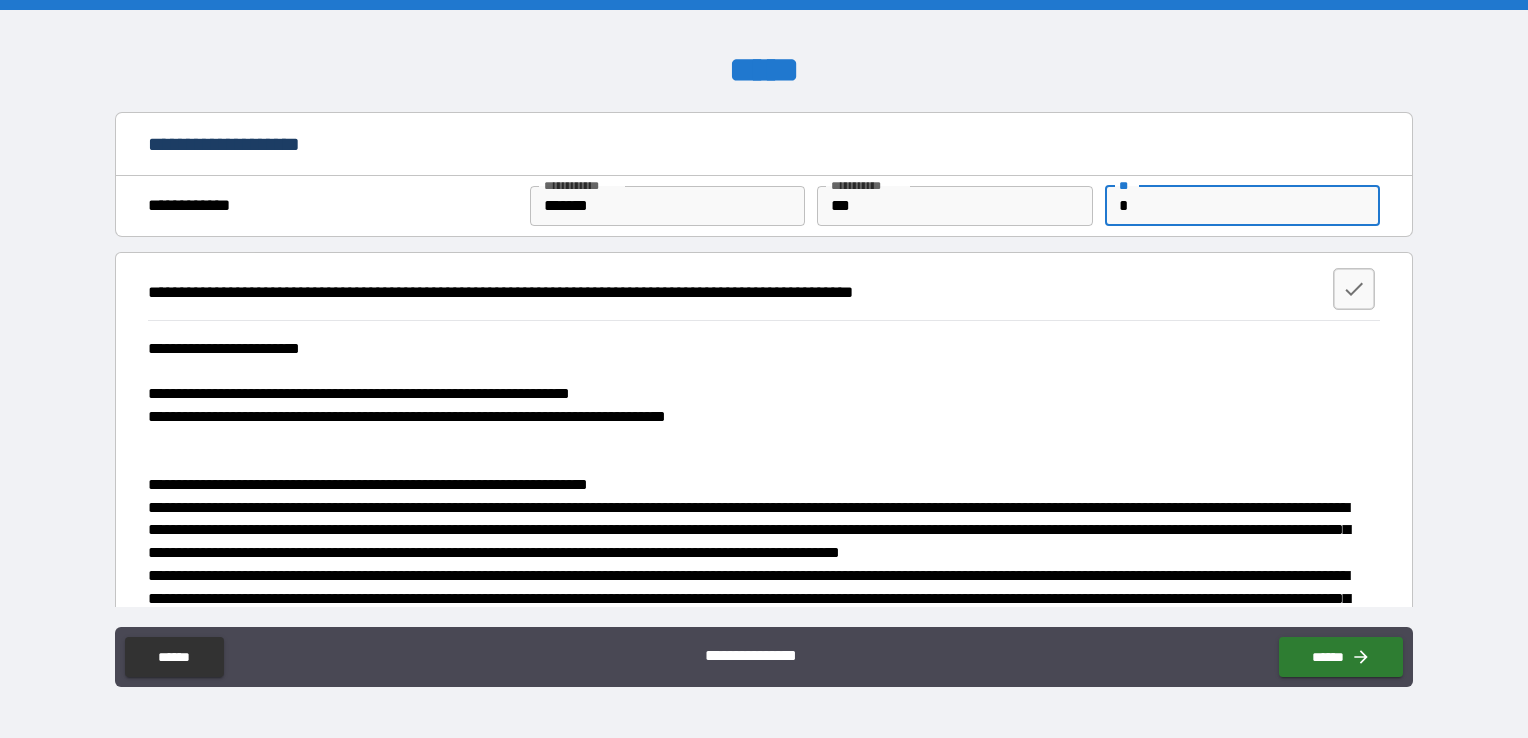 type on "*" 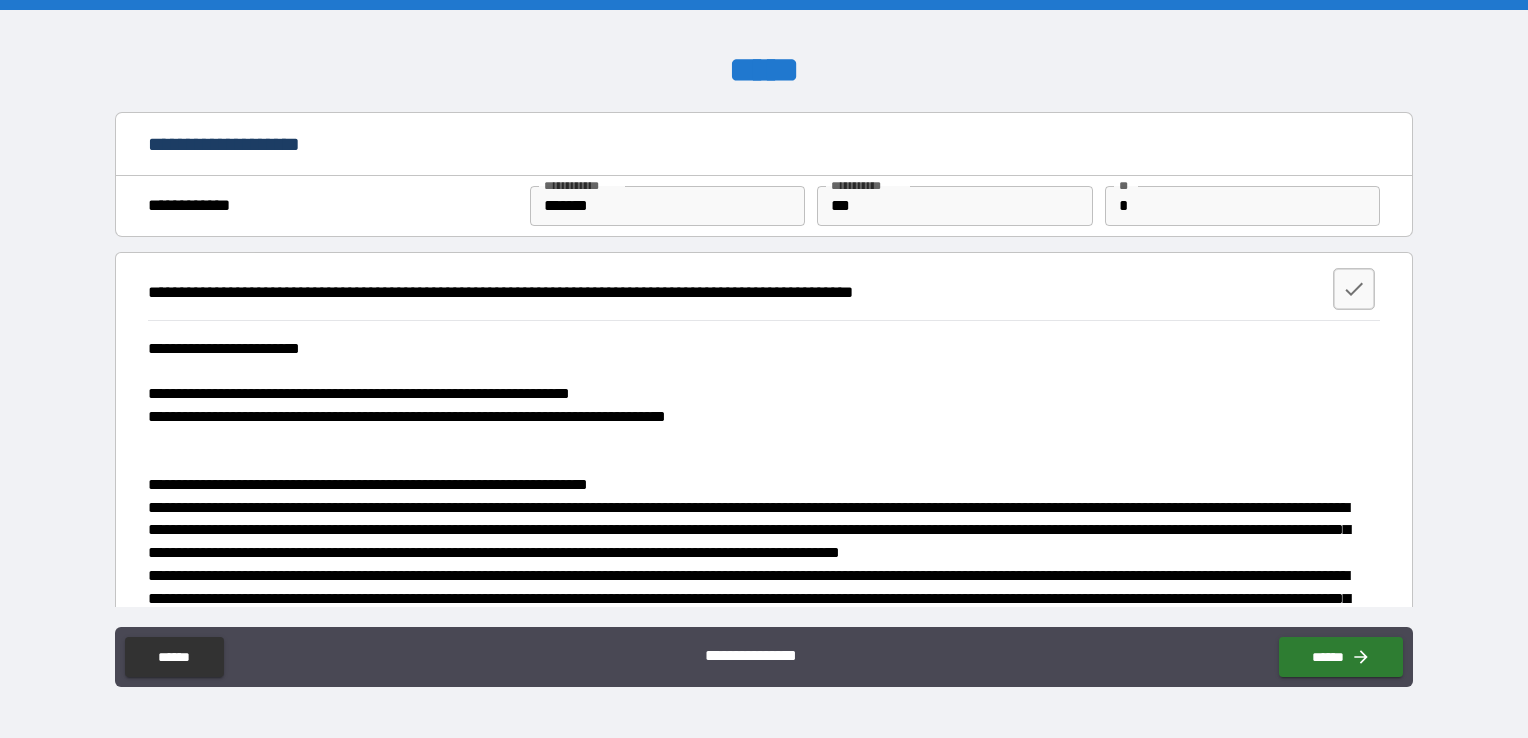 click on "**********" at bounding box center (758, 758) 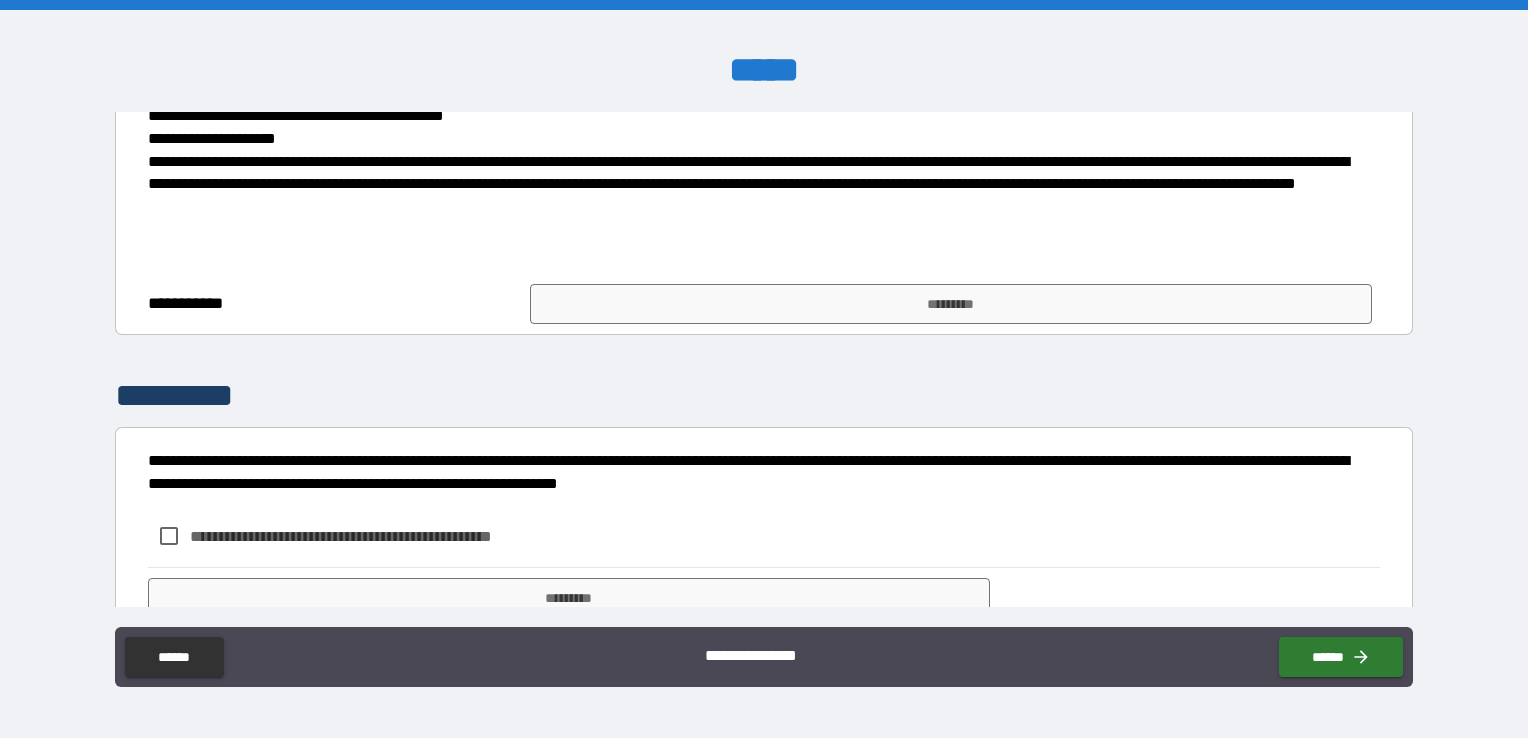 scroll, scrollTop: 994, scrollLeft: 0, axis: vertical 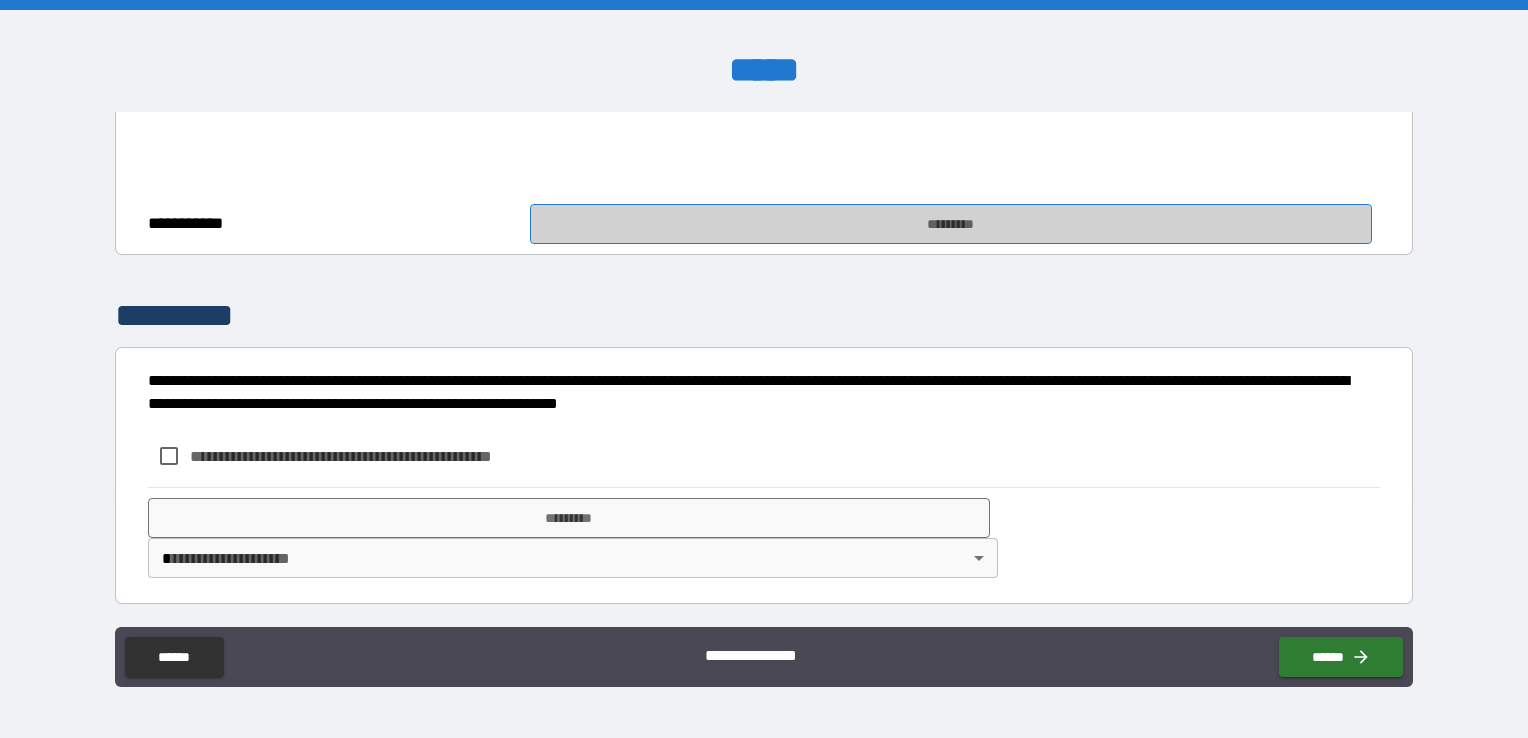 click on "*********" at bounding box center (951, 224) 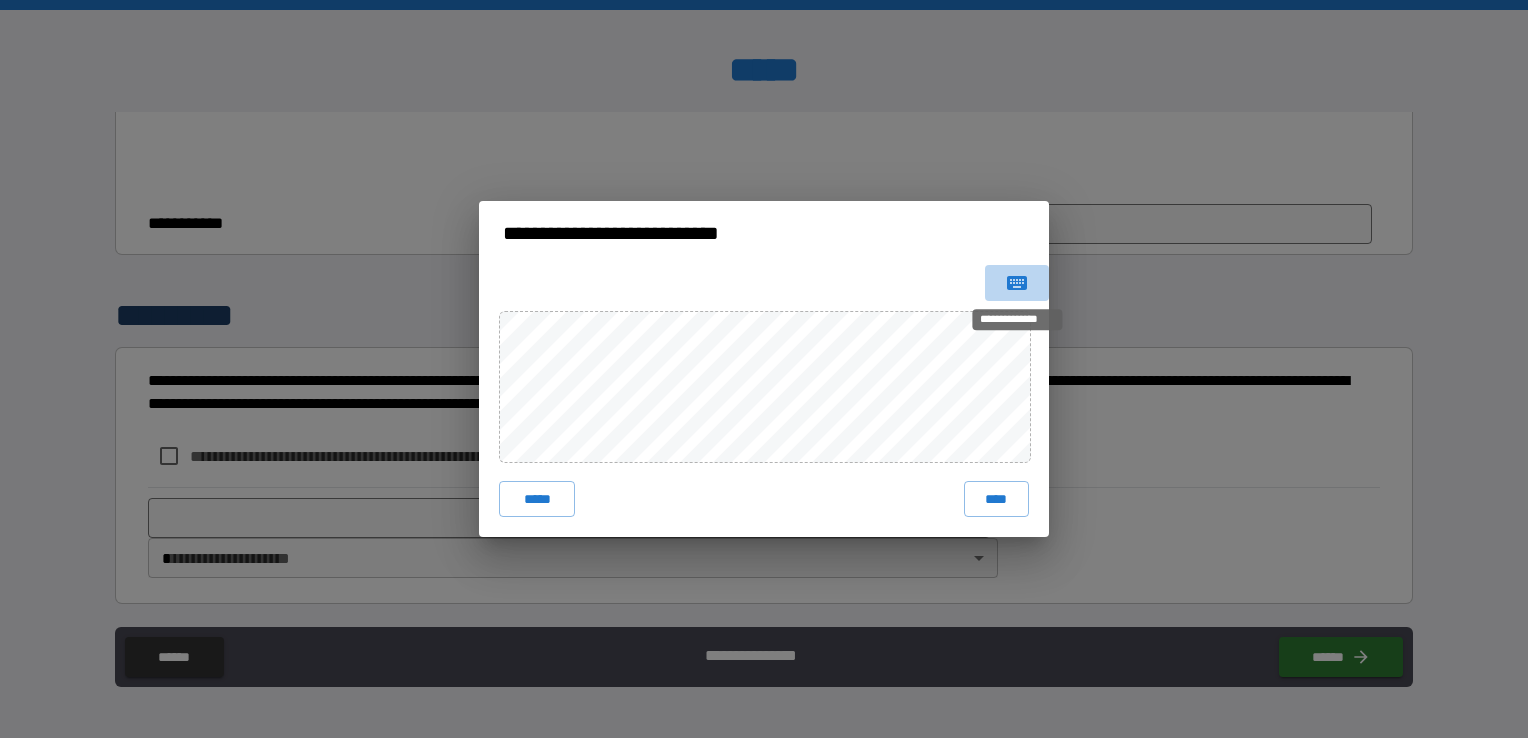 click 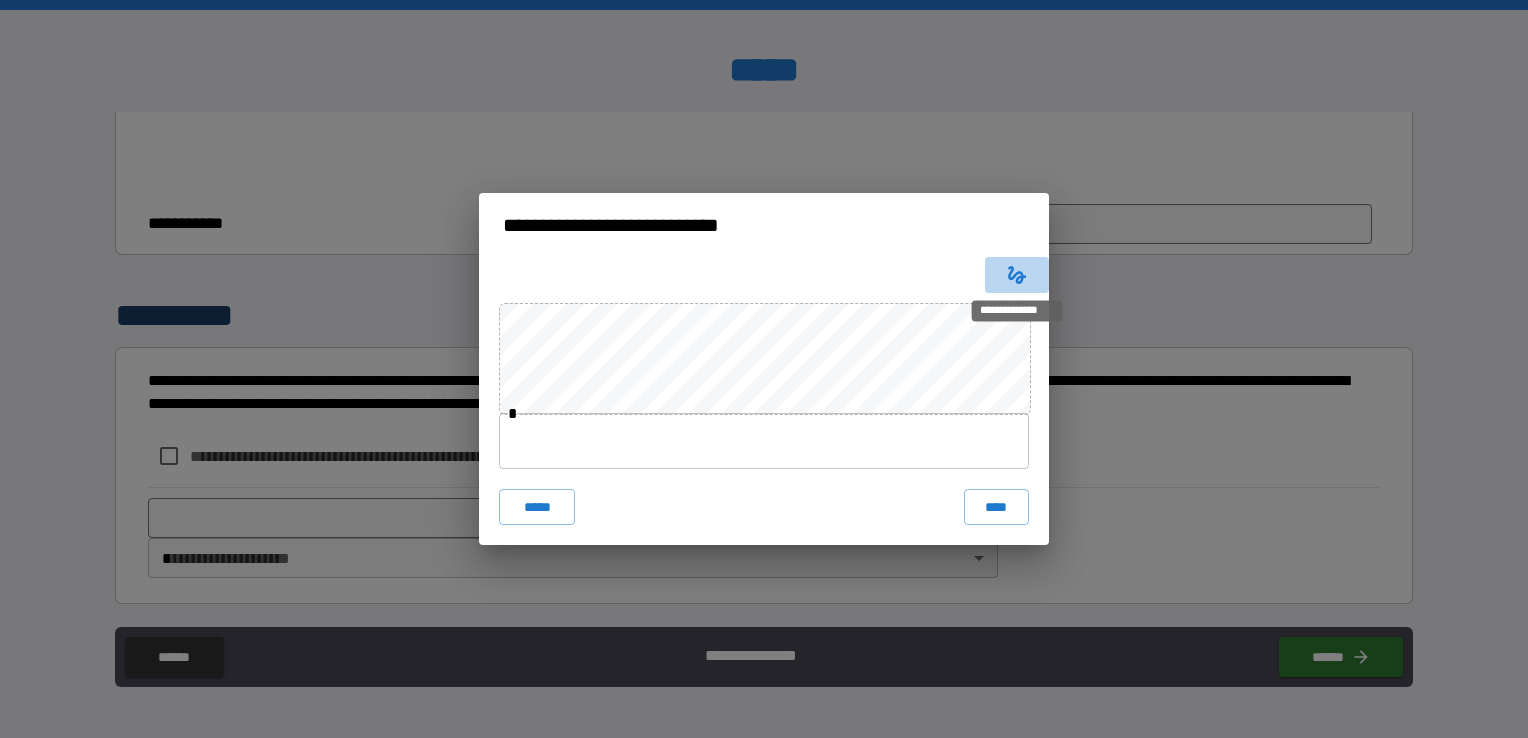 click 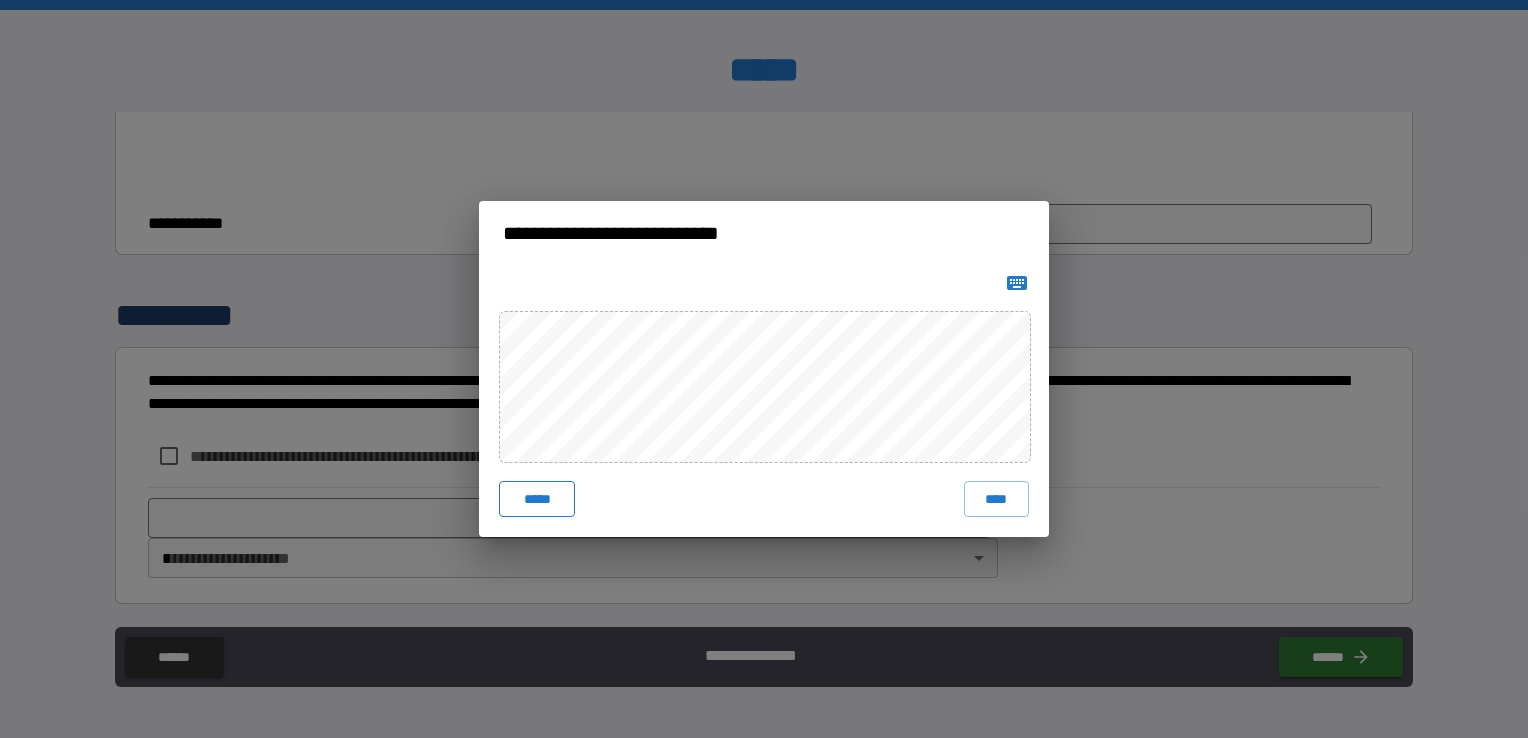 click on "*****" at bounding box center (537, 499) 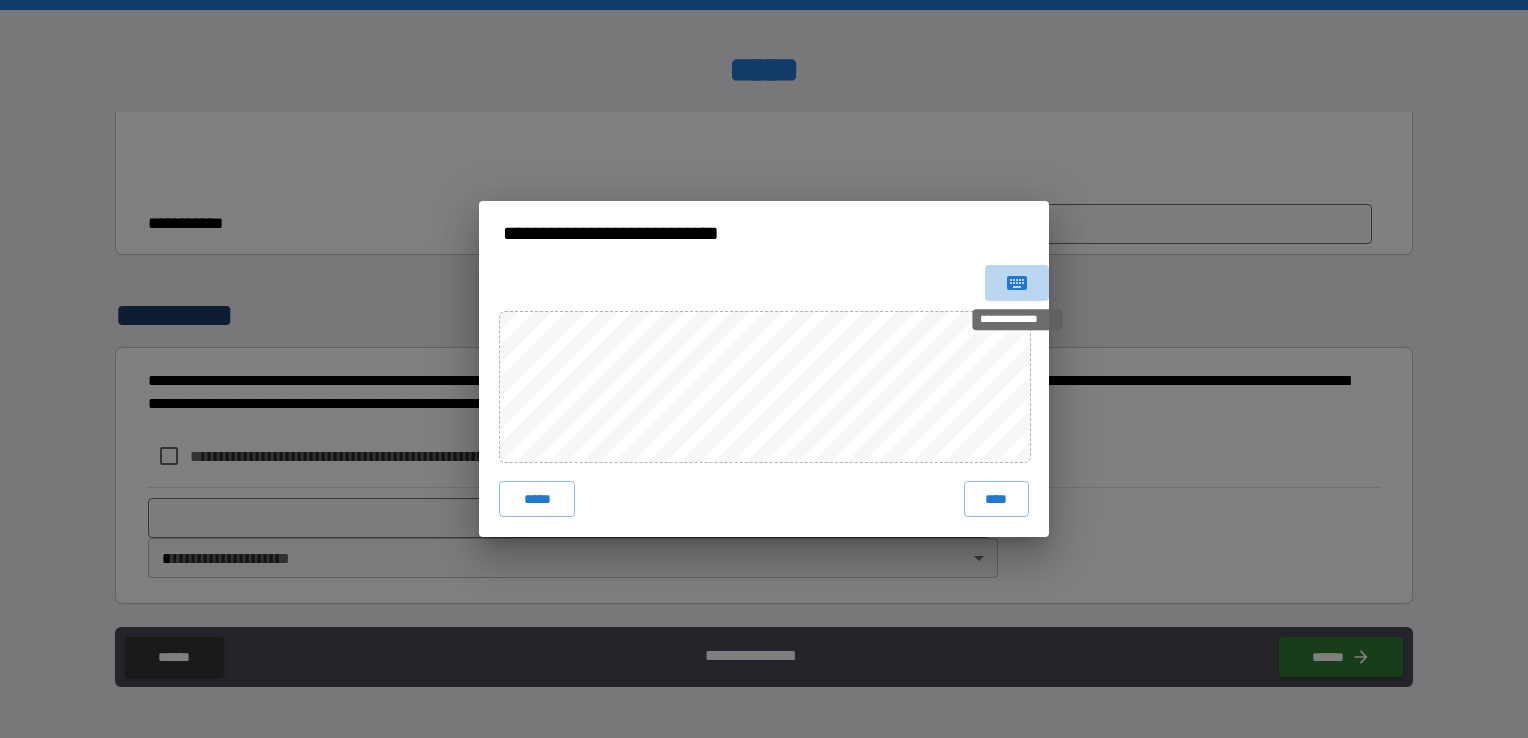 click 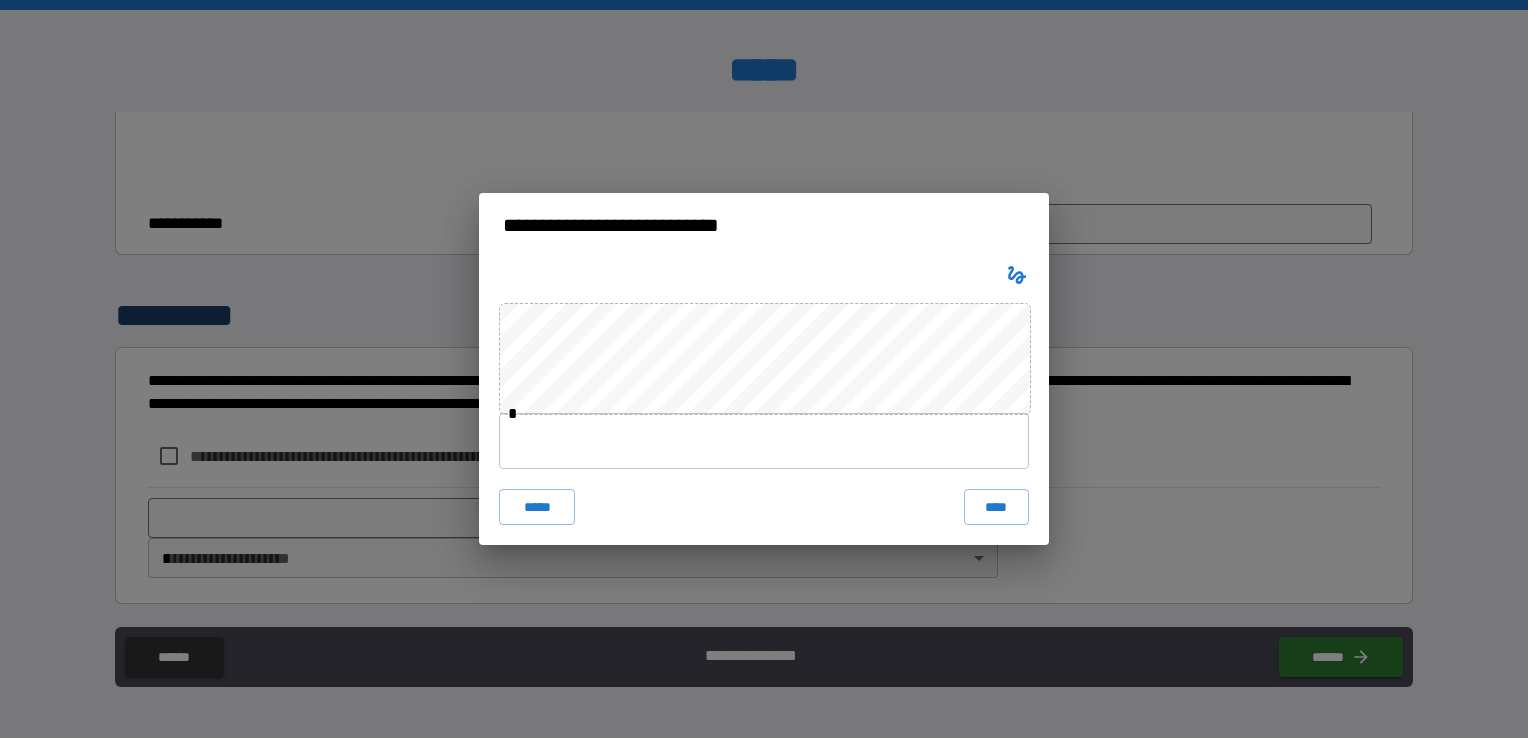 click at bounding box center (764, 441) 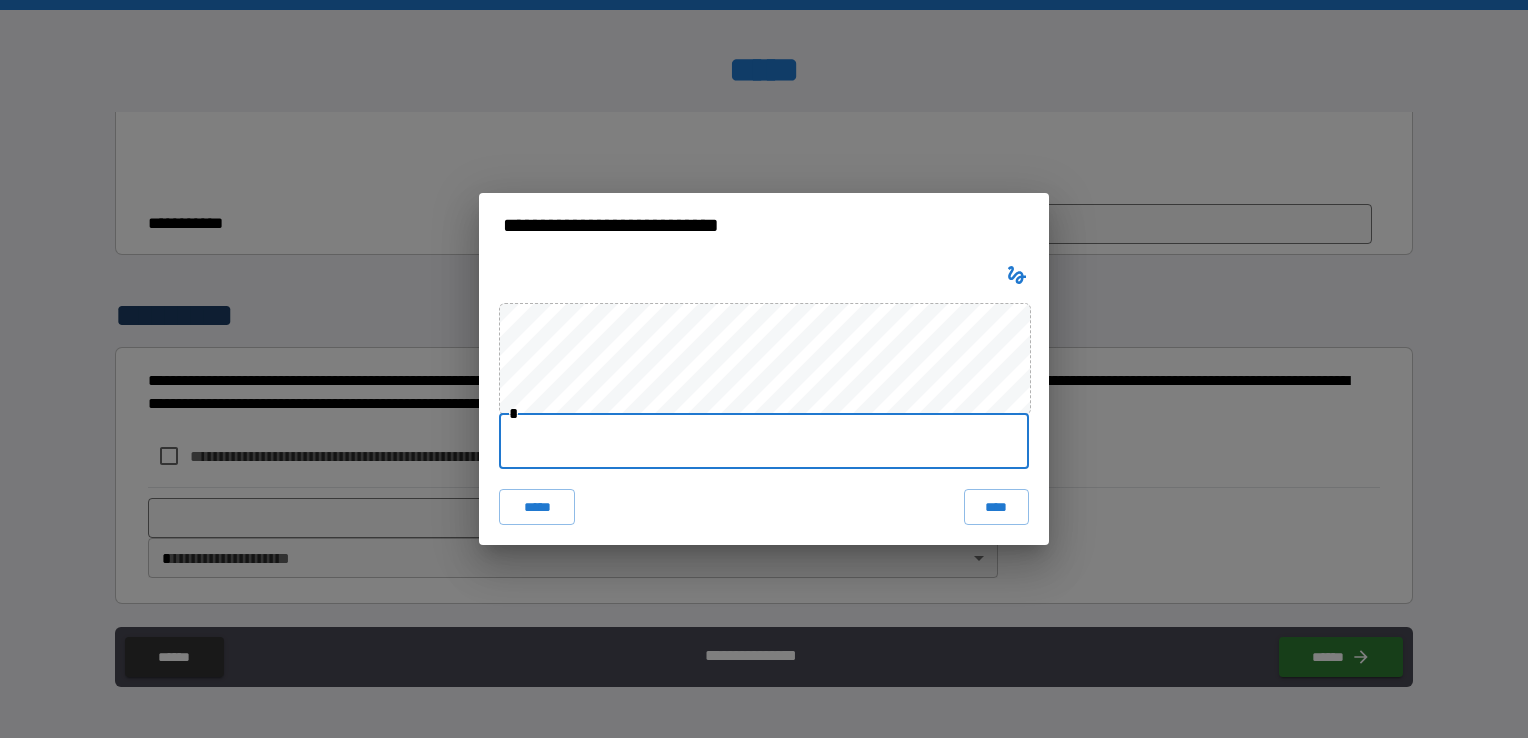 type on "**********" 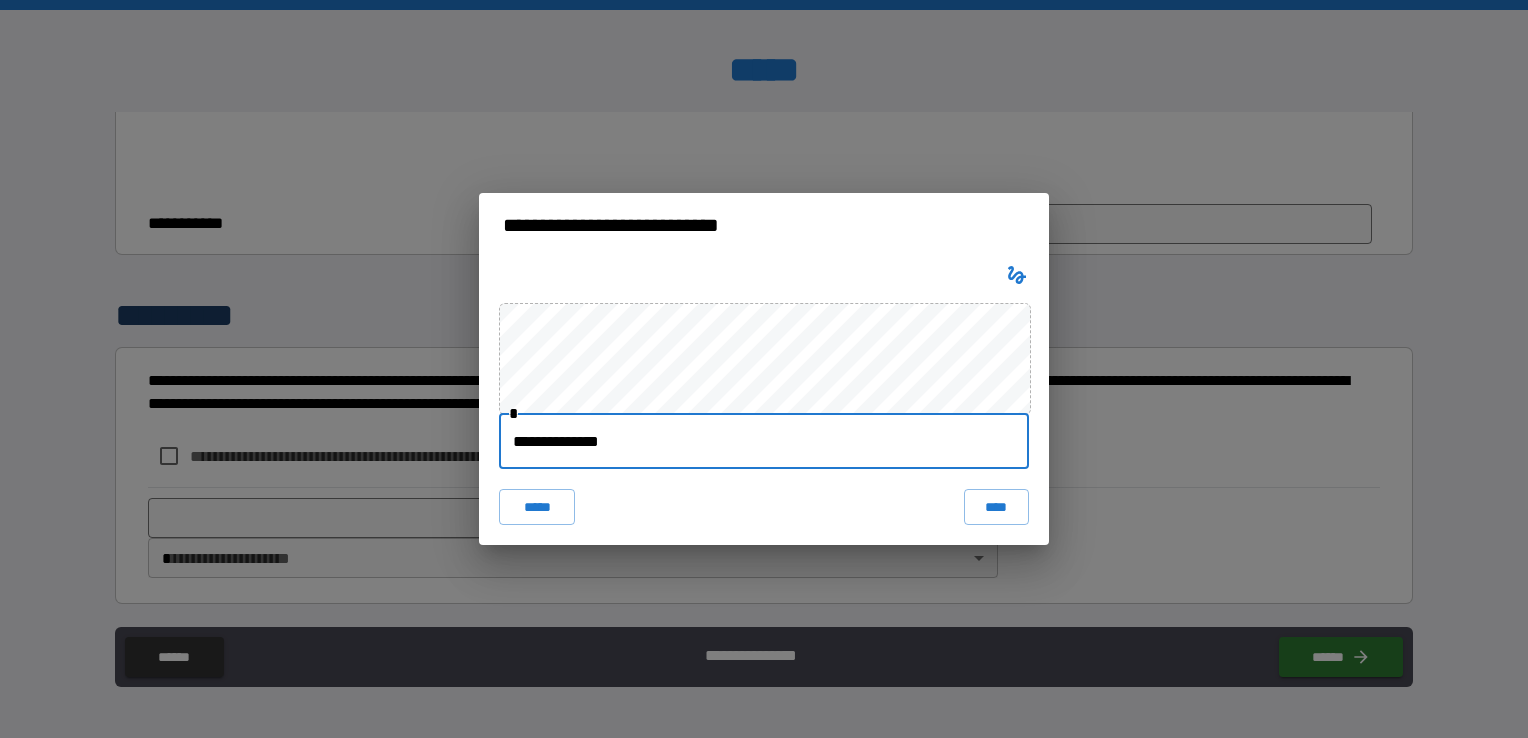 type 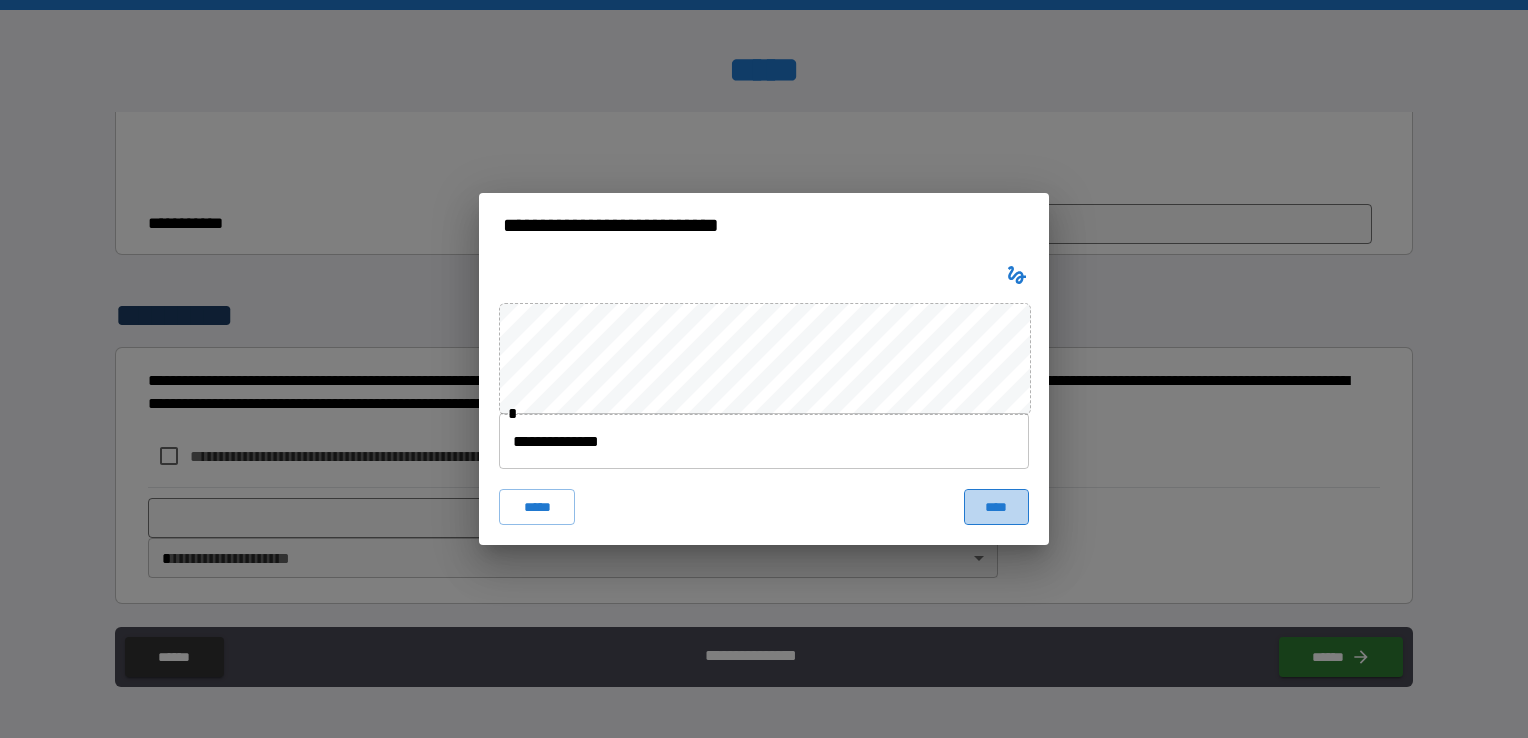 click on "****" at bounding box center (996, 507) 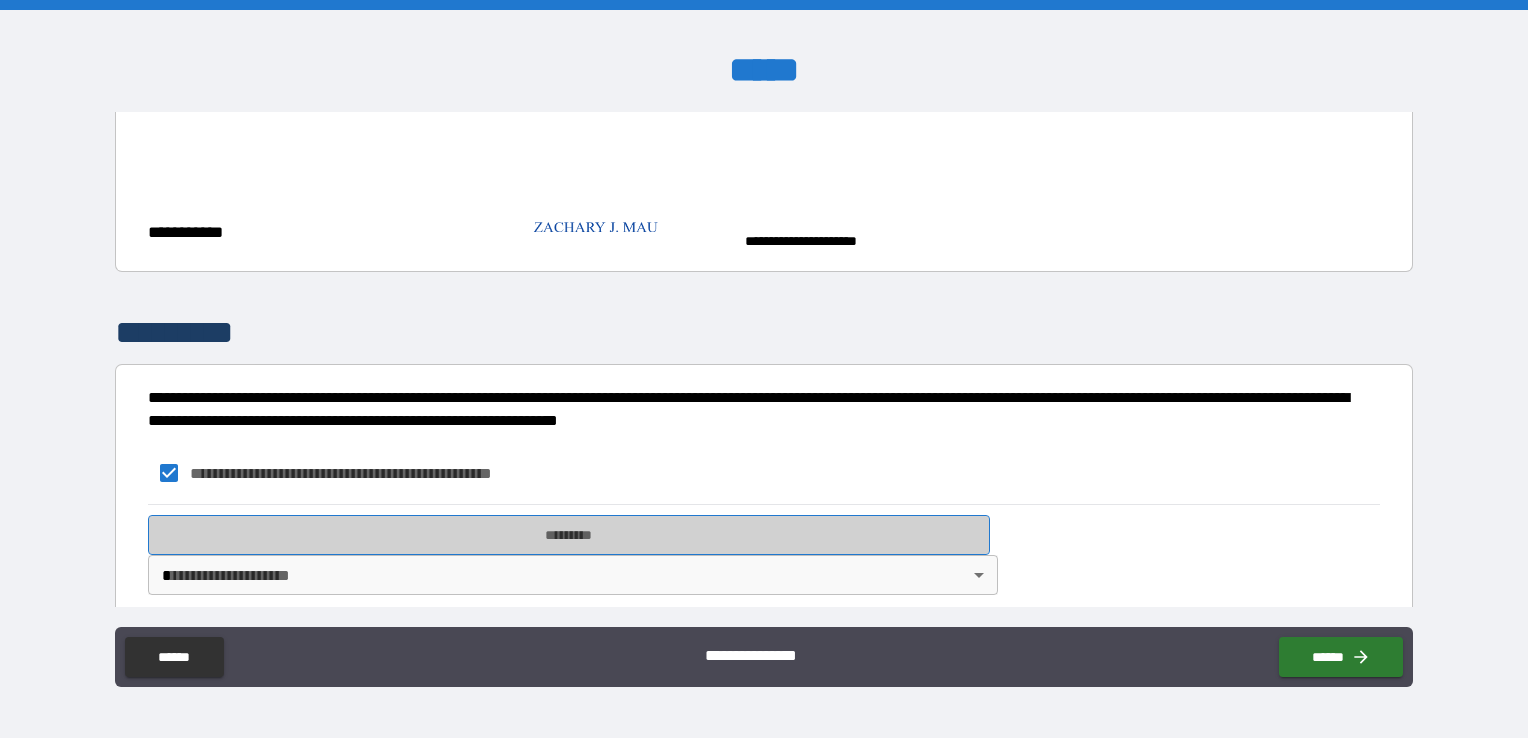 click on "*********" at bounding box center [569, 535] 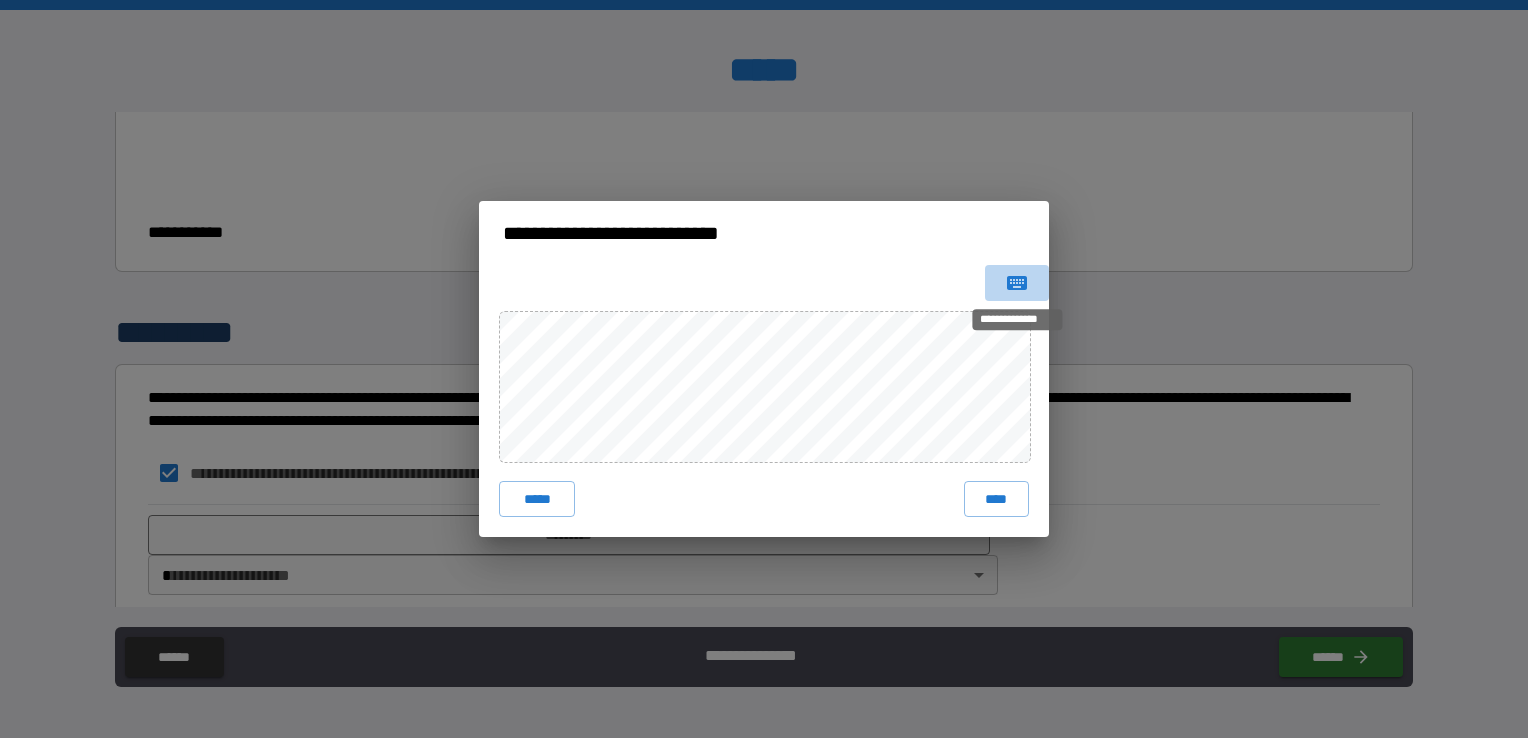 click 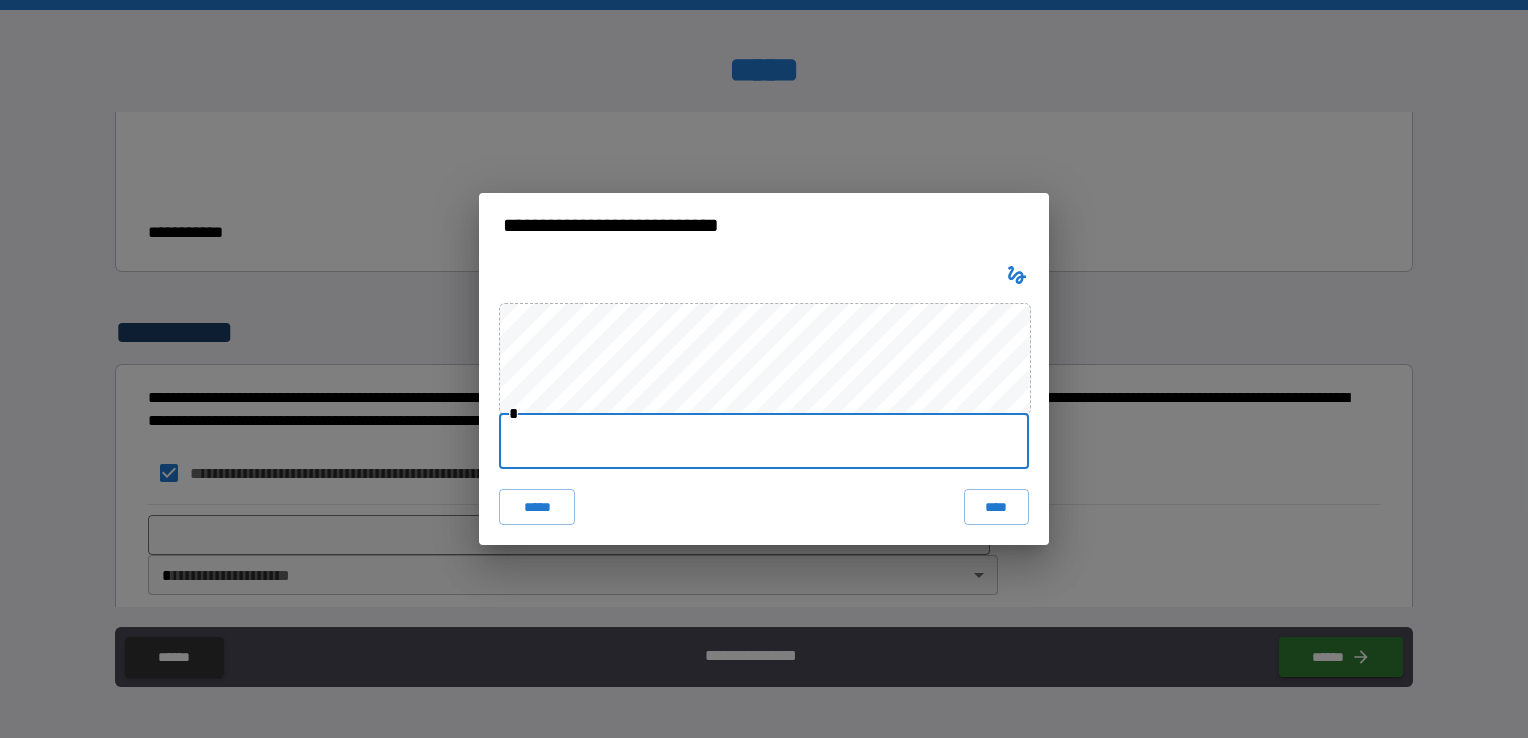 click at bounding box center (764, 441) 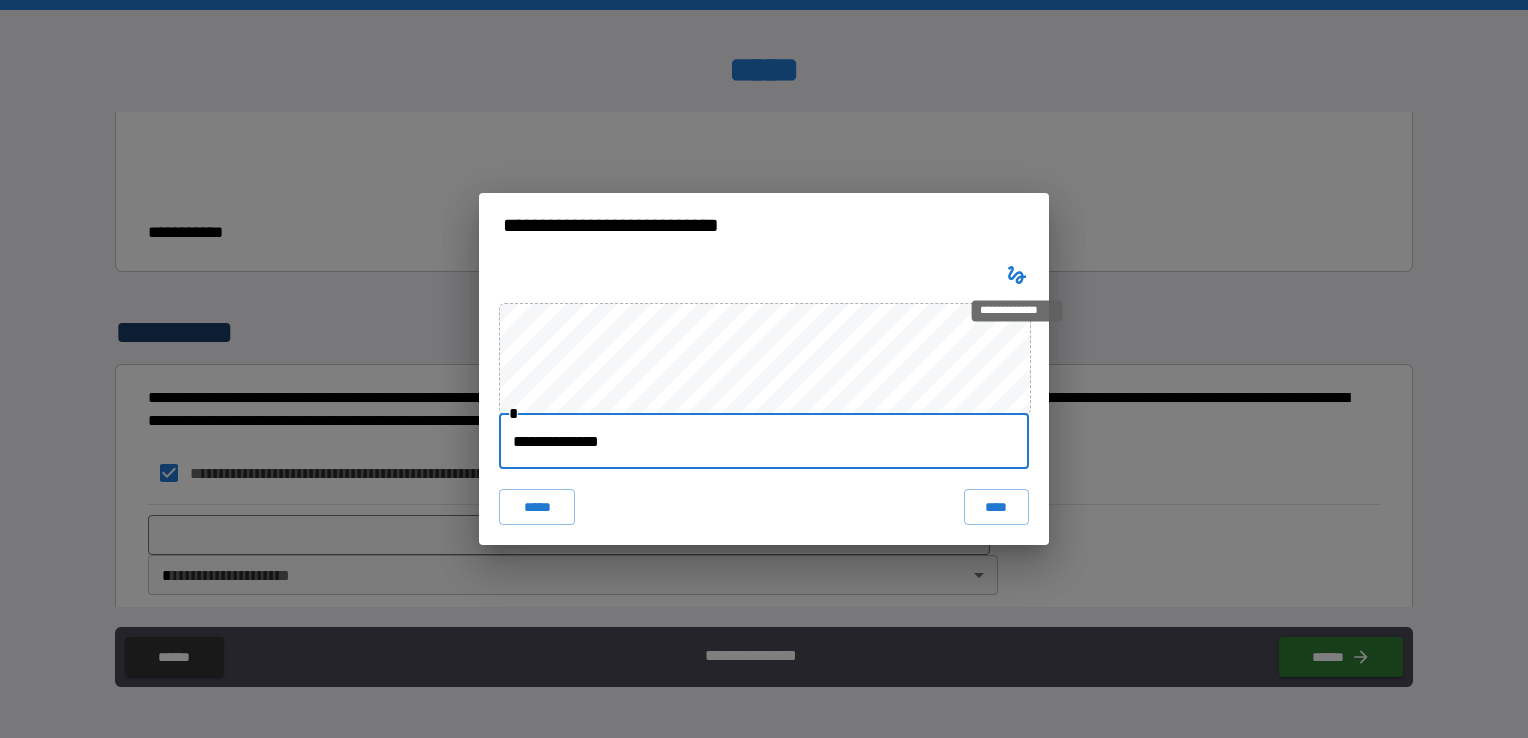 click 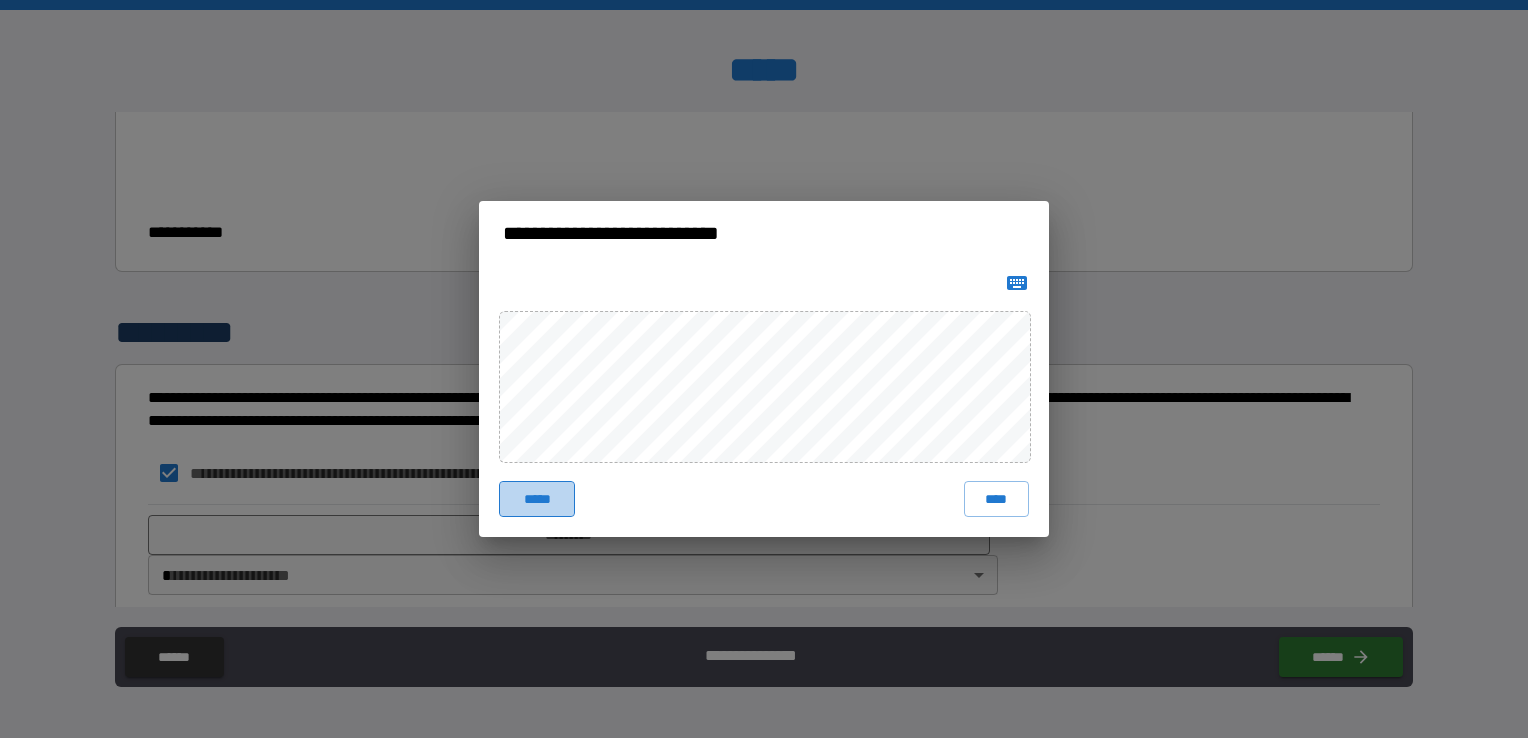 click on "*****" at bounding box center (537, 499) 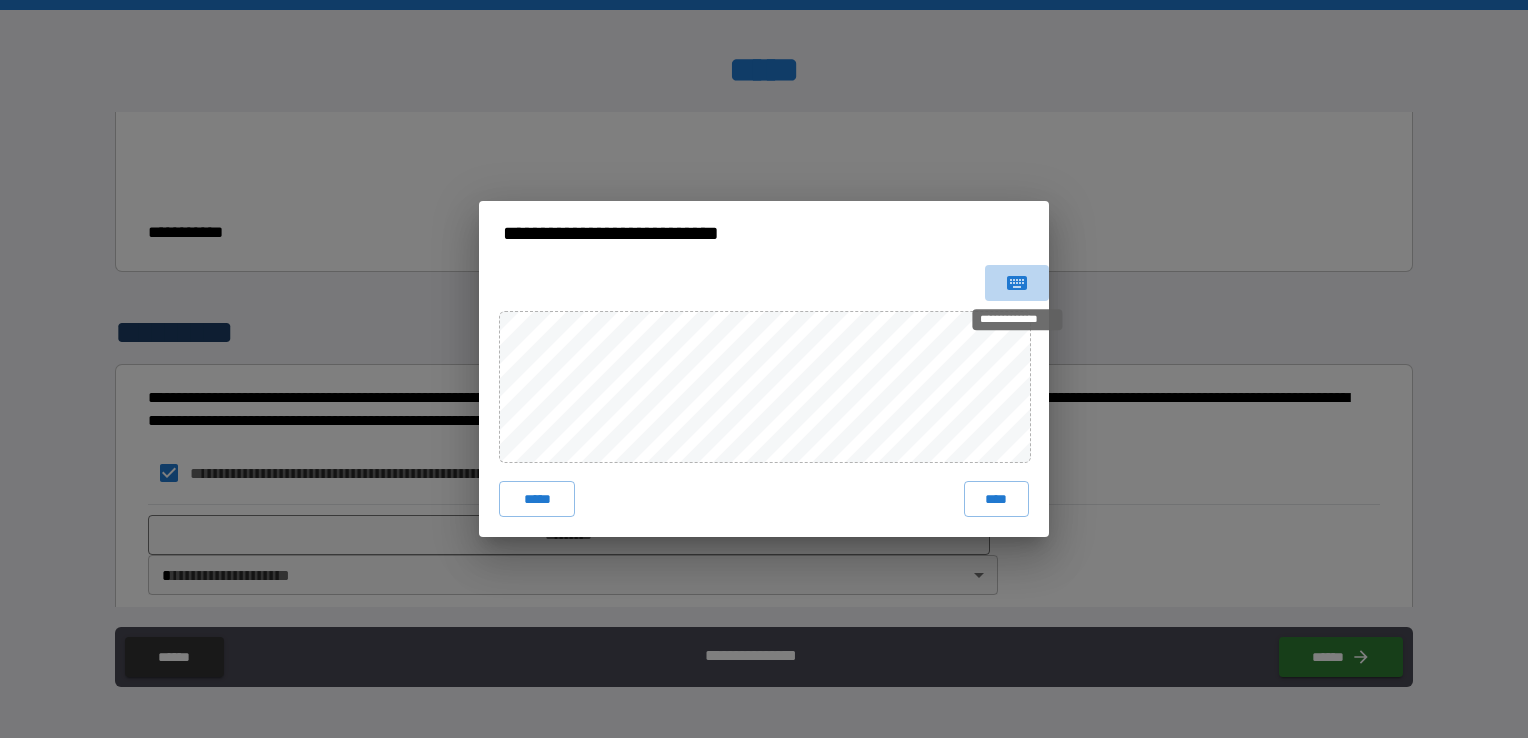 click 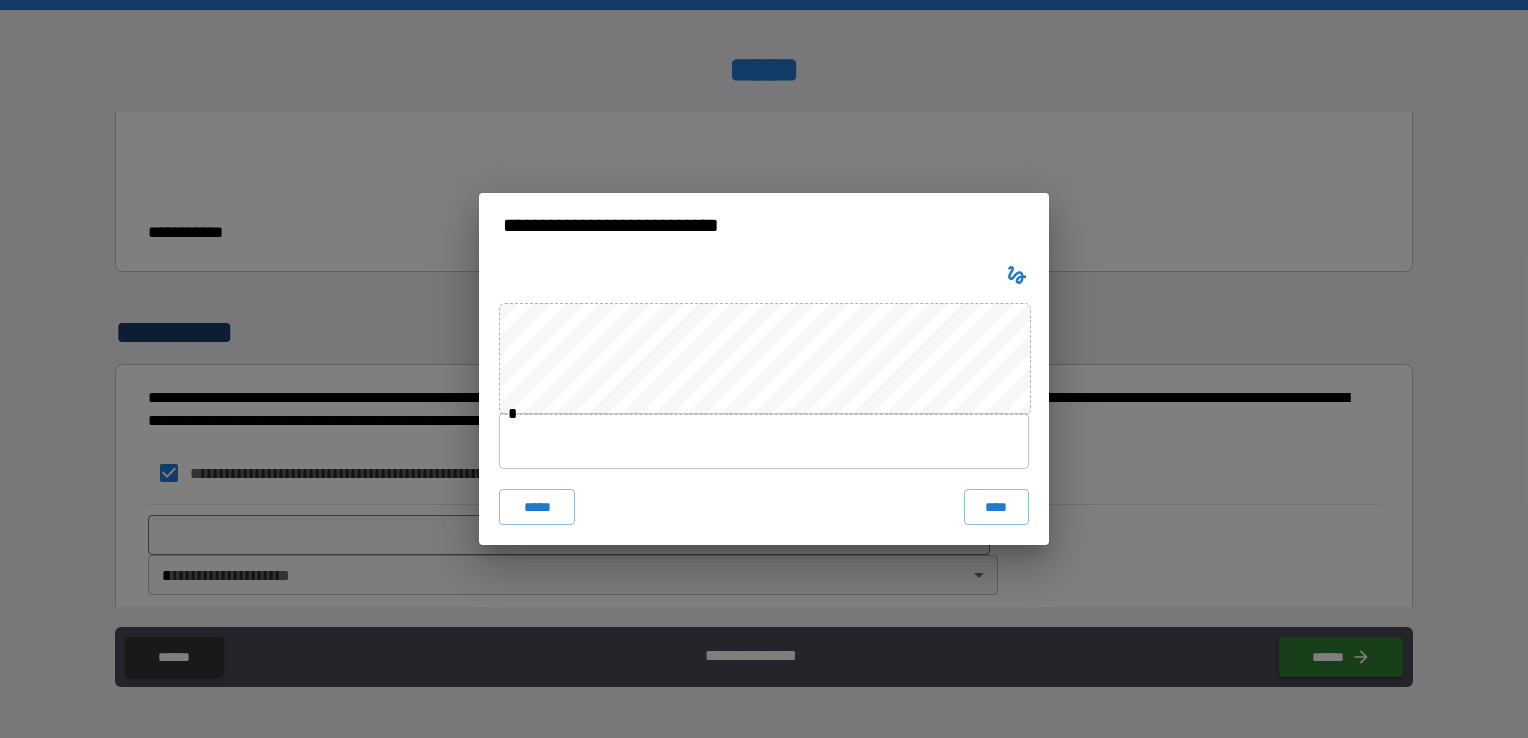click at bounding box center [764, 441] 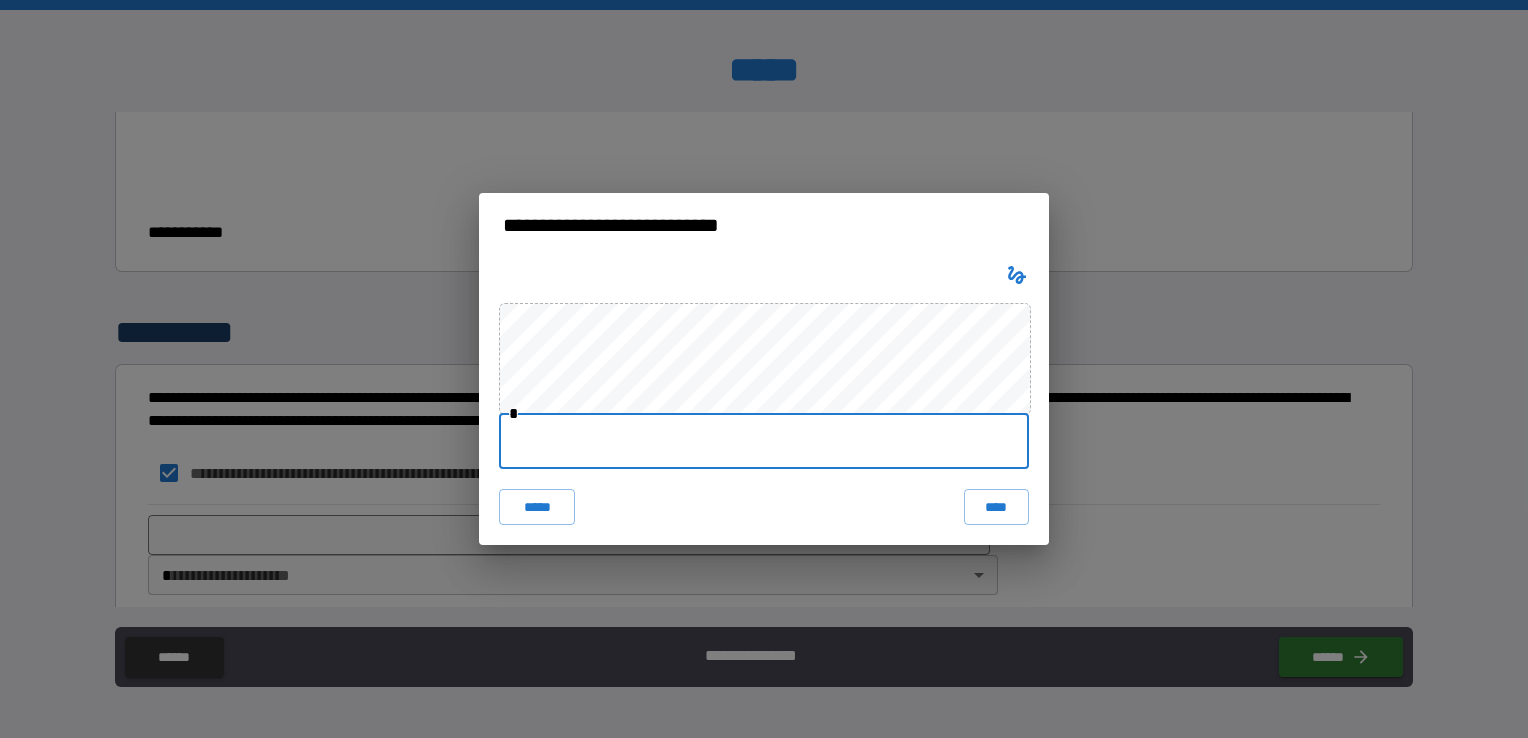 type on "**********" 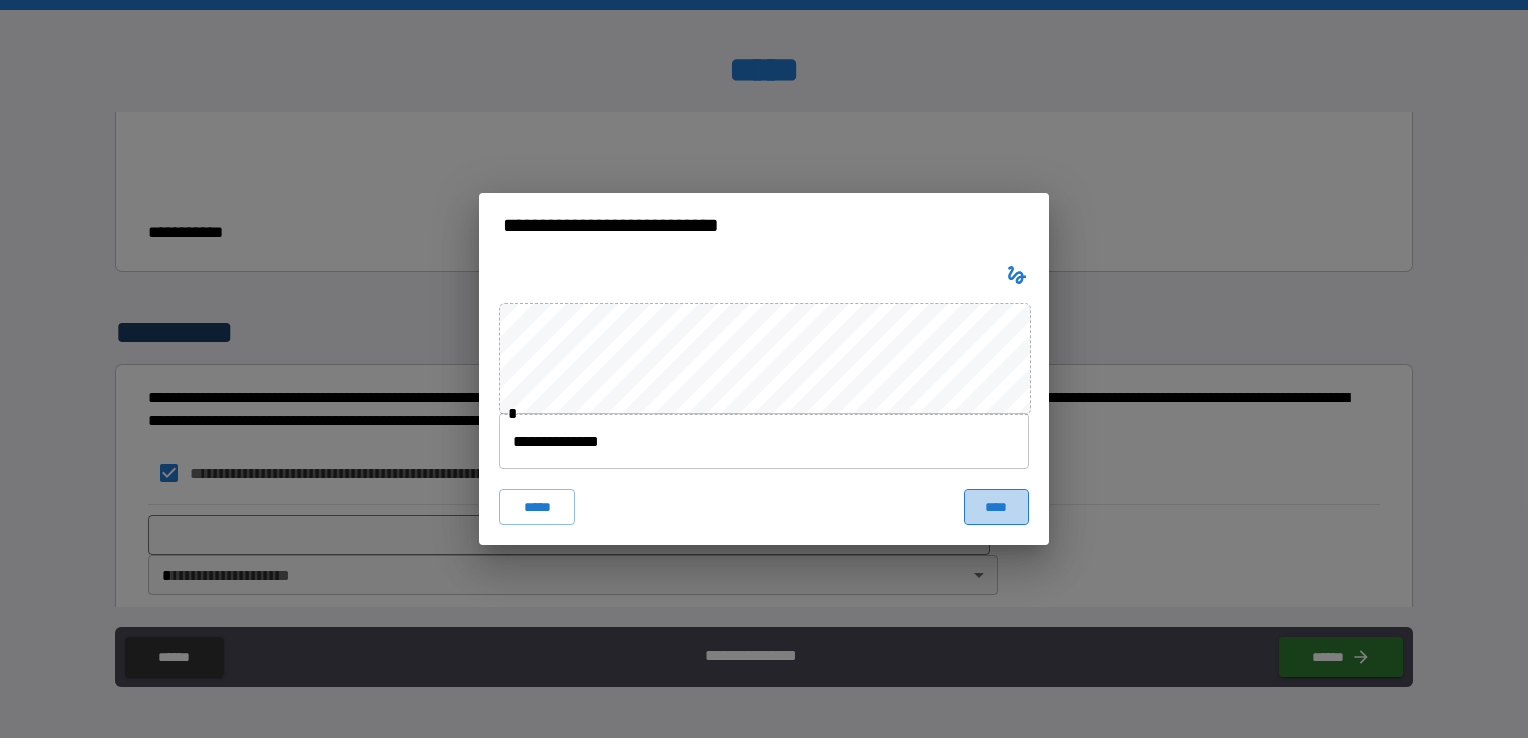 click on "****" at bounding box center [996, 507] 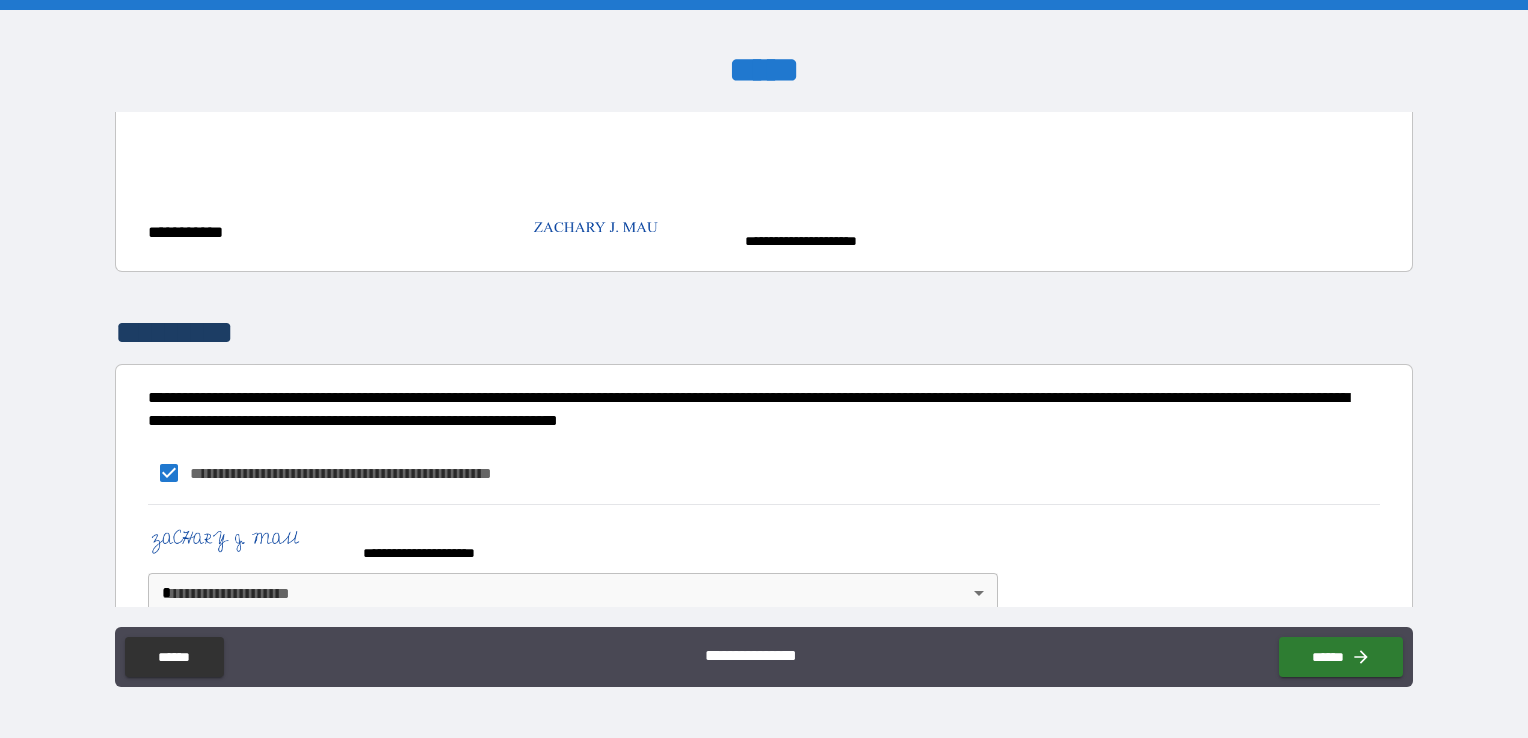 scroll, scrollTop: 1028, scrollLeft: 0, axis: vertical 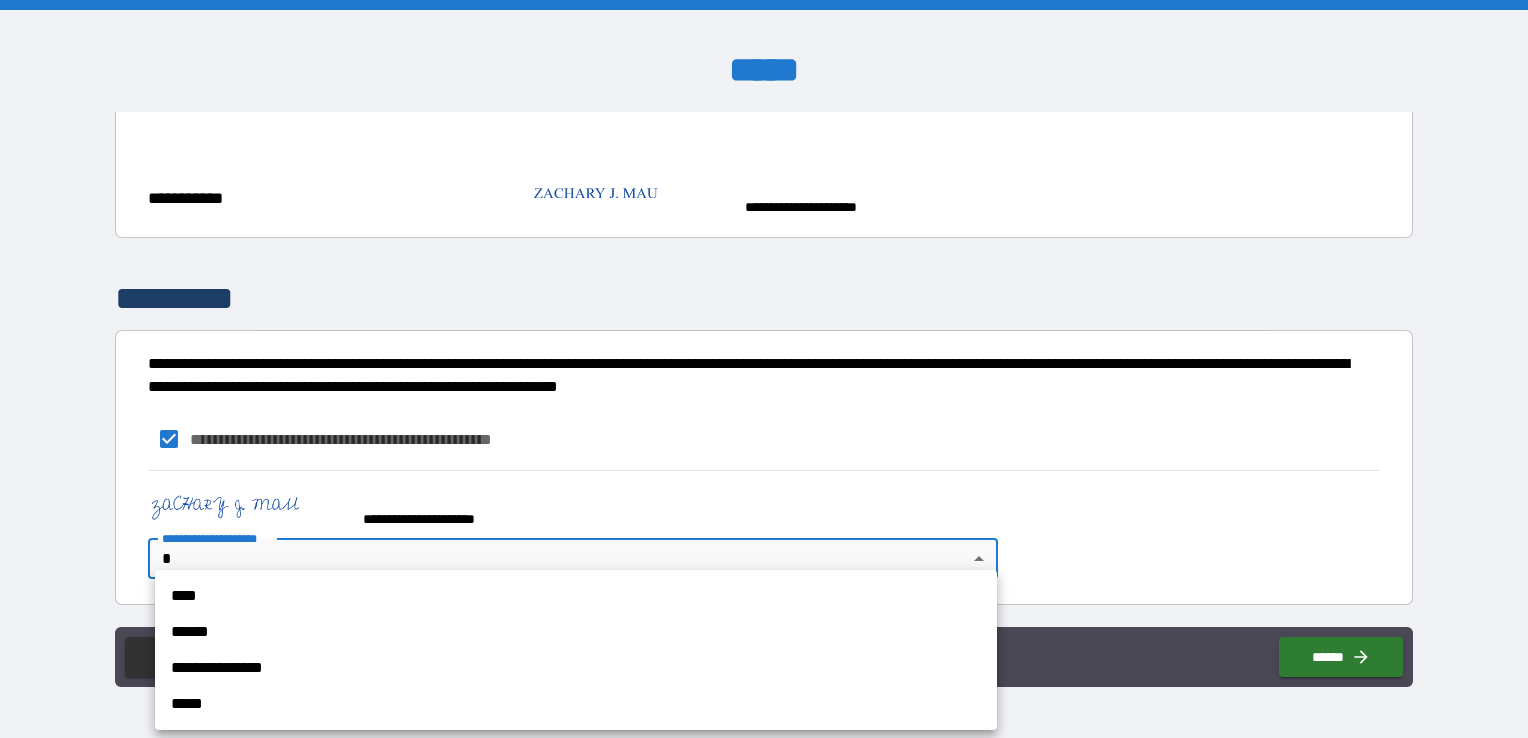 click on "**********" at bounding box center (764, 369) 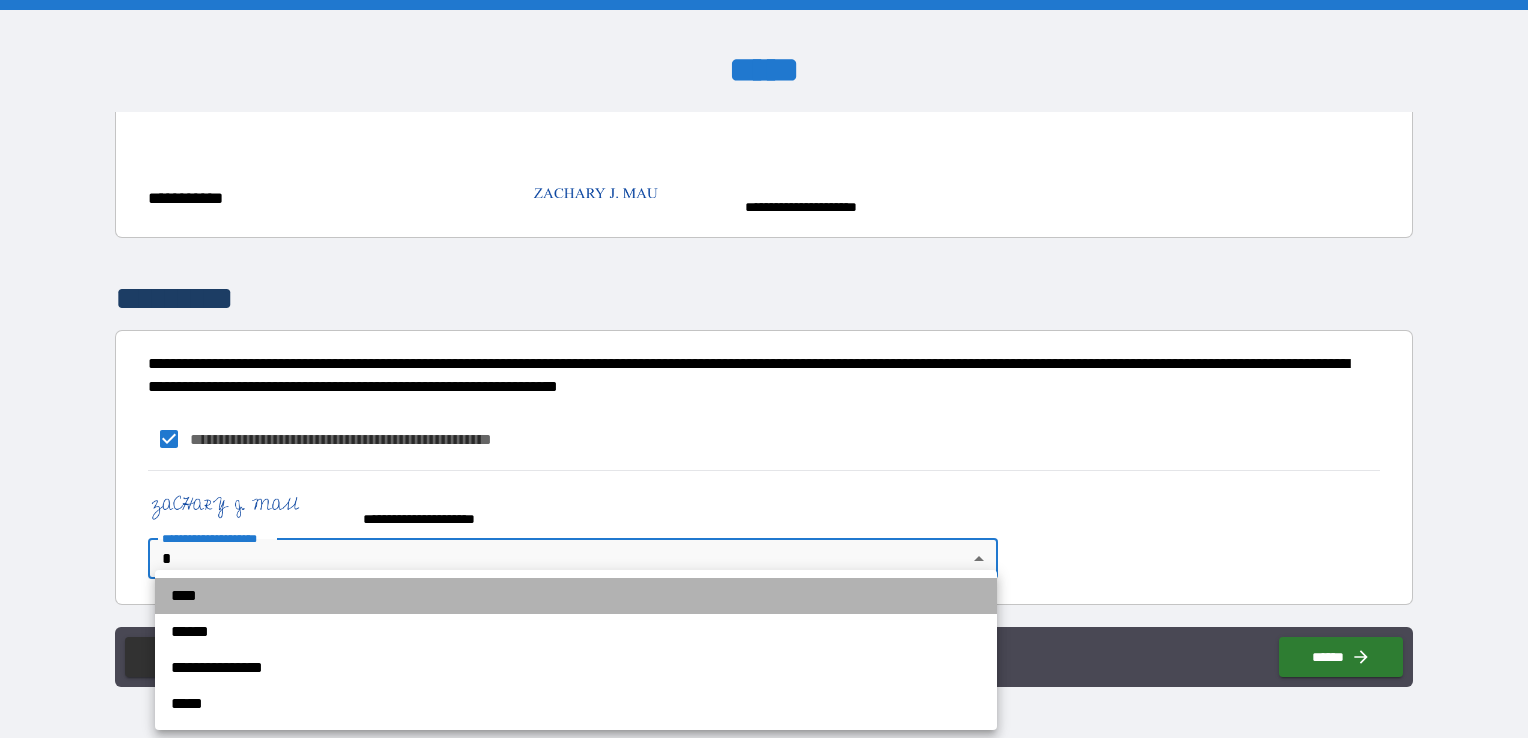 click on "****" at bounding box center [576, 596] 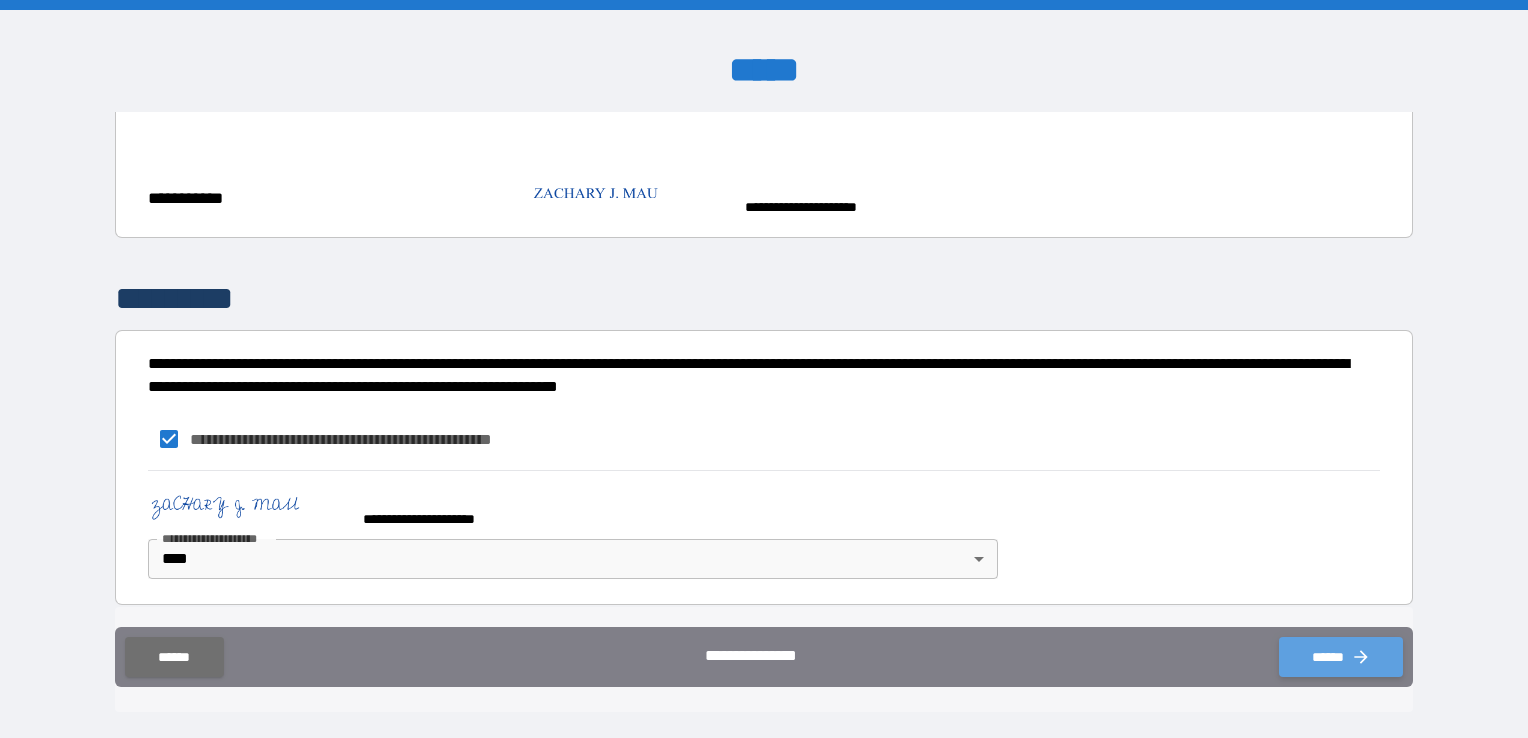 click 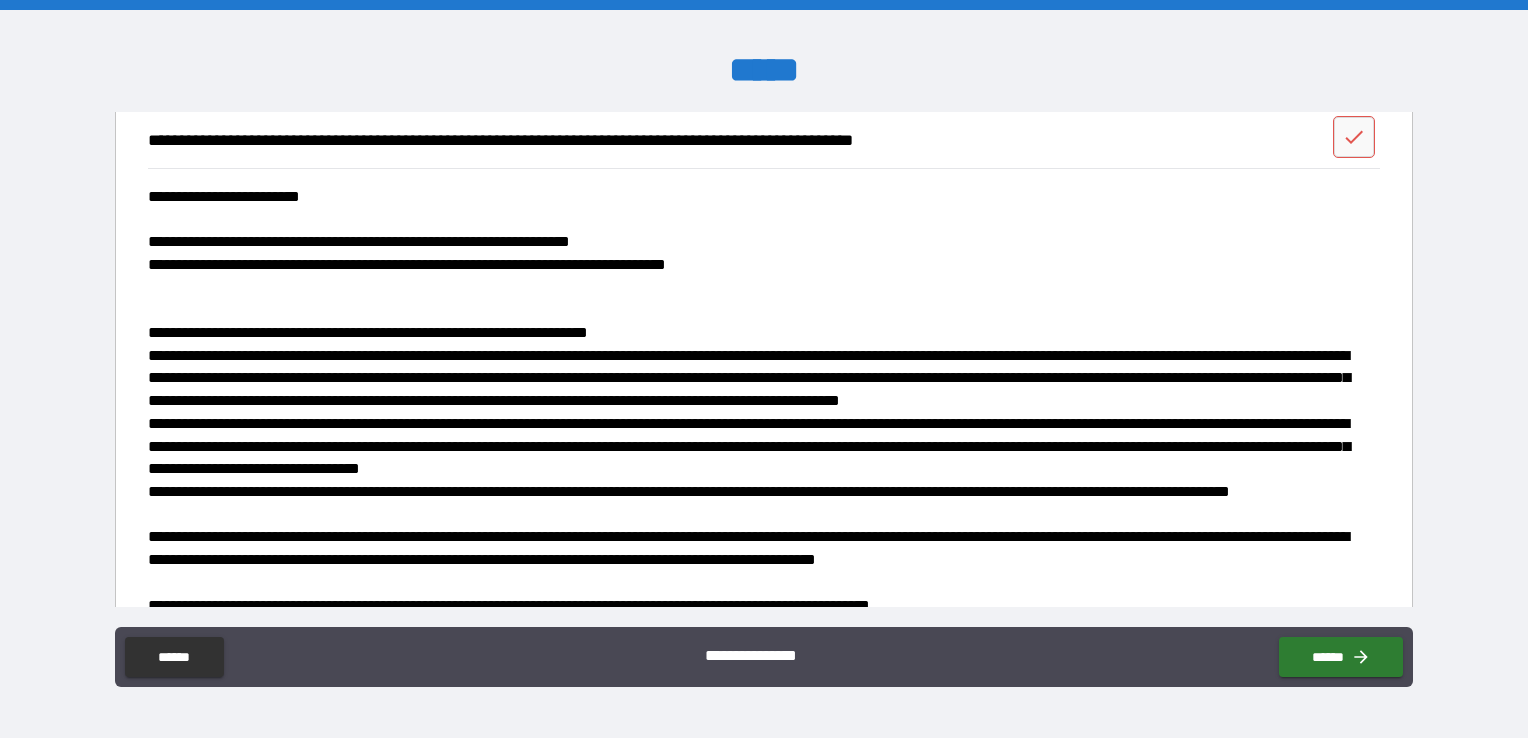 scroll, scrollTop: 0, scrollLeft: 0, axis: both 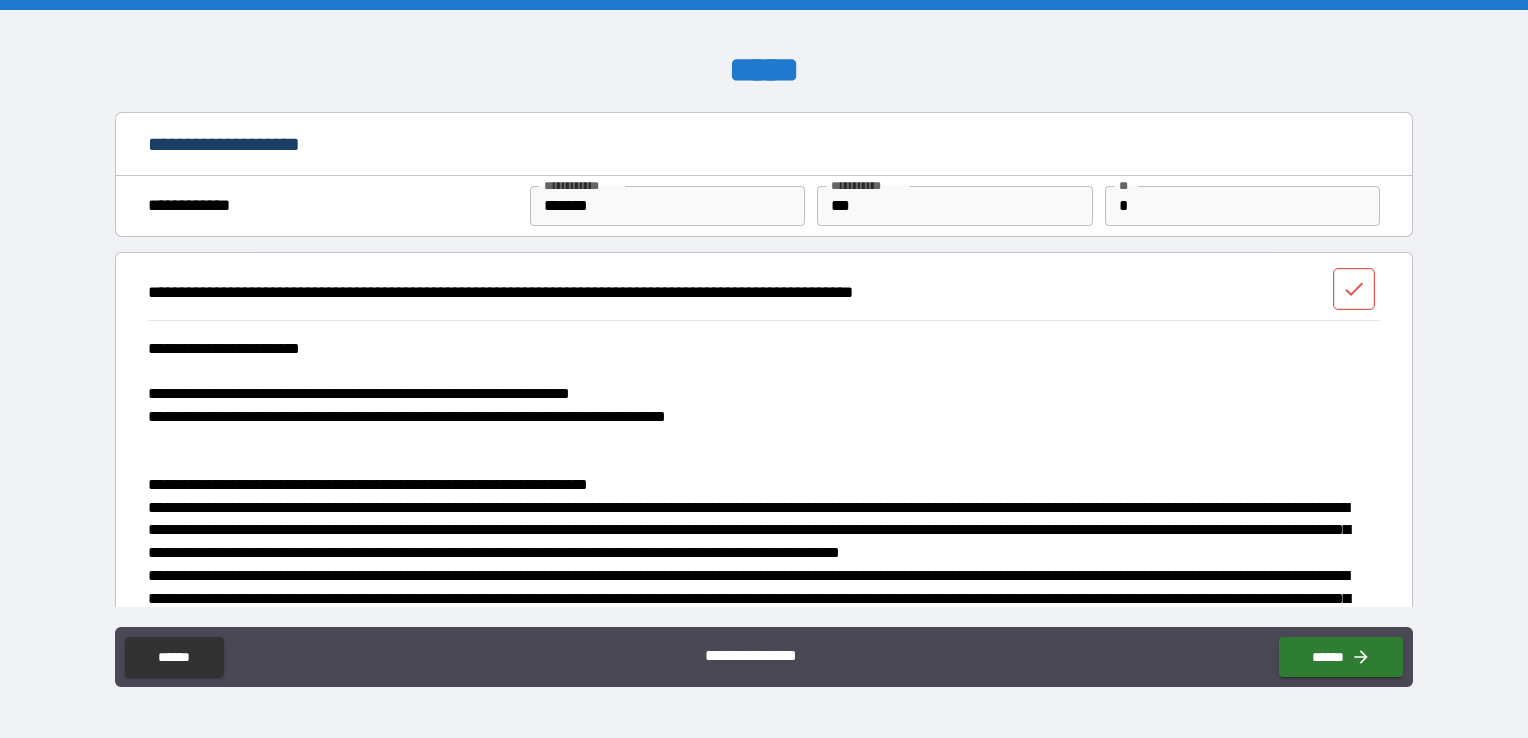 click 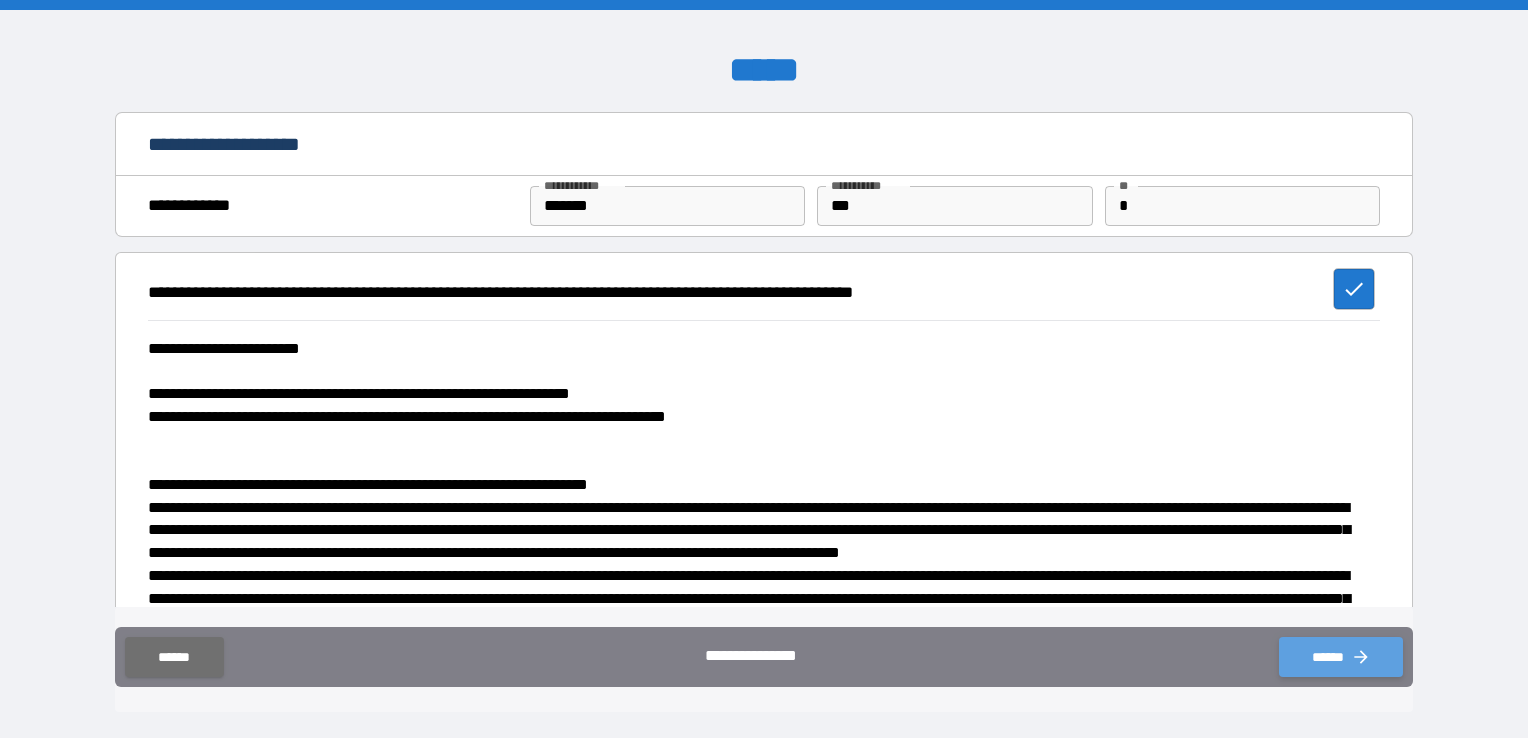 click on "******" at bounding box center [1341, 657] 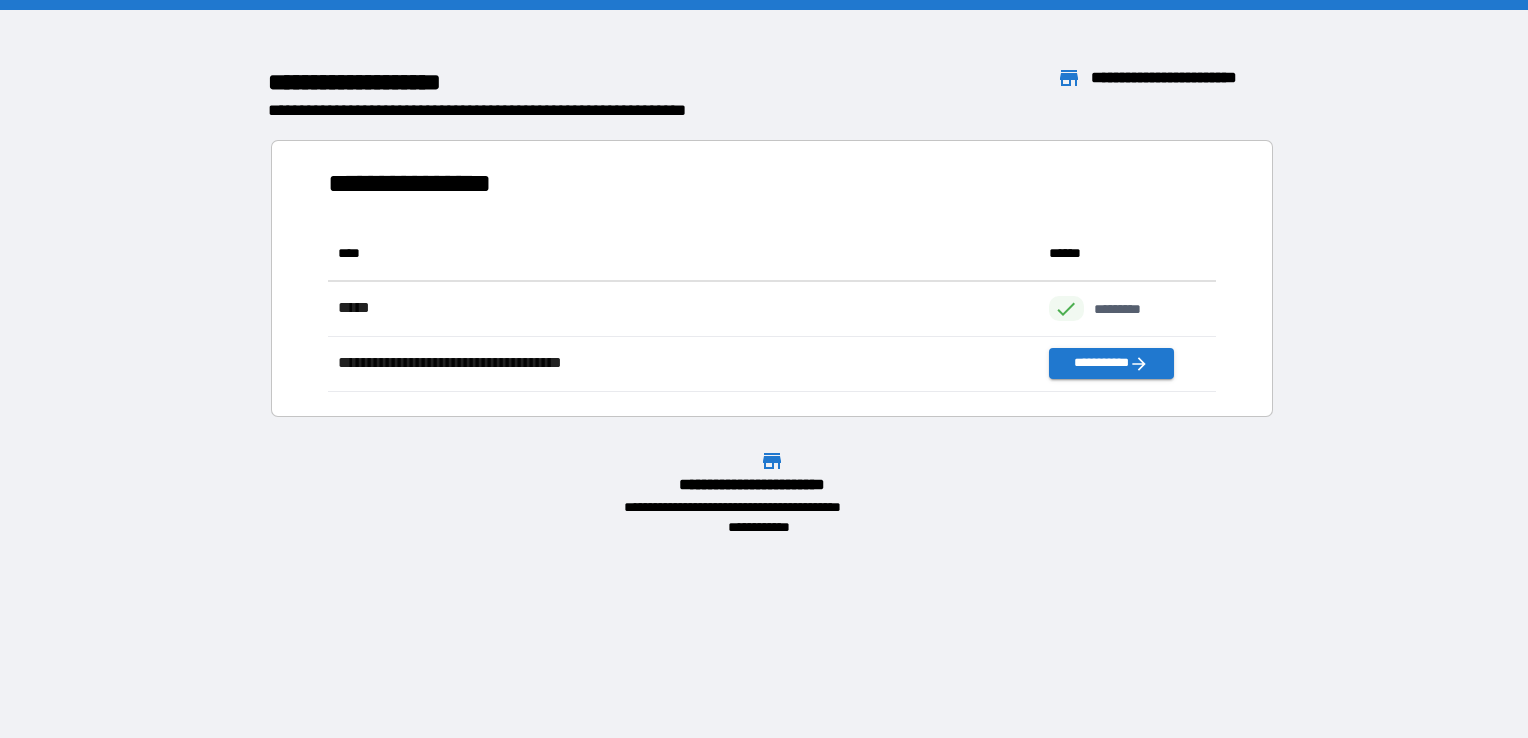 scroll, scrollTop: 16, scrollLeft: 16, axis: both 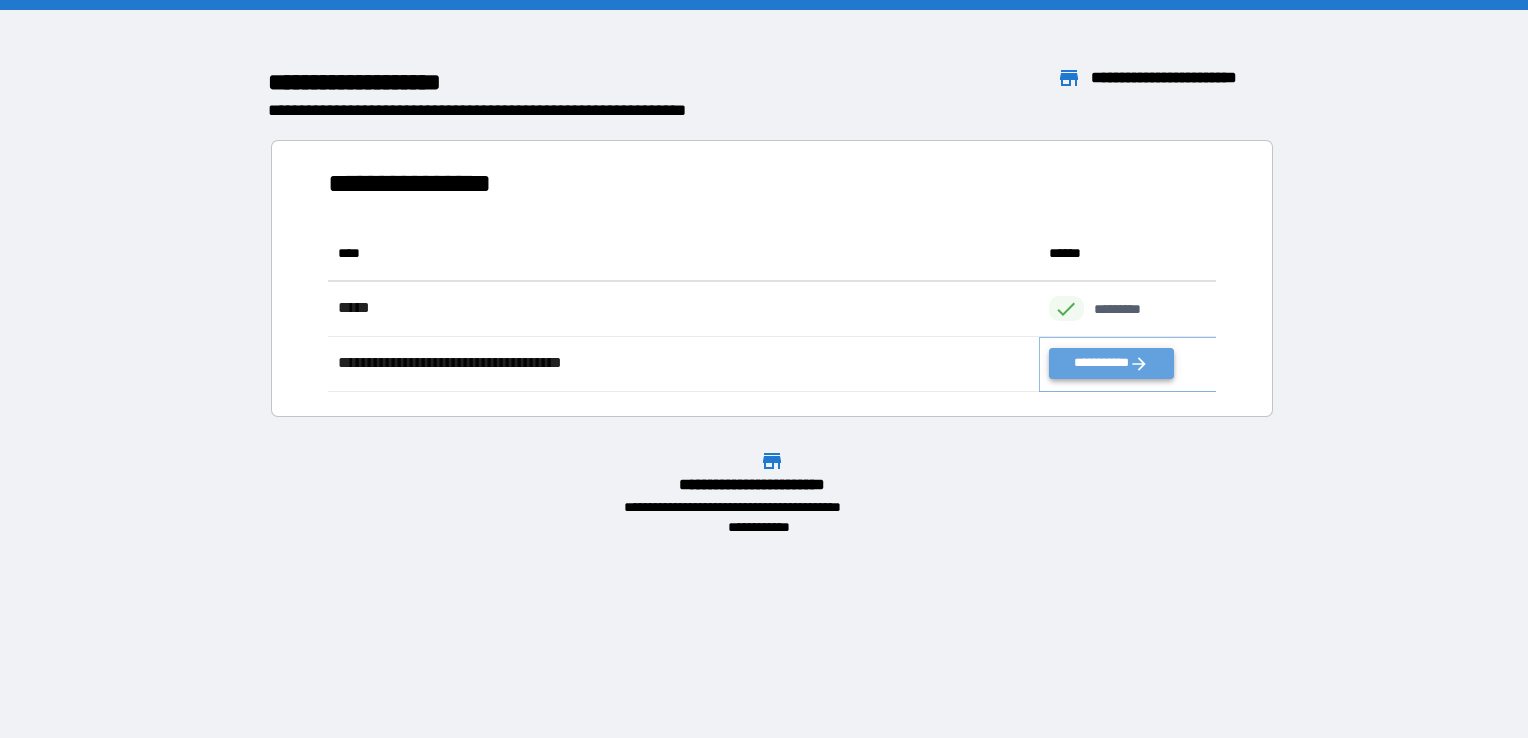click on "**********" at bounding box center [1111, 363] 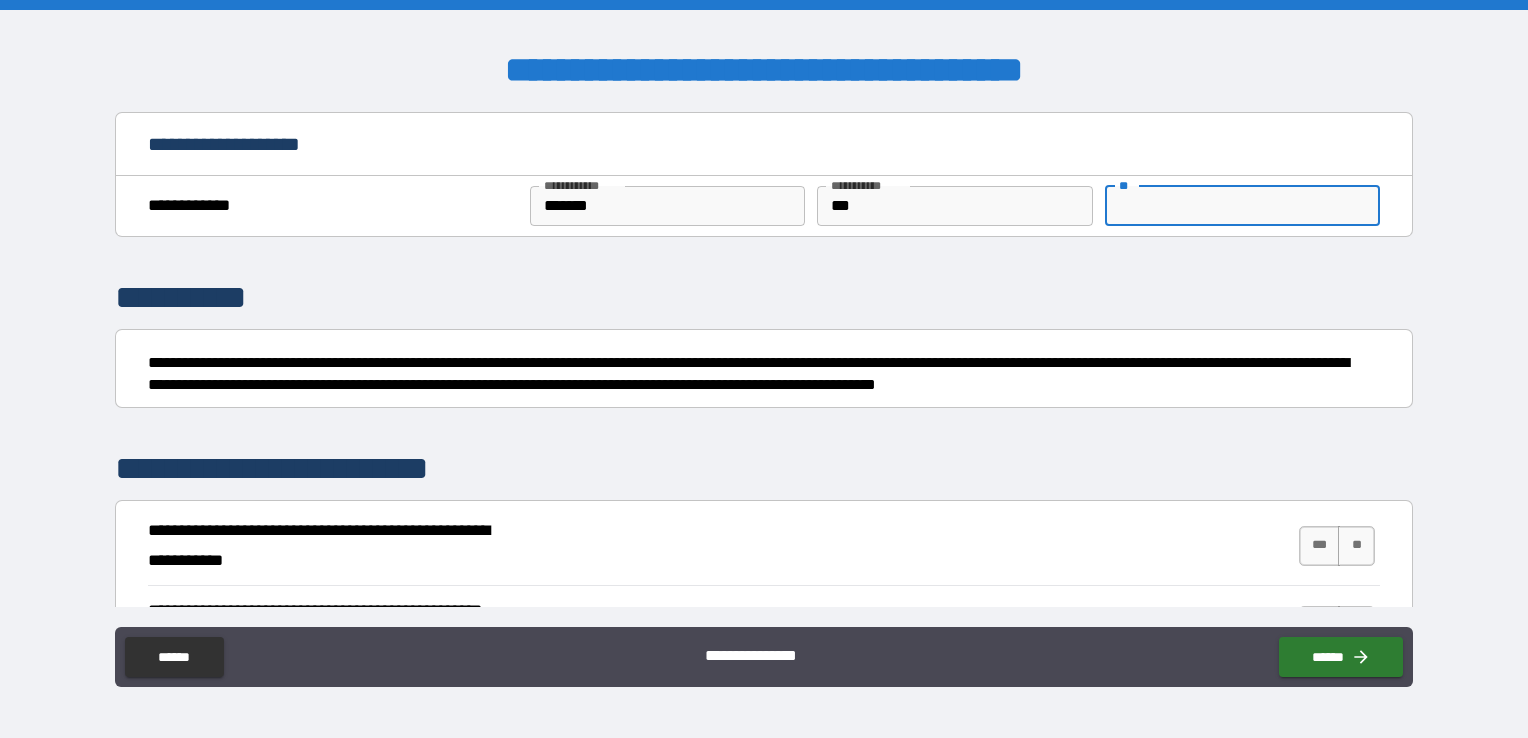 click on "**" at bounding box center [1242, 206] 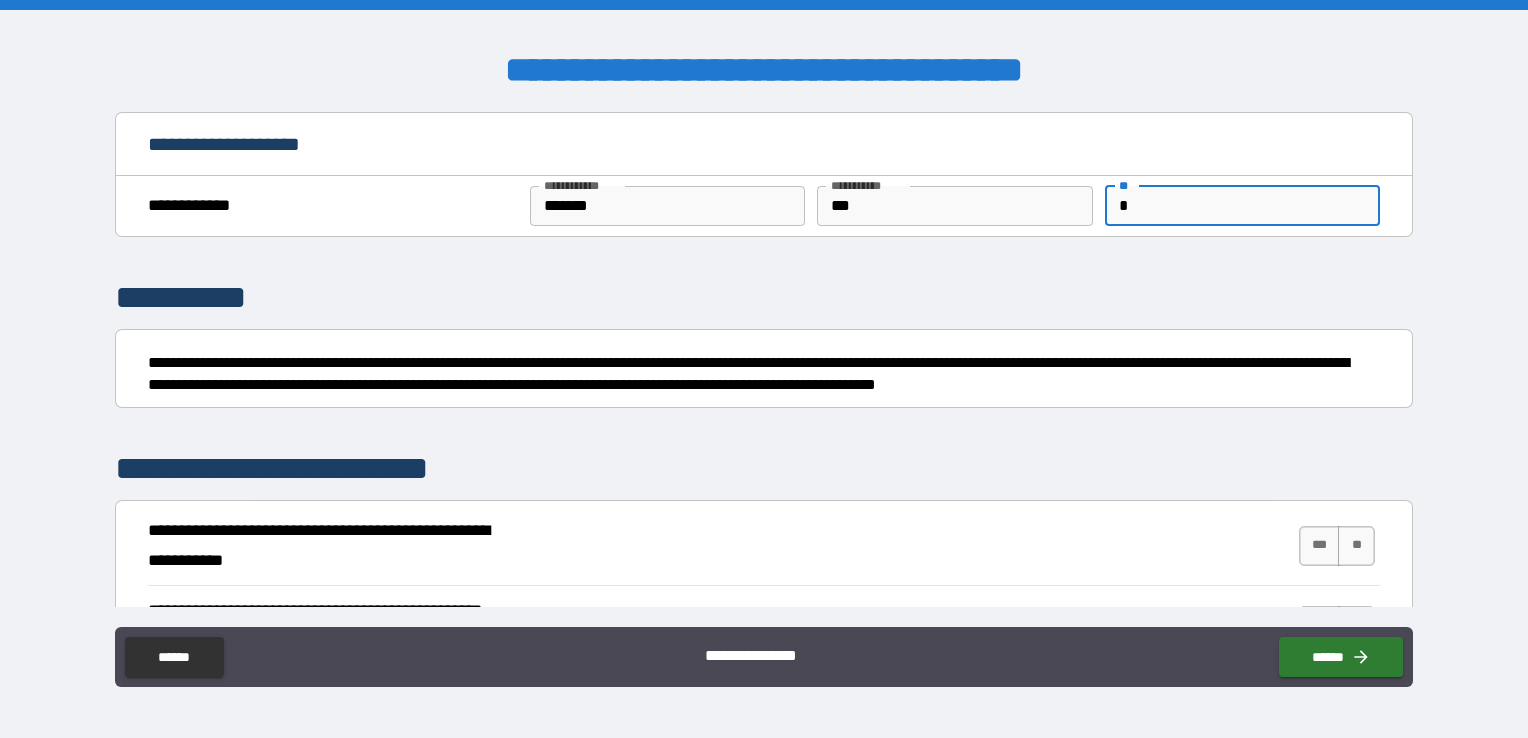 type on "*" 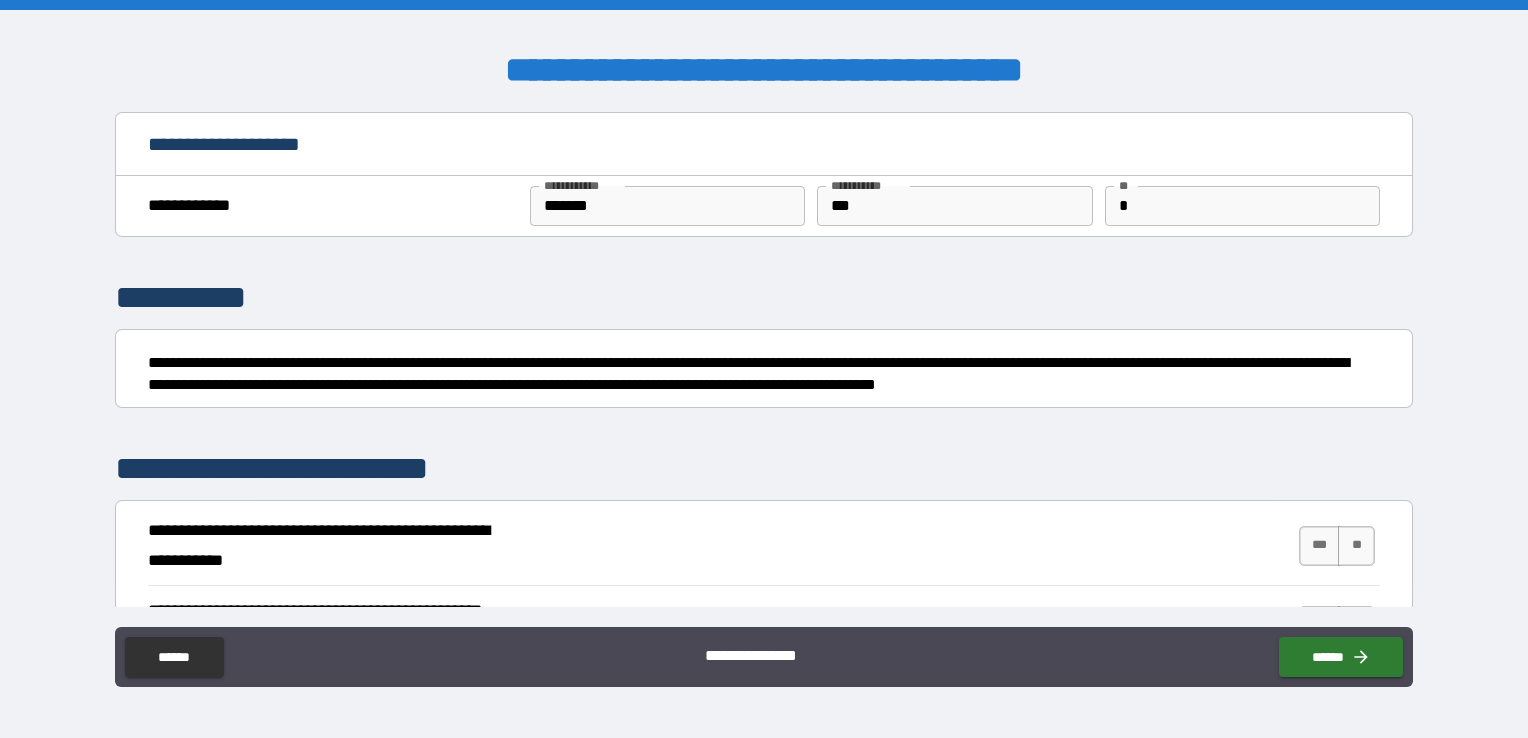 click on "**********" at bounding box center [764, 298] 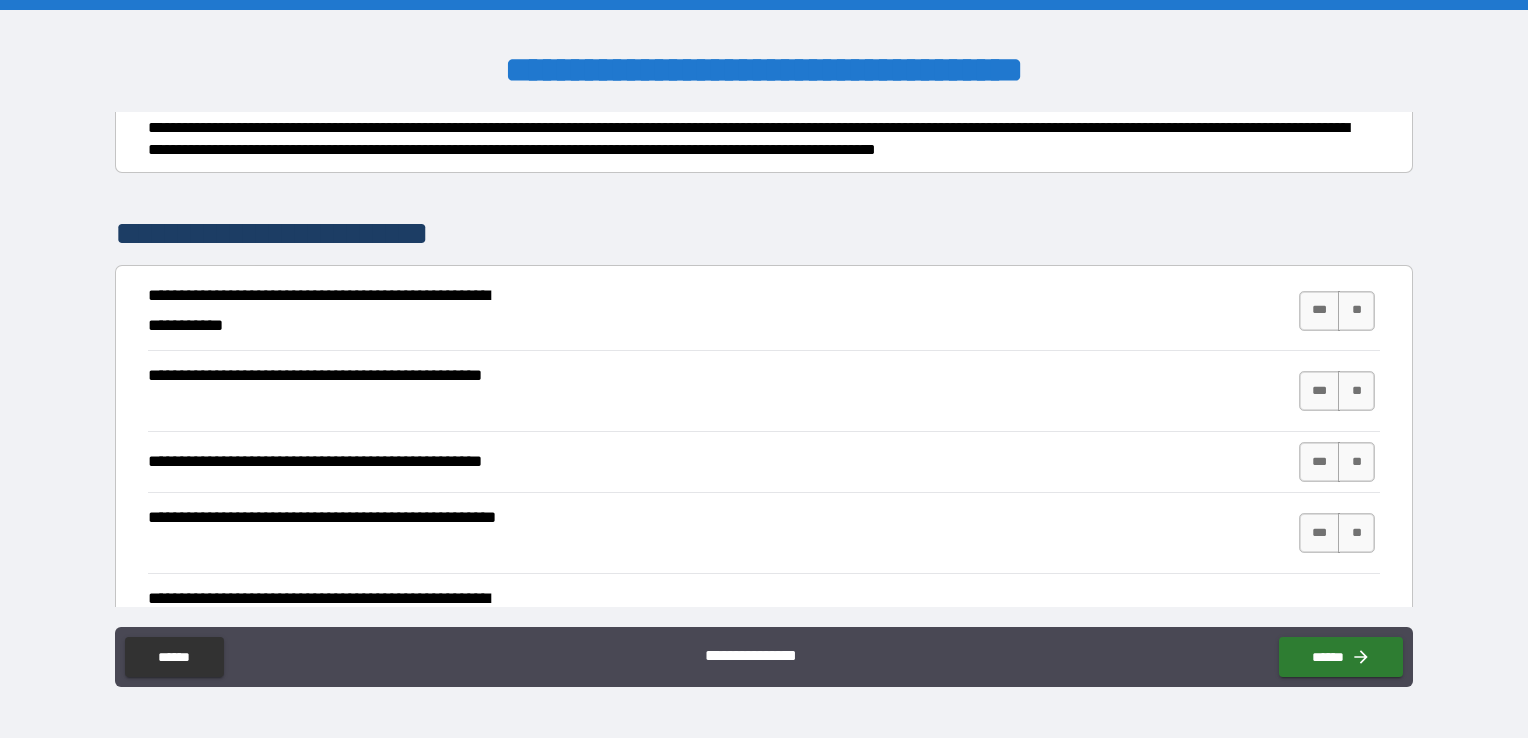 scroll, scrollTop: 238, scrollLeft: 0, axis: vertical 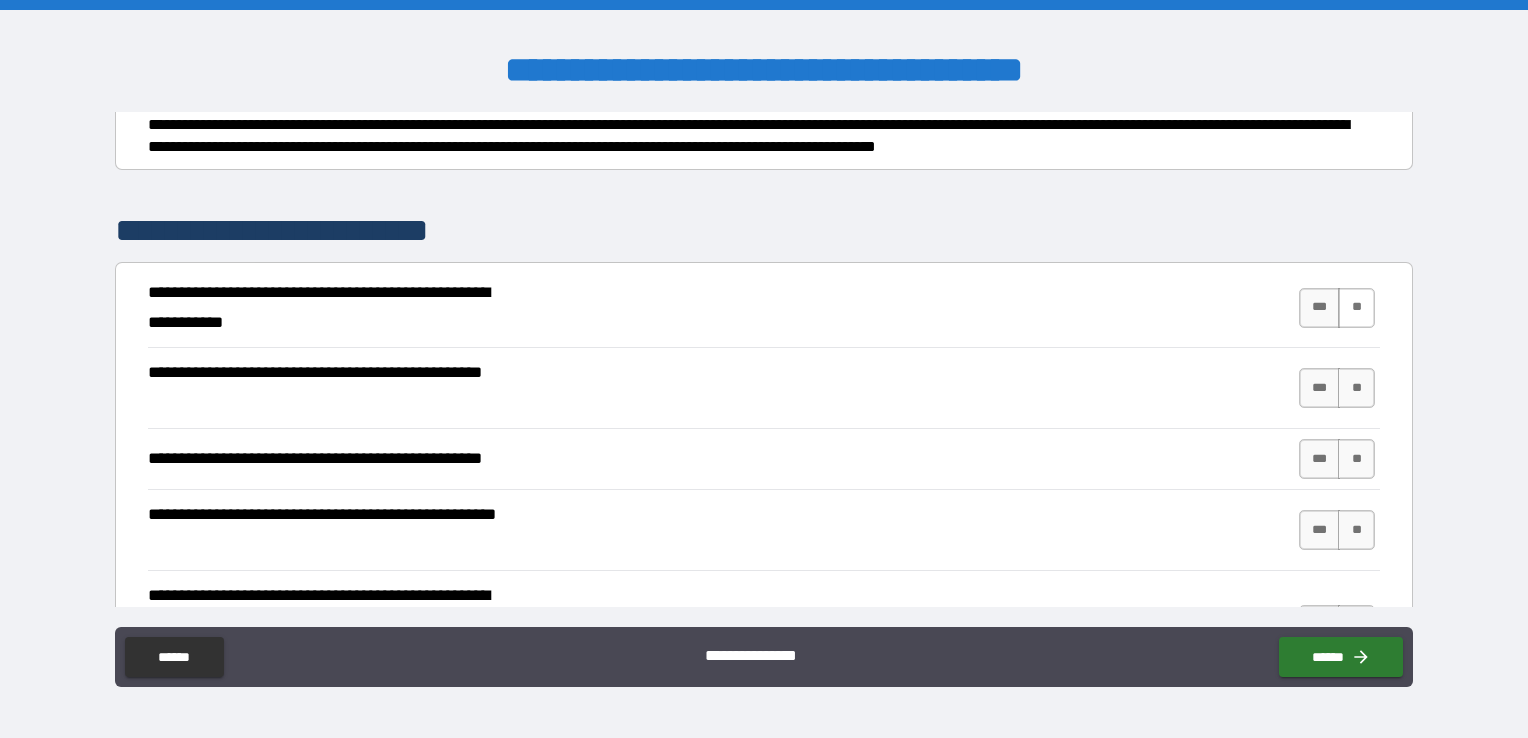 click on "**" at bounding box center [1356, 308] 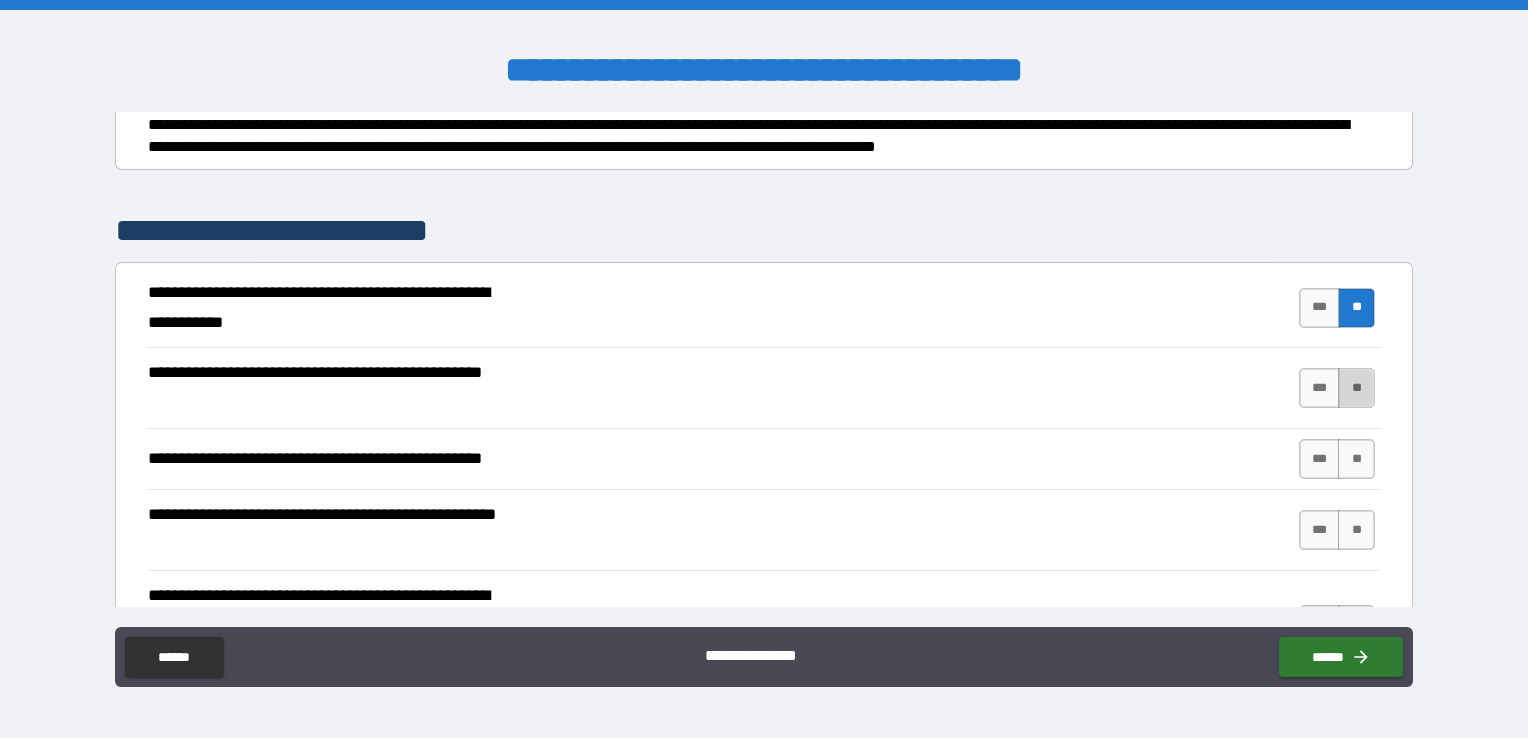 click on "**" at bounding box center [1356, 388] 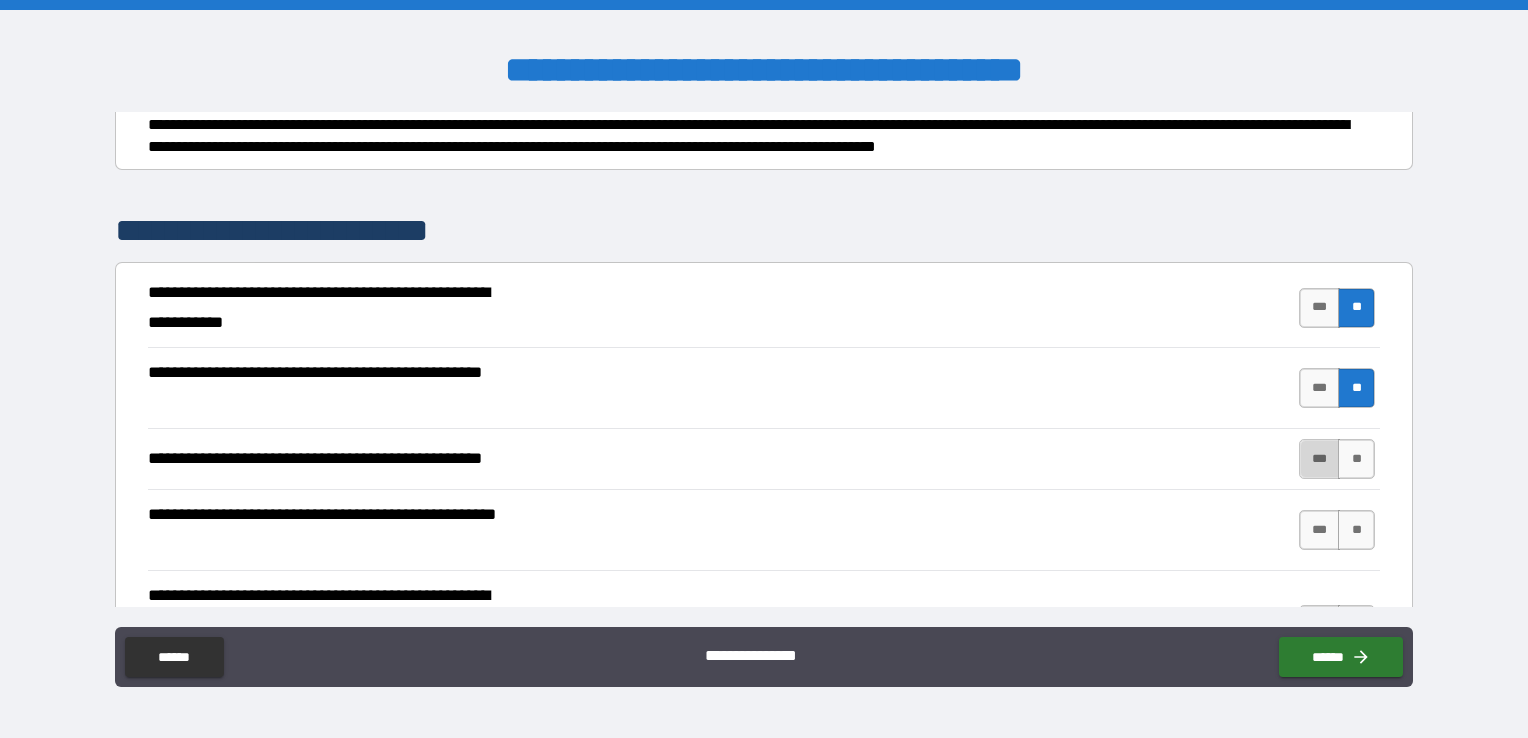 click on "***" at bounding box center [1320, 459] 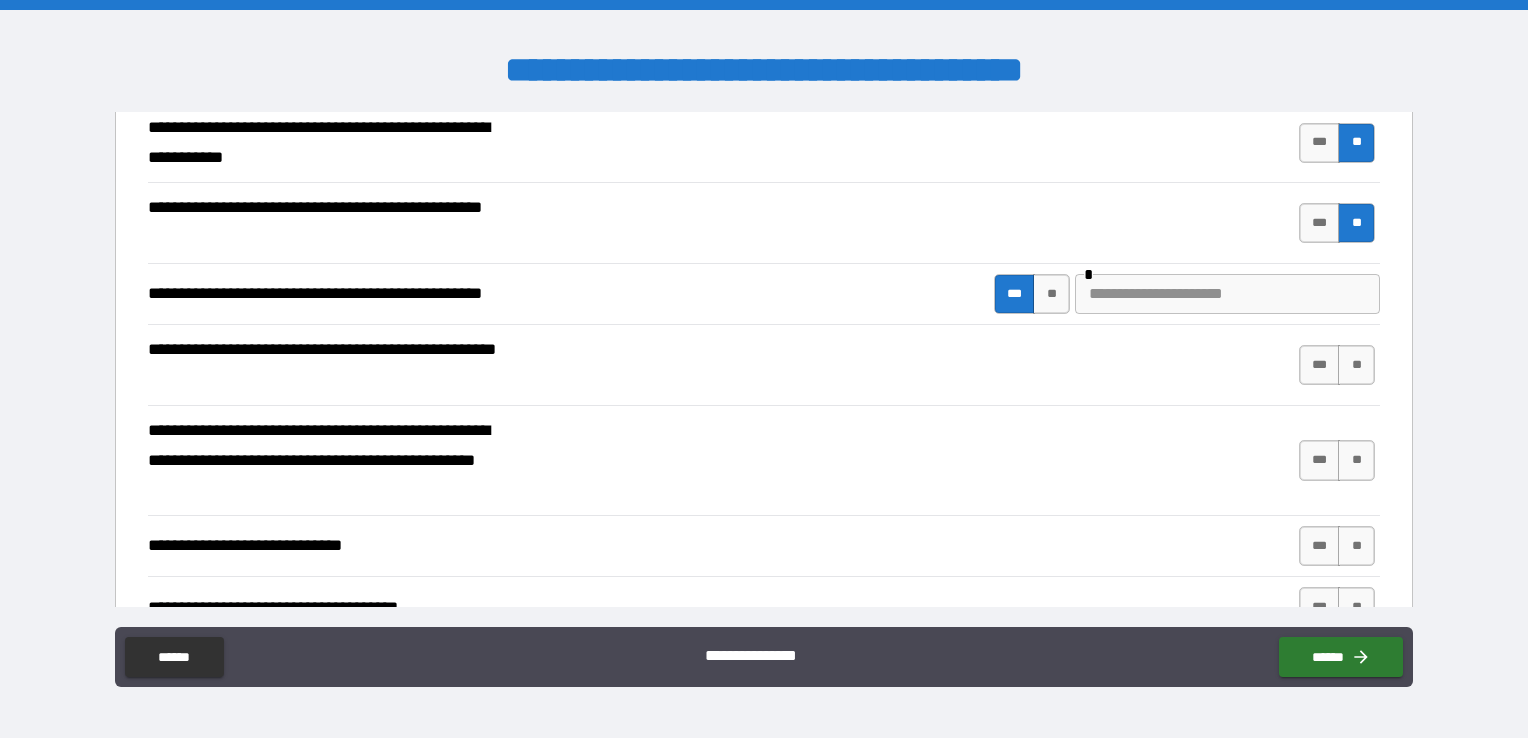 scroll, scrollTop: 407, scrollLeft: 0, axis: vertical 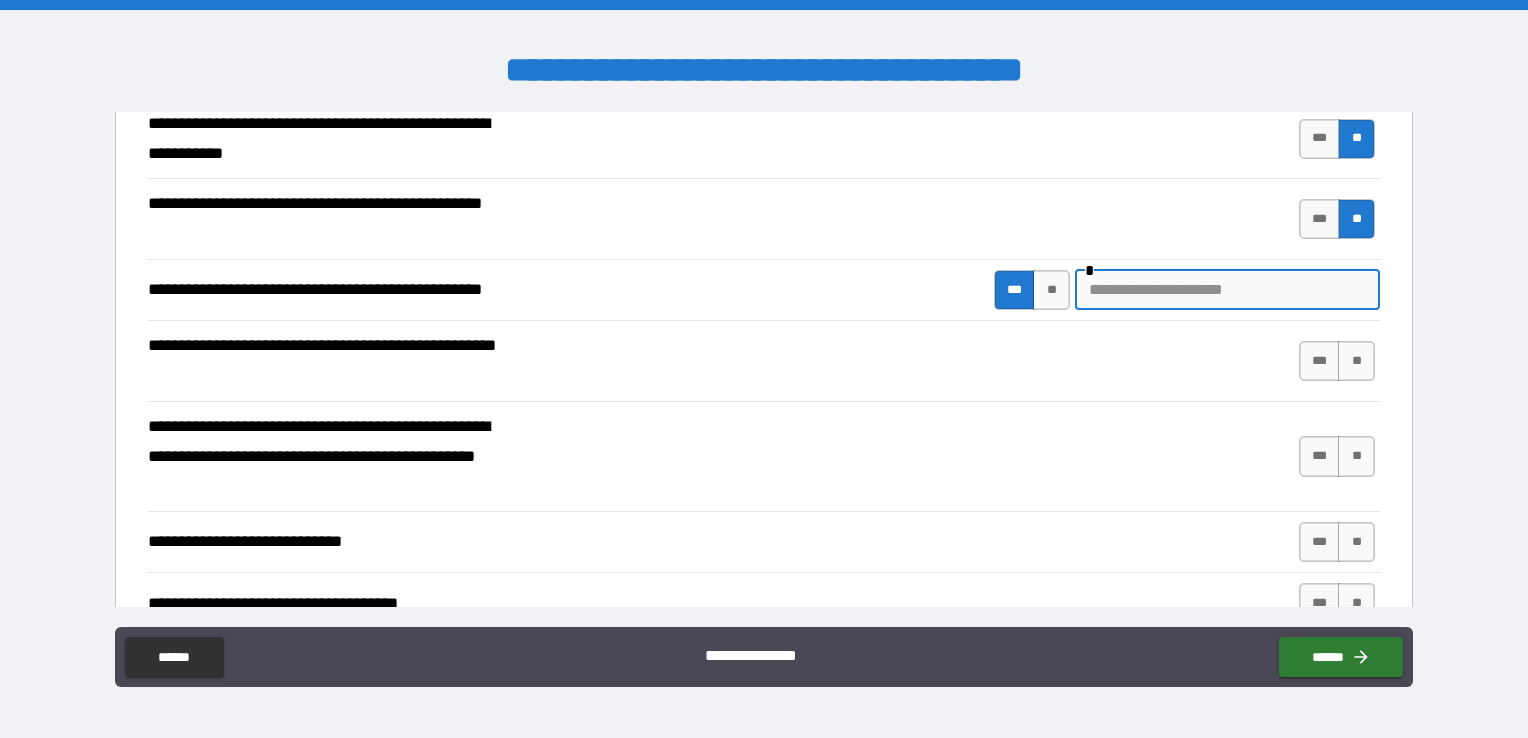 click at bounding box center [1227, 290] 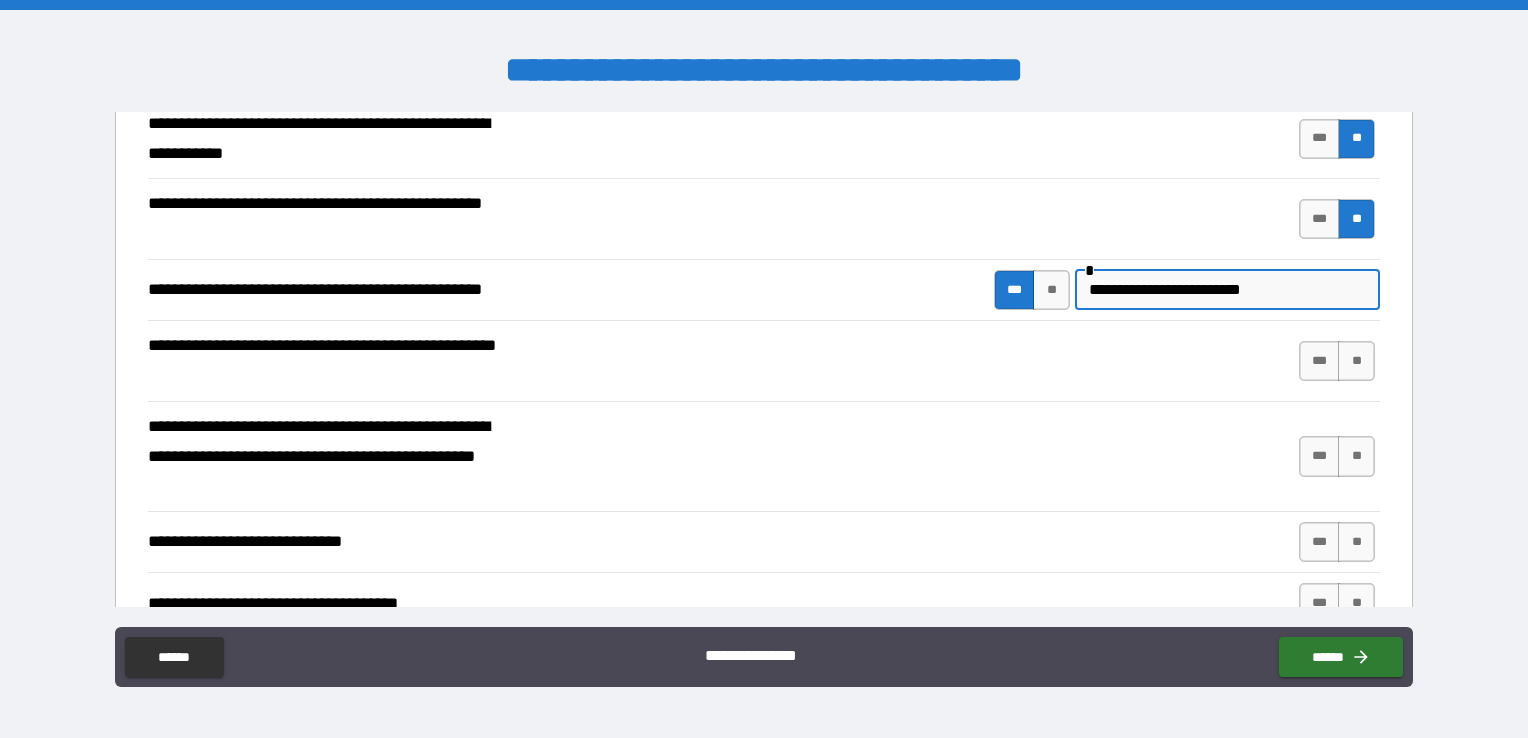 type on "**********" 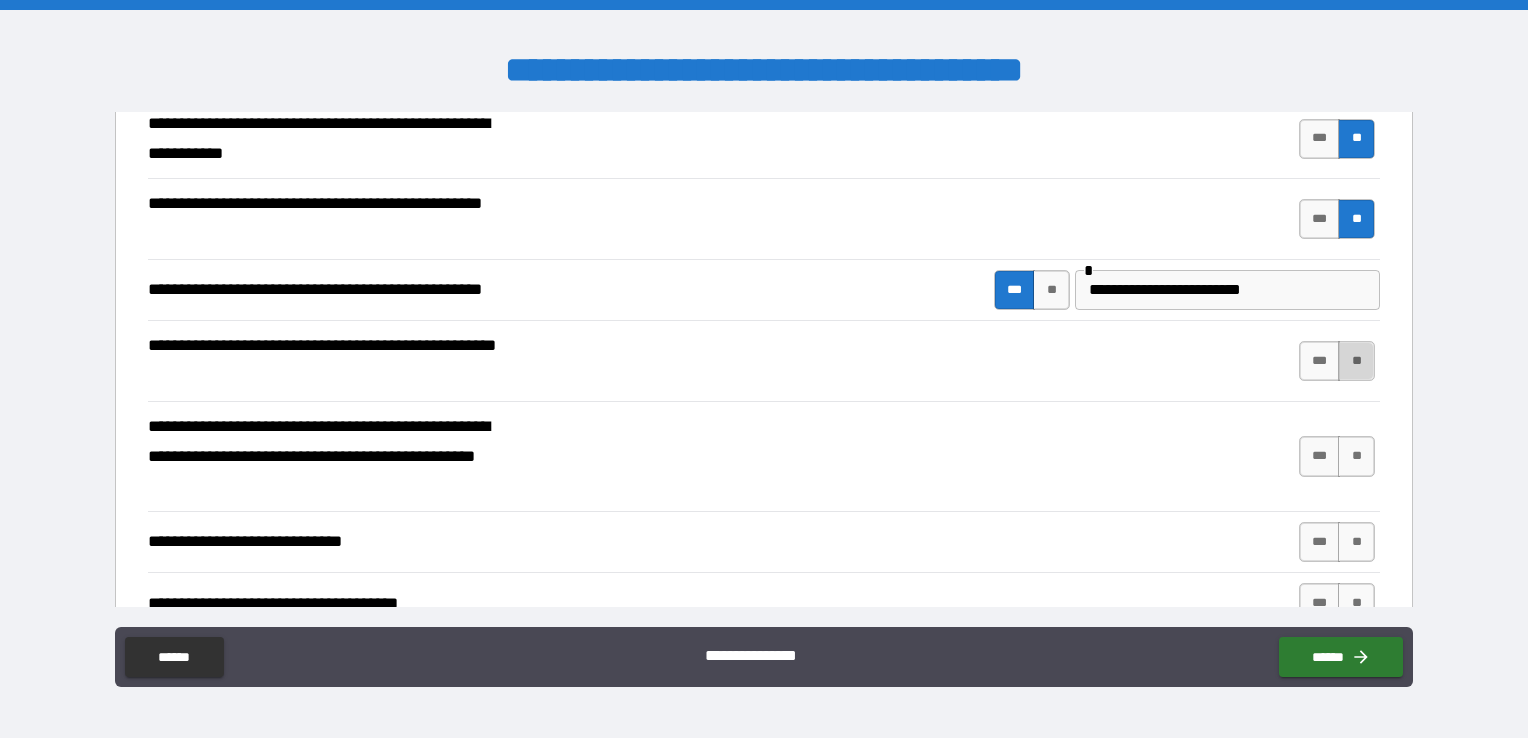 click on "**" at bounding box center (1356, 361) 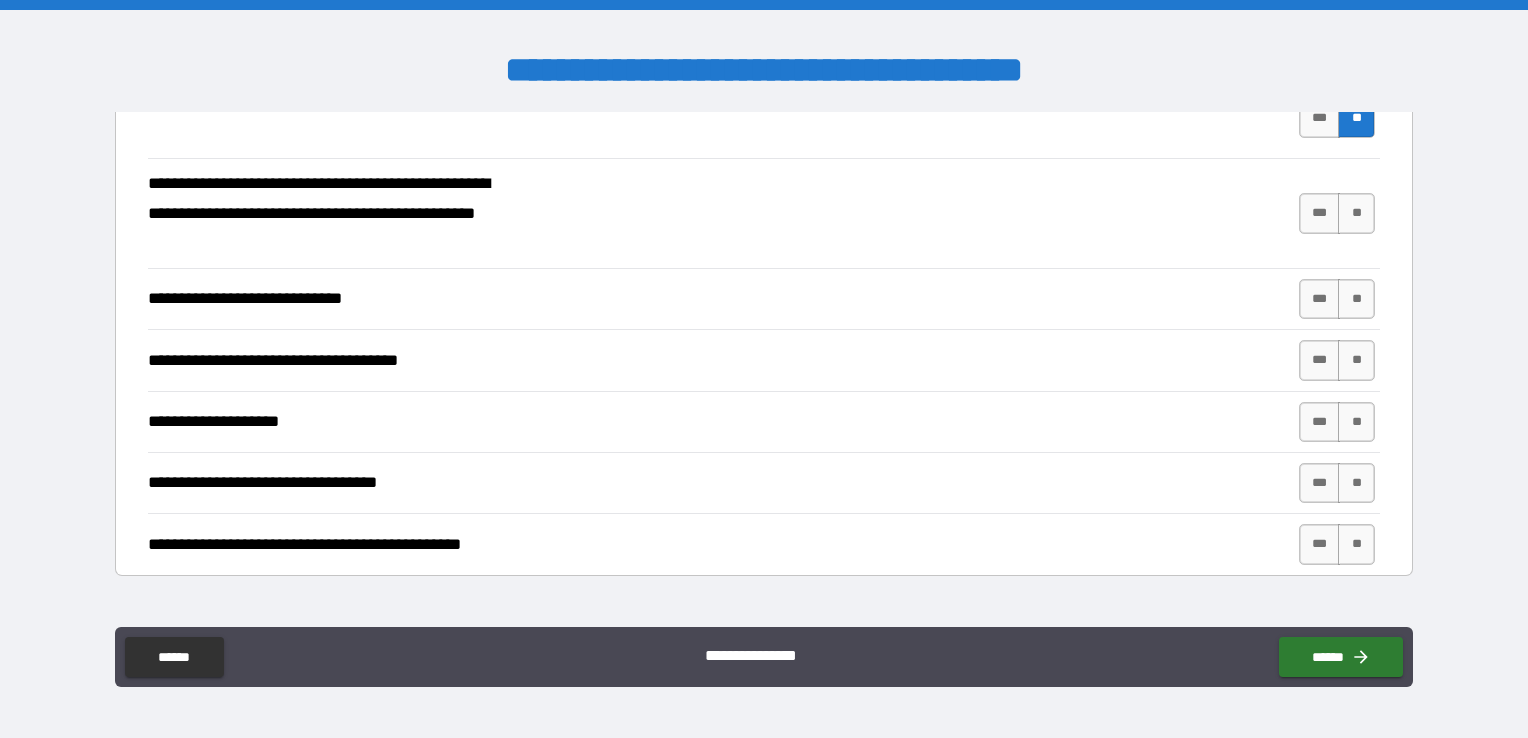 scroll, scrollTop: 652, scrollLeft: 0, axis: vertical 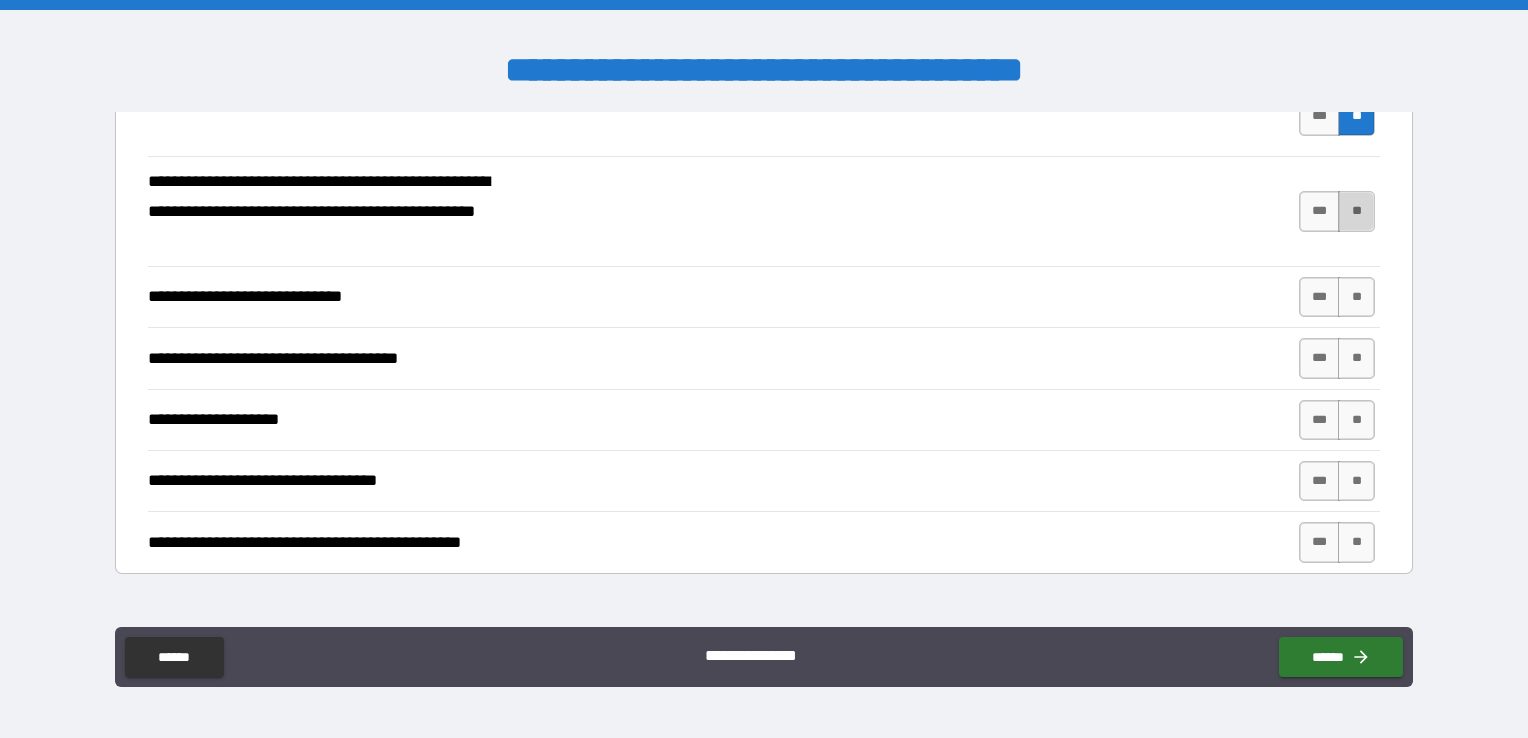 click on "**" at bounding box center (1356, 211) 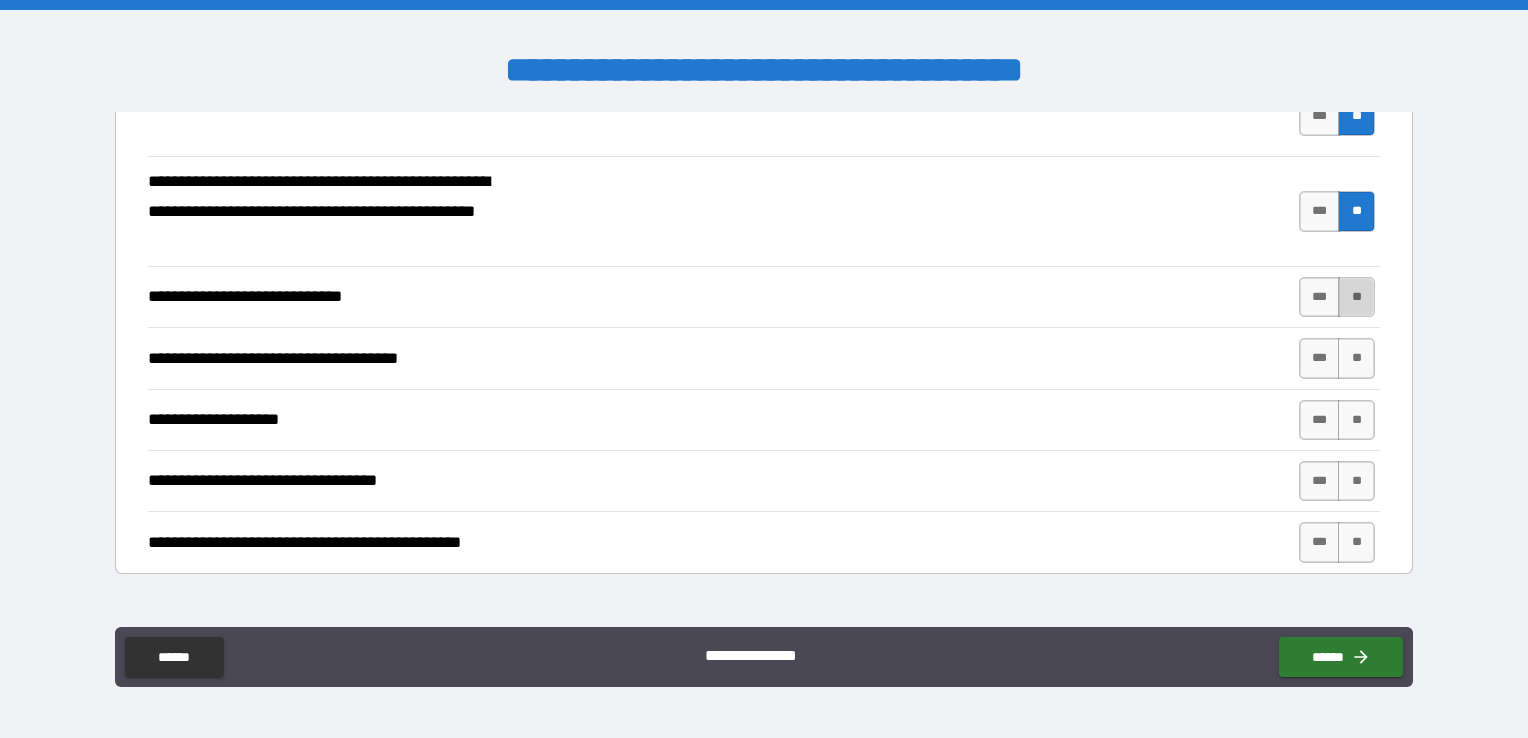 click on "**" at bounding box center [1356, 297] 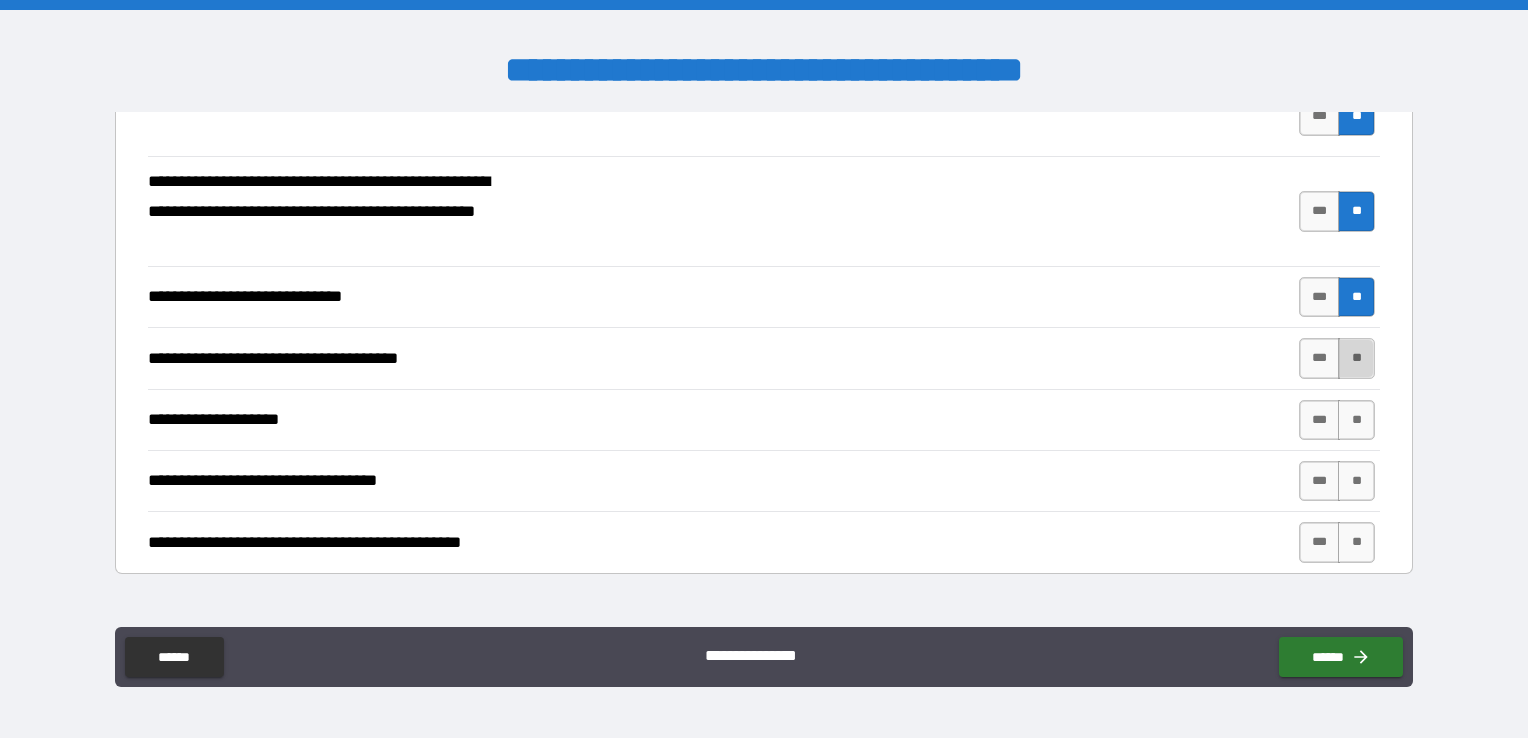 click on "**" at bounding box center (1356, 358) 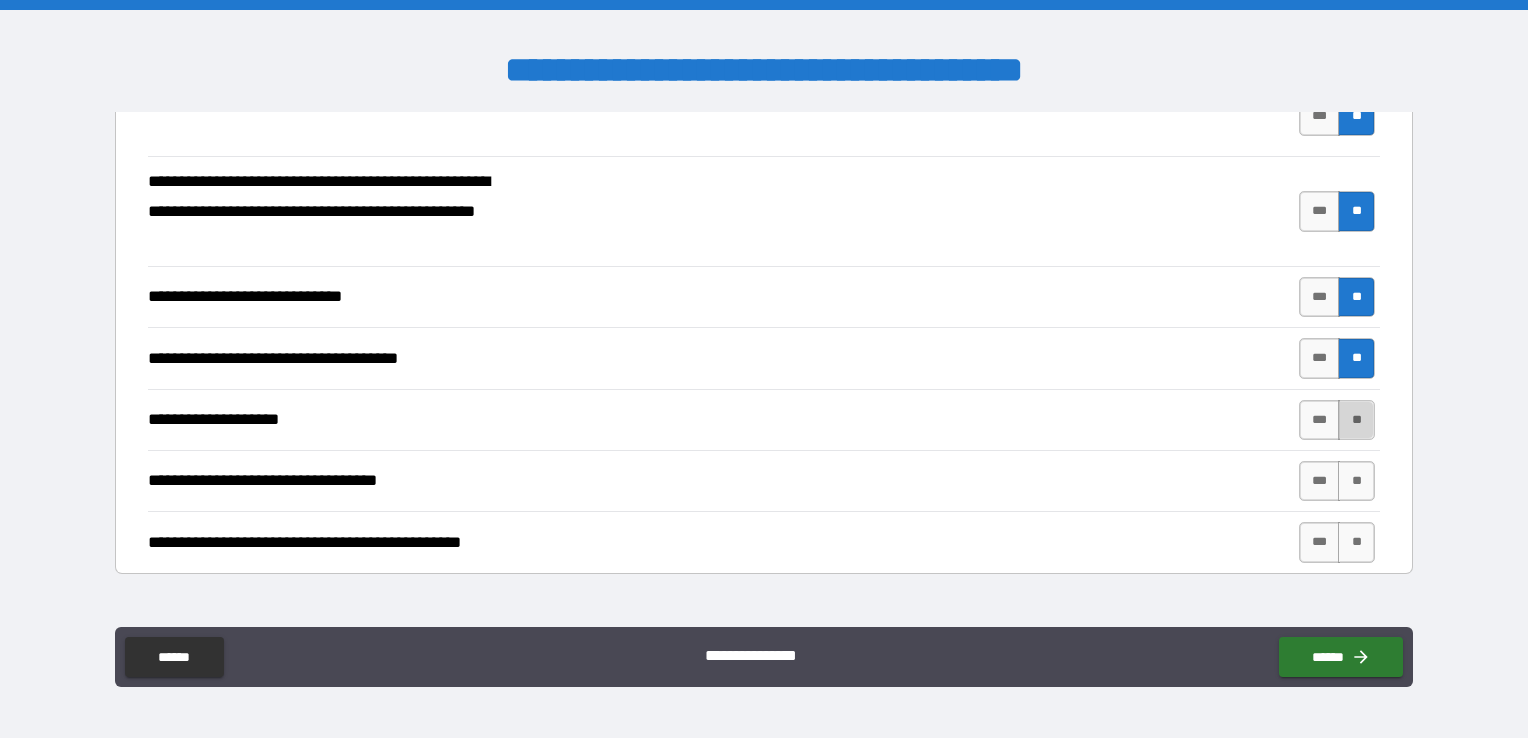 click on "**" at bounding box center [1356, 420] 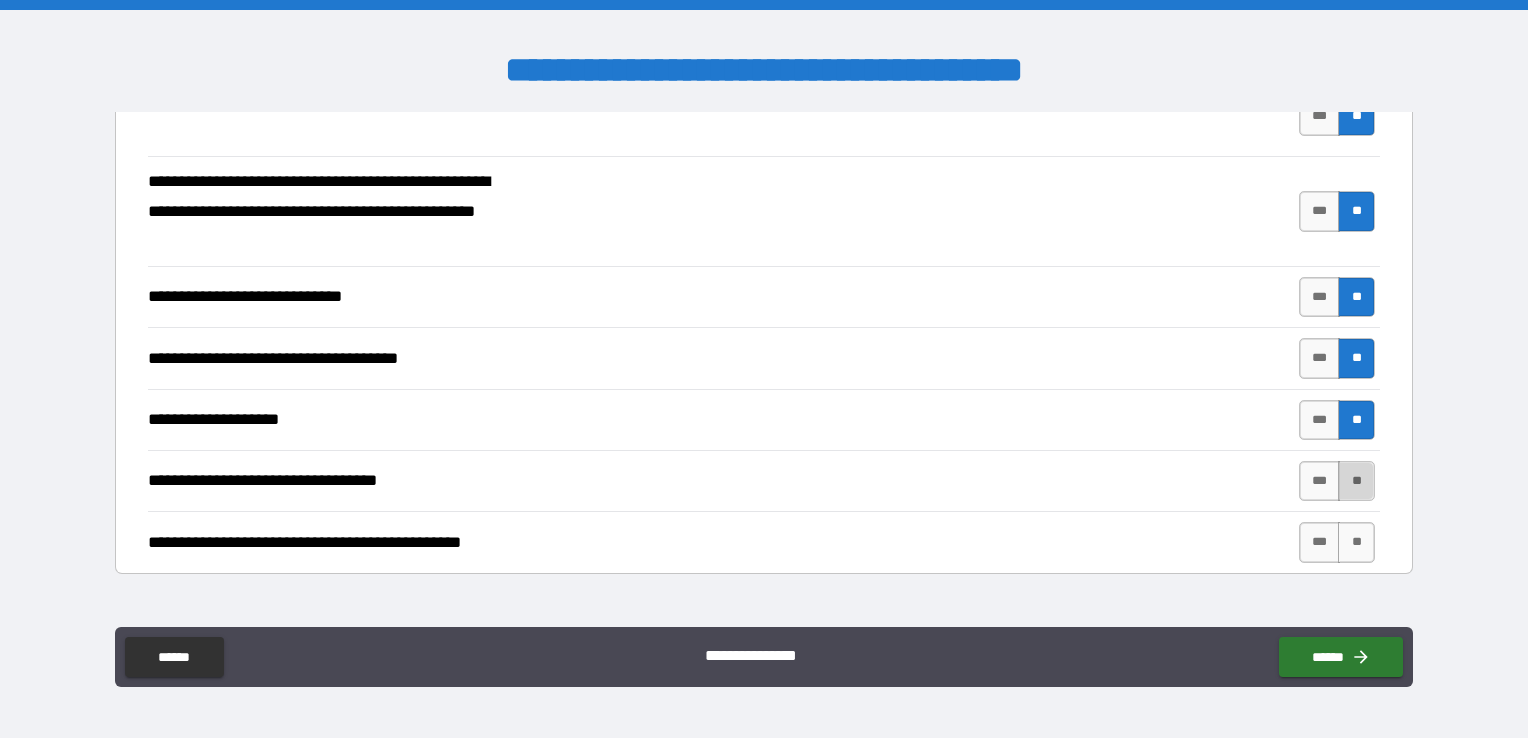 click on "**" at bounding box center (1356, 481) 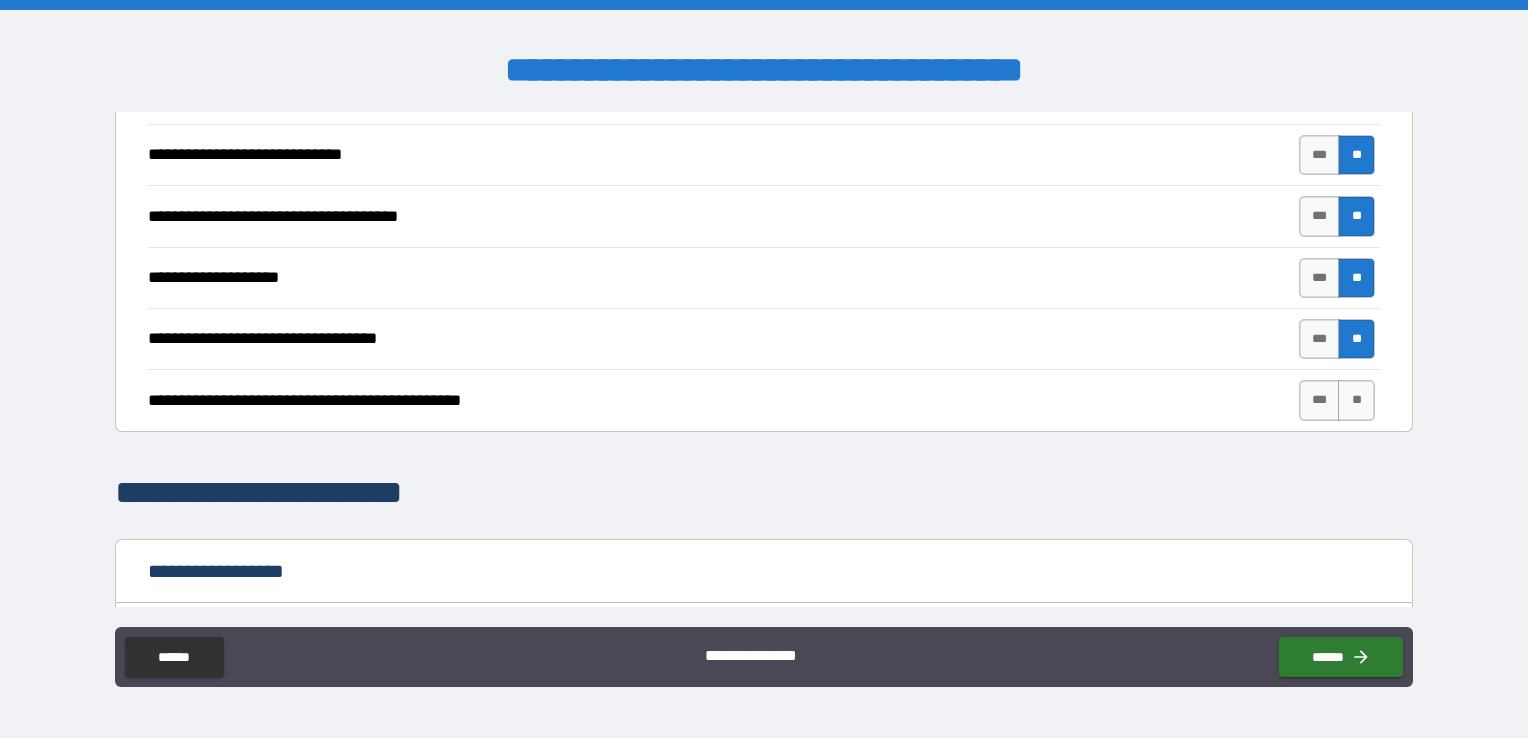 scroll, scrollTop: 795, scrollLeft: 0, axis: vertical 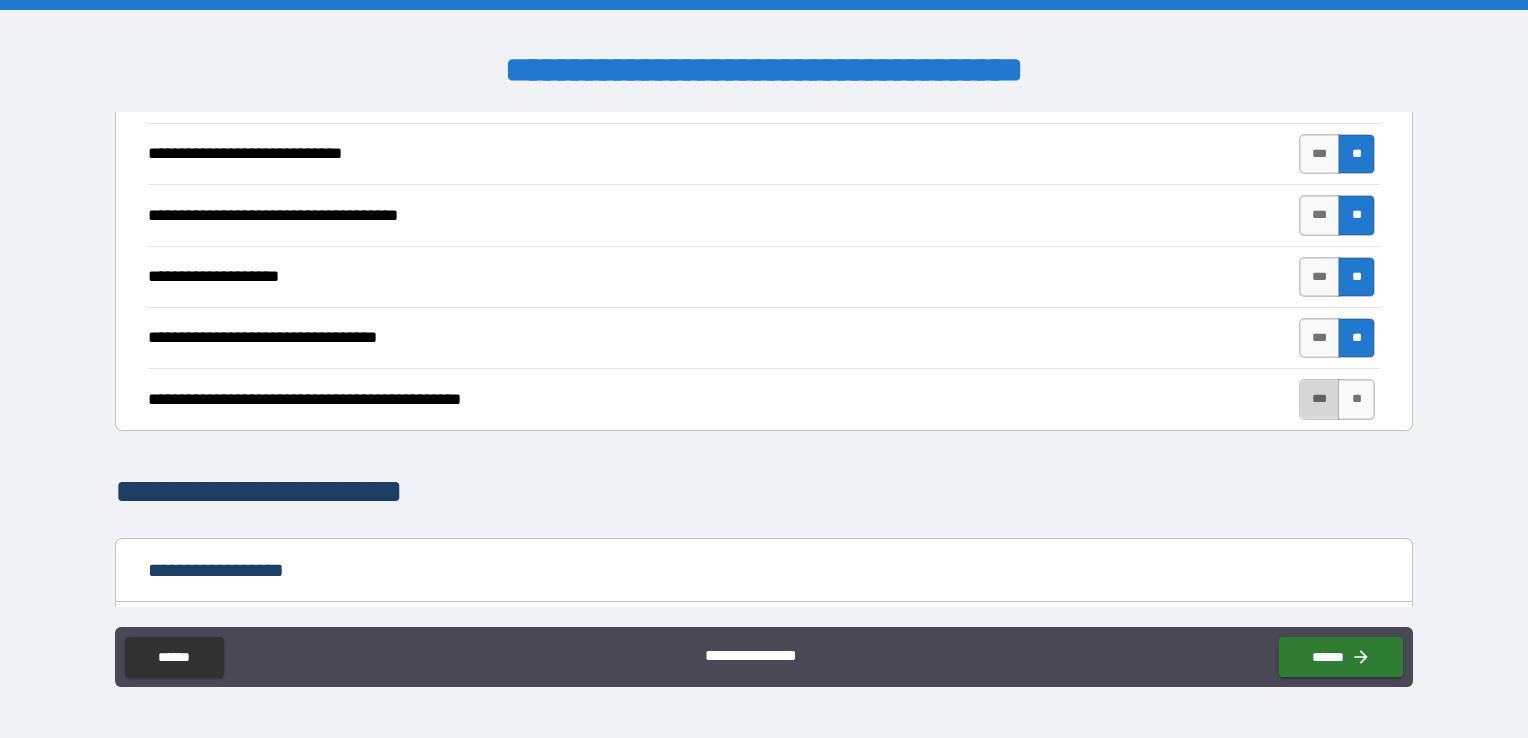 click on "***" at bounding box center (1320, 399) 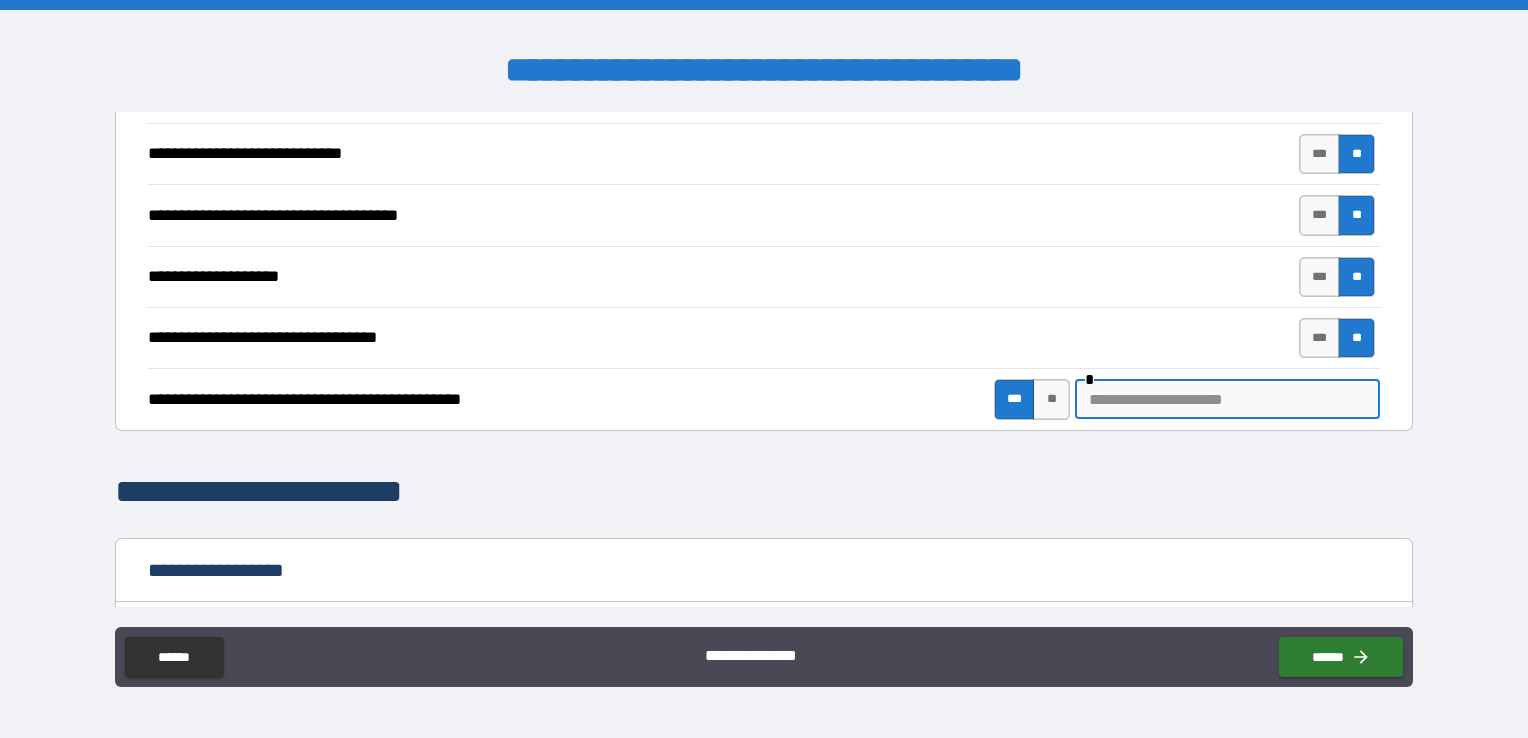 click at bounding box center (1227, 399) 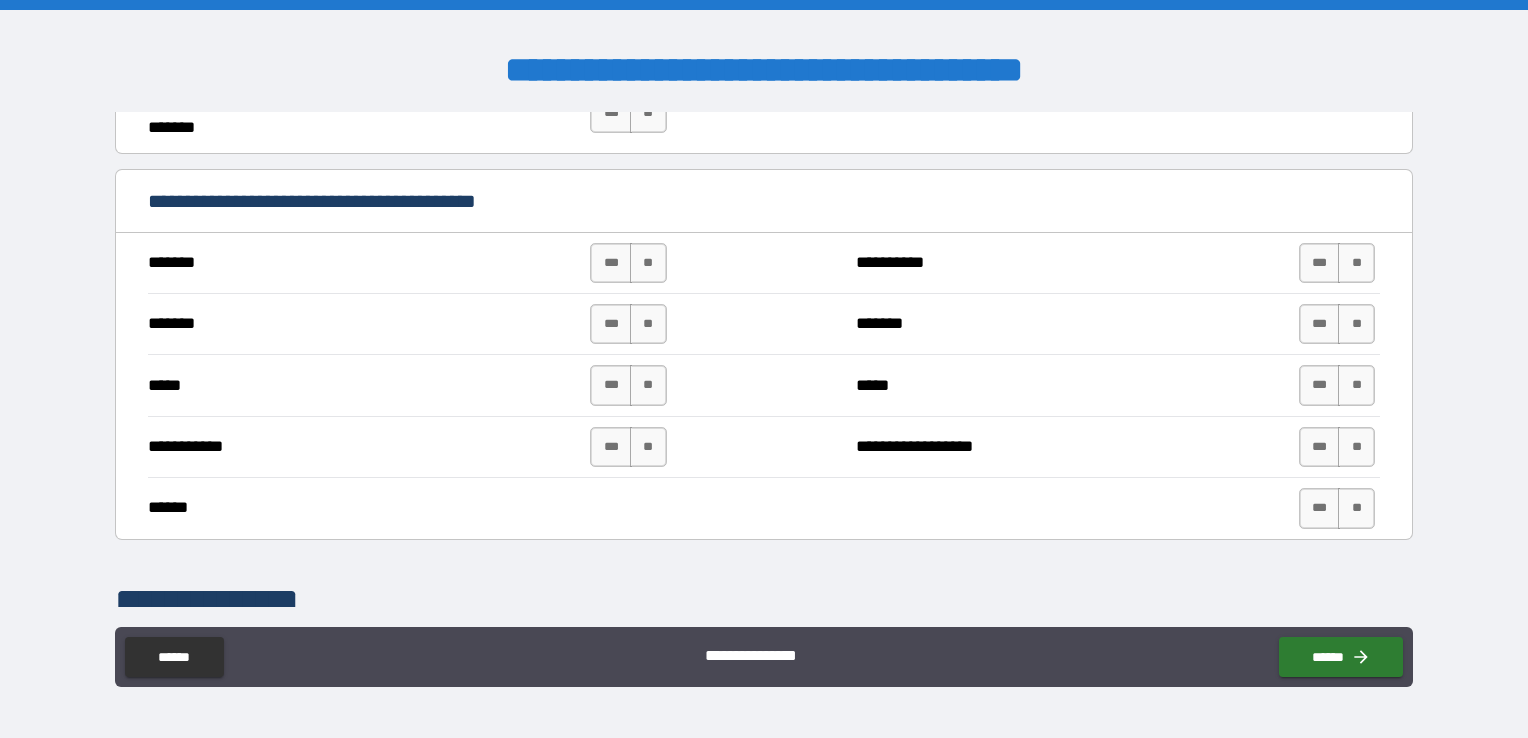 scroll, scrollTop: 1408, scrollLeft: 0, axis: vertical 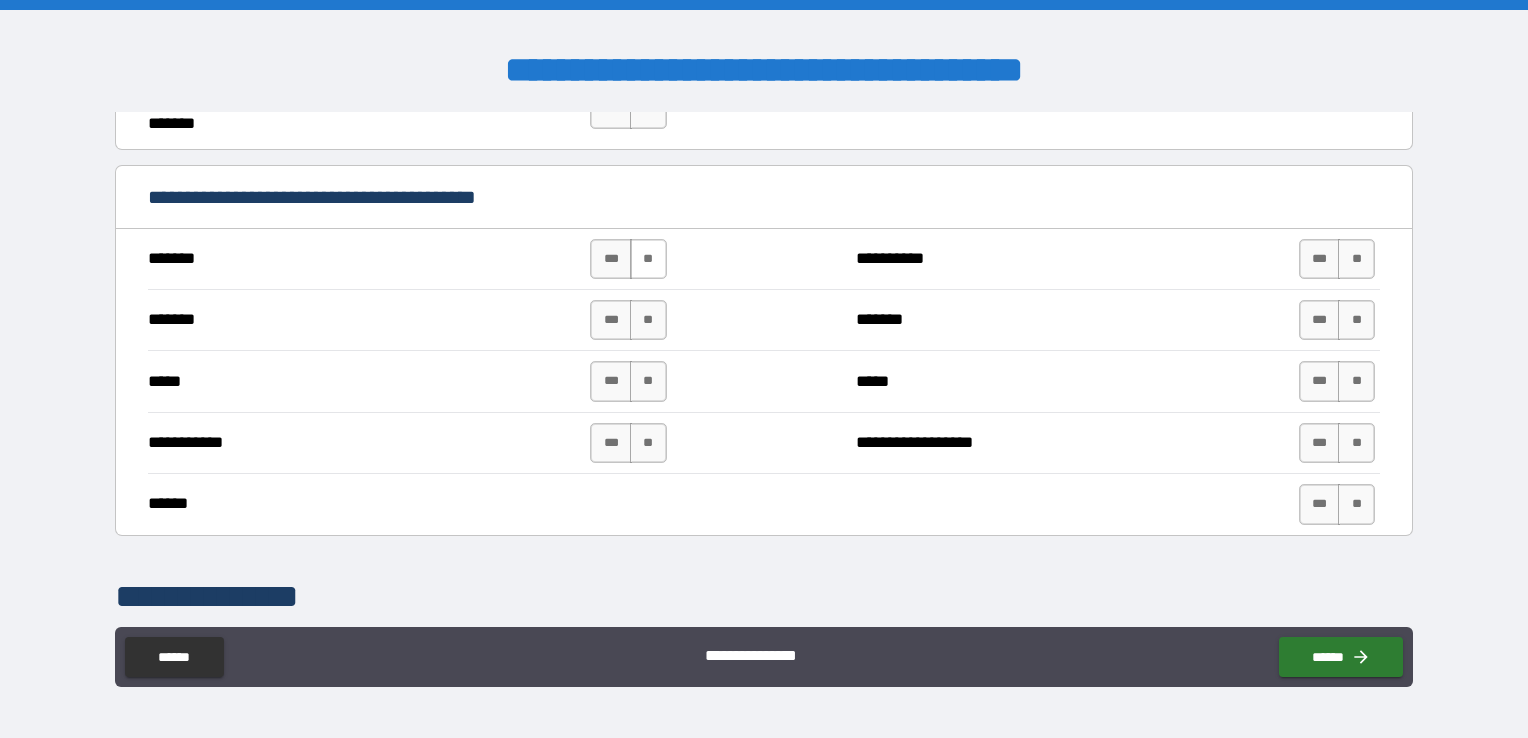 type on "**********" 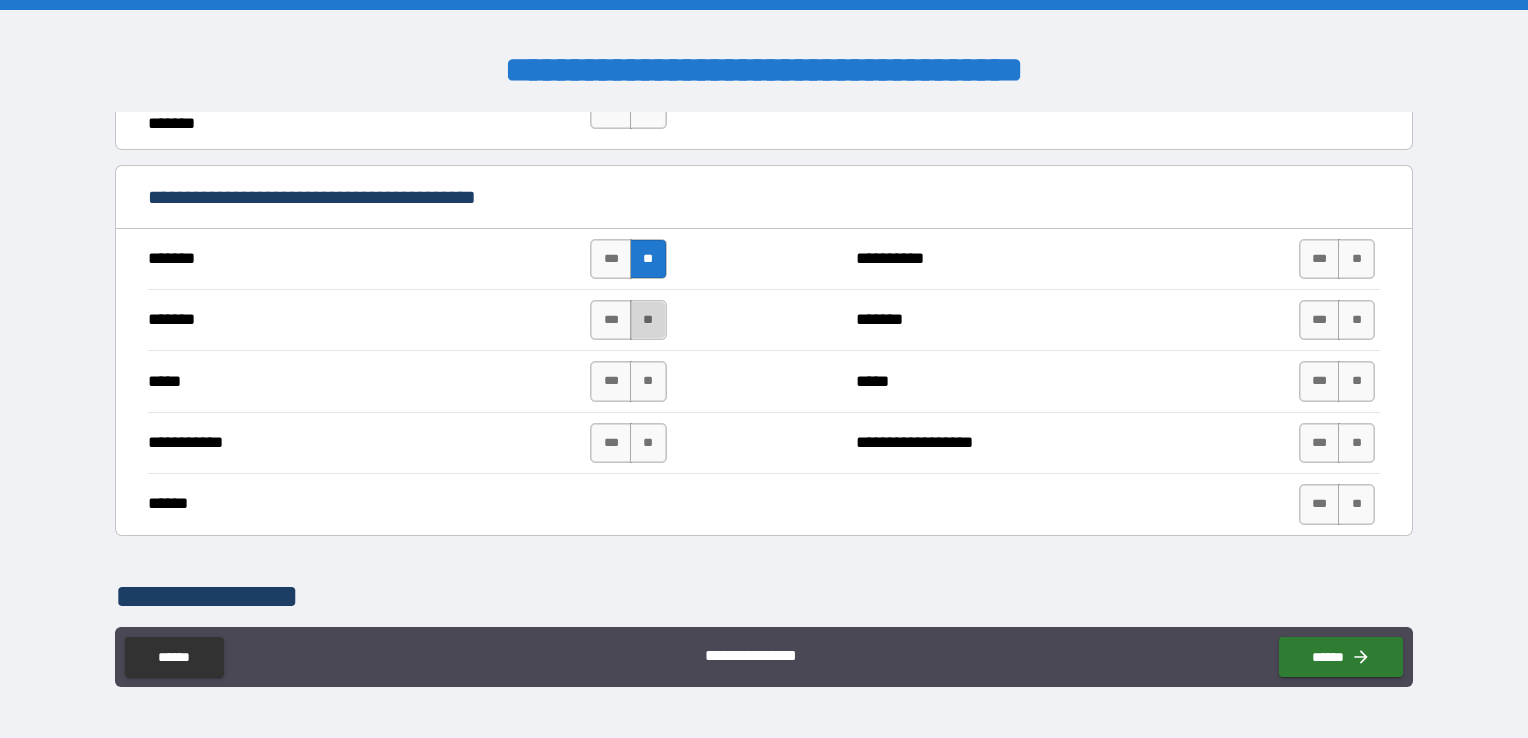 click on "**" at bounding box center (648, 320) 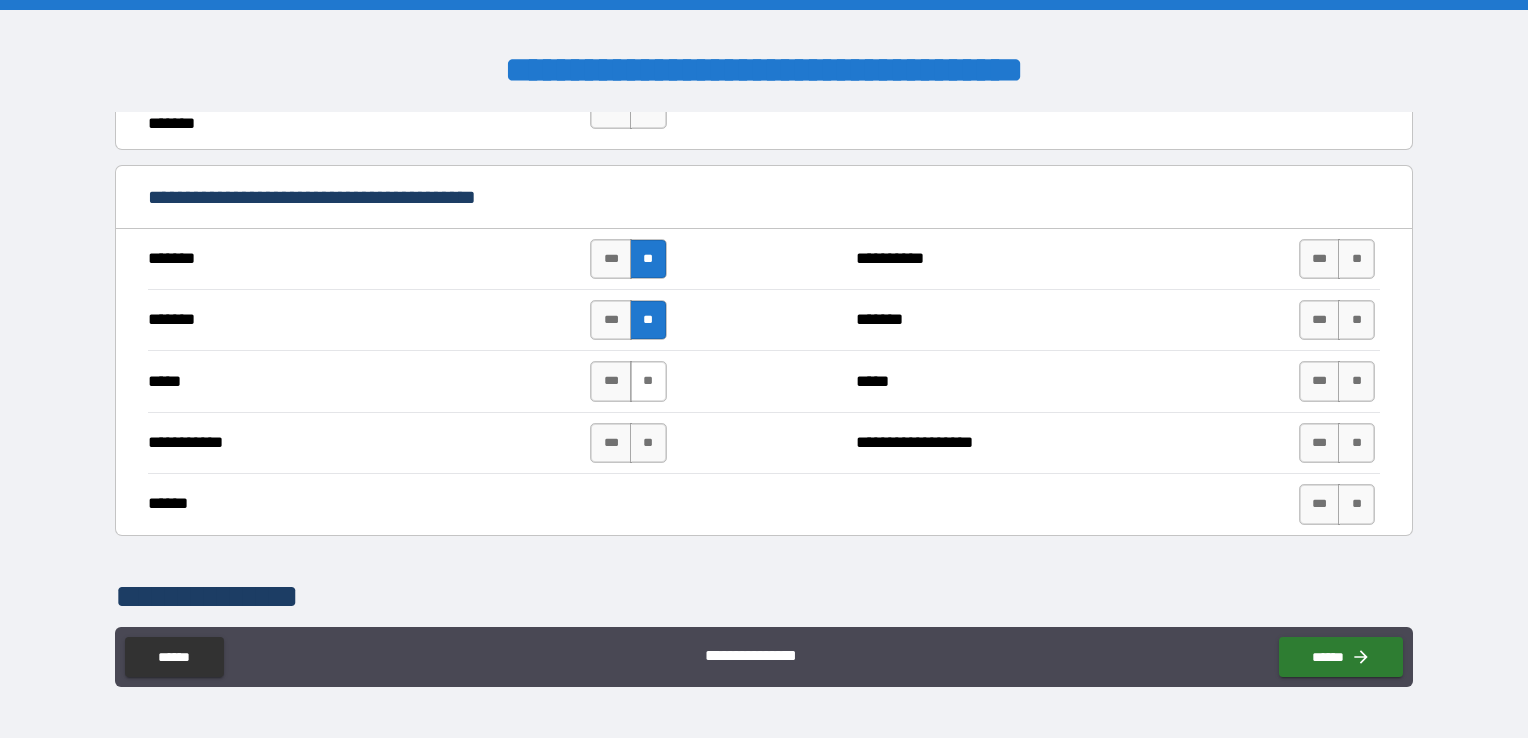 click on "**" at bounding box center (648, 381) 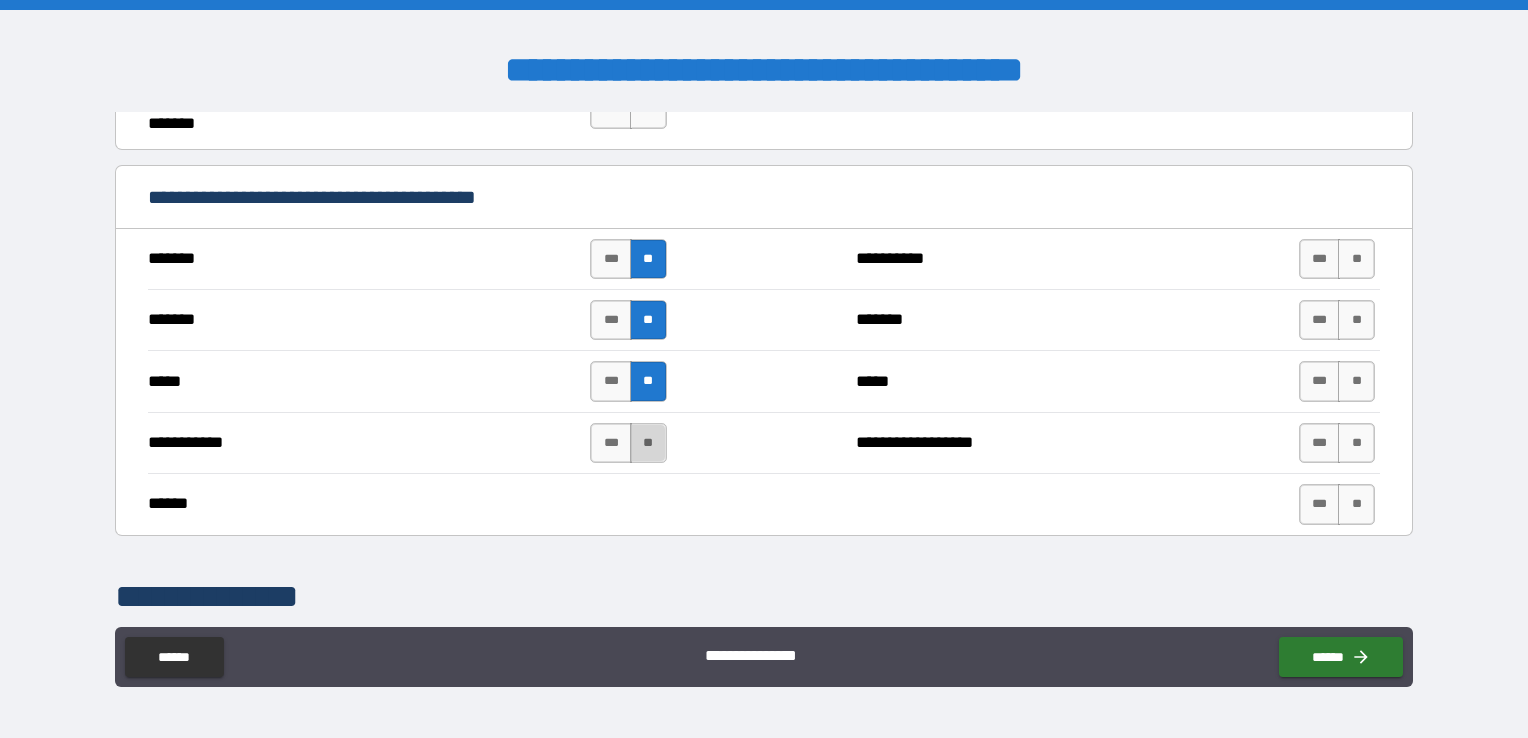 click on "**" at bounding box center [648, 443] 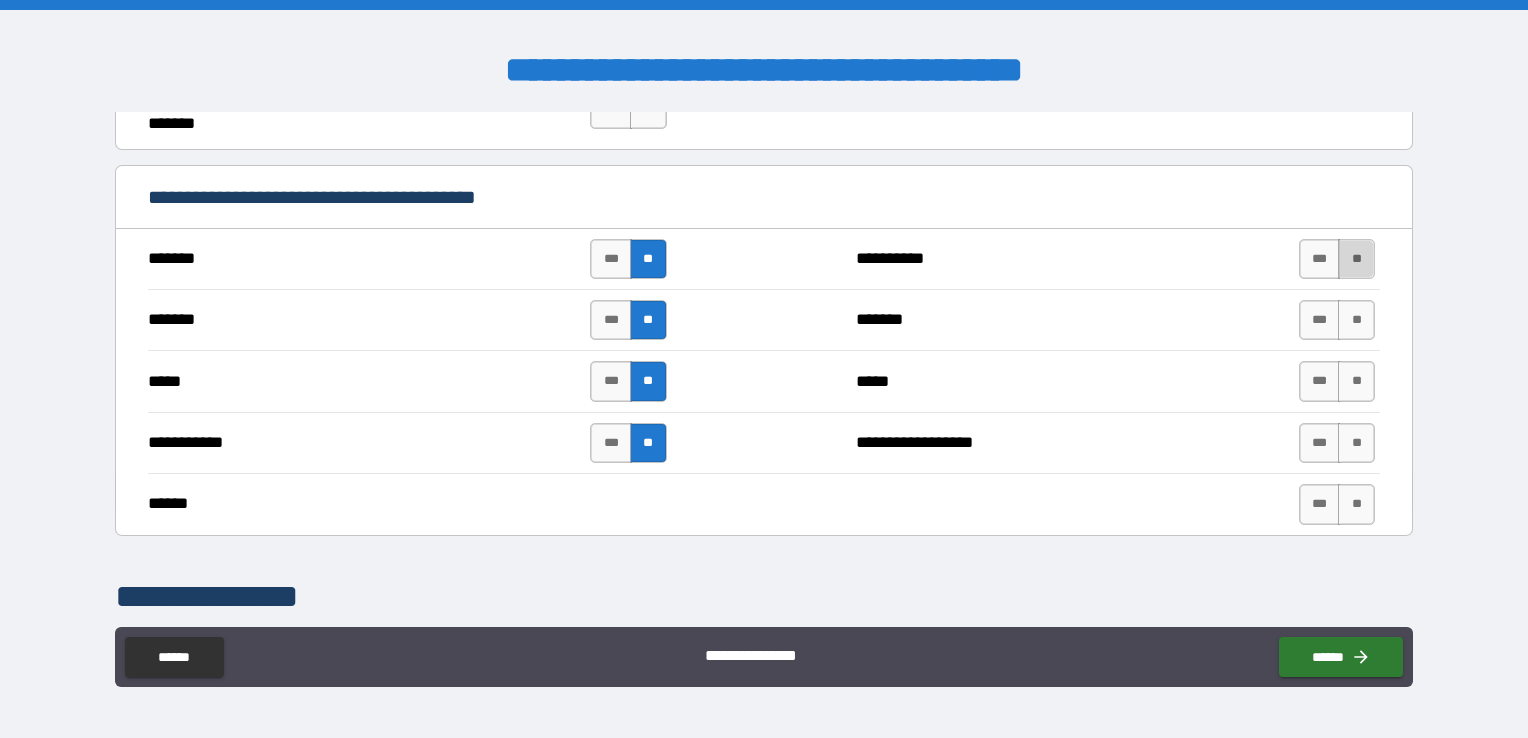 click on "**" at bounding box center [1356, 259] 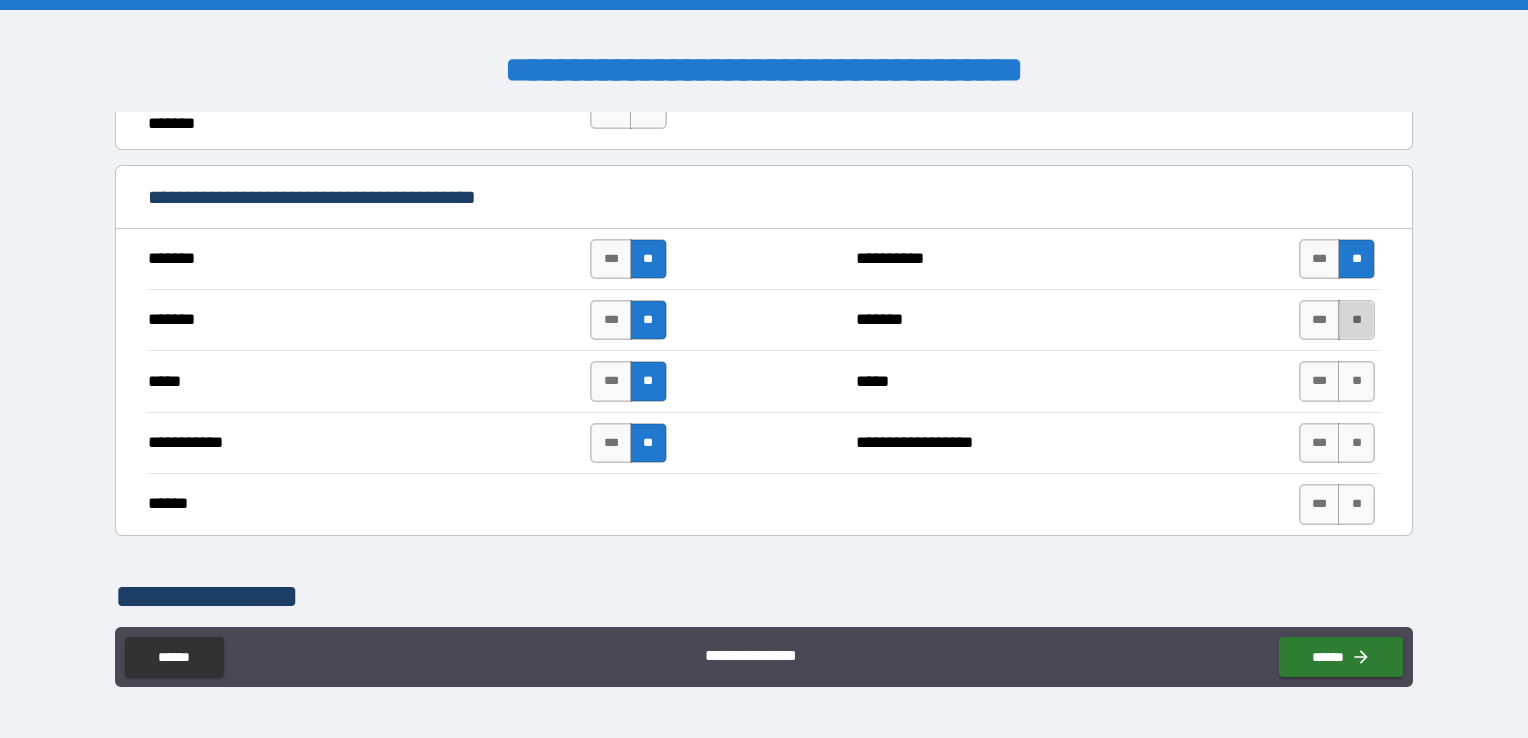 click on "**" at bounding box center [1356, 320] 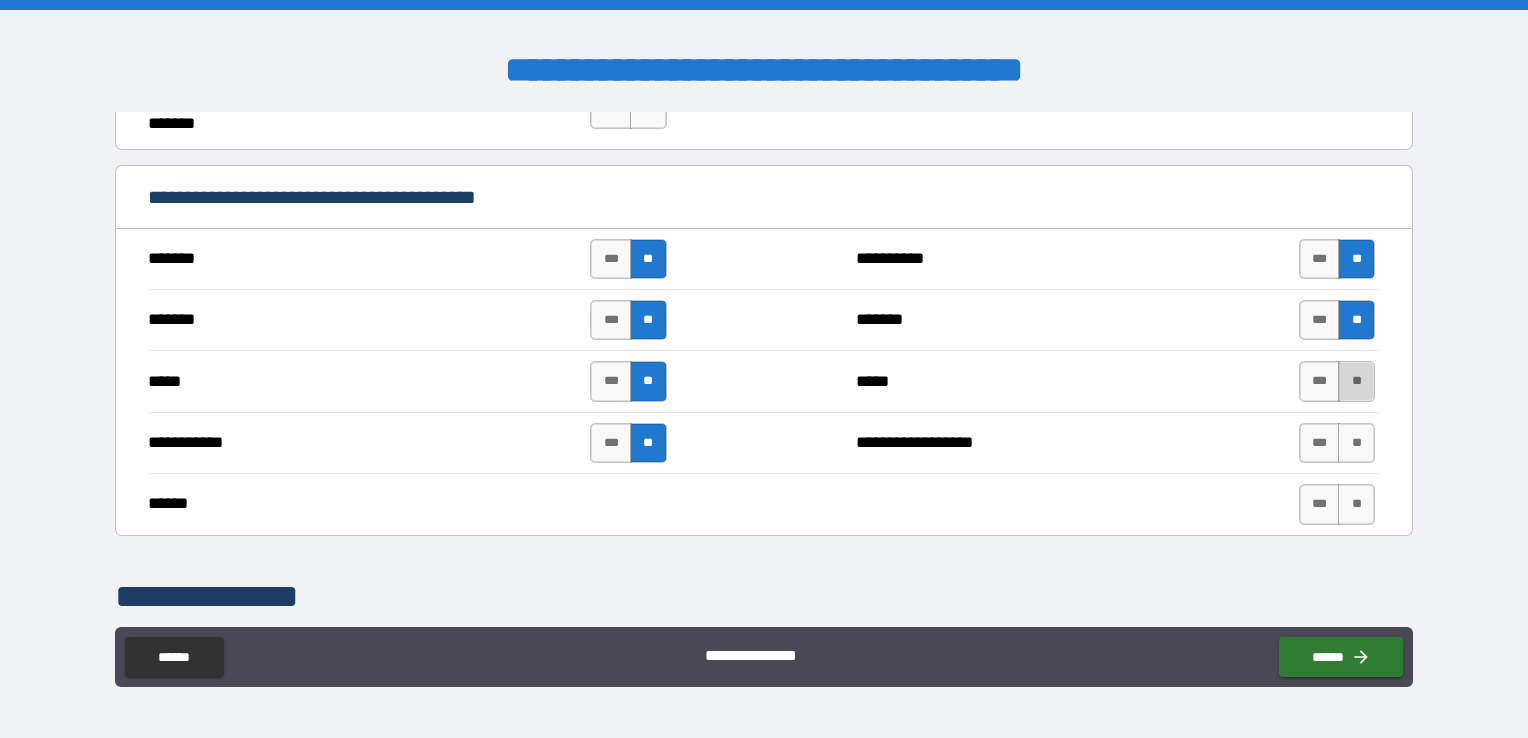 click on "**" at bounding box center (1356, 381) 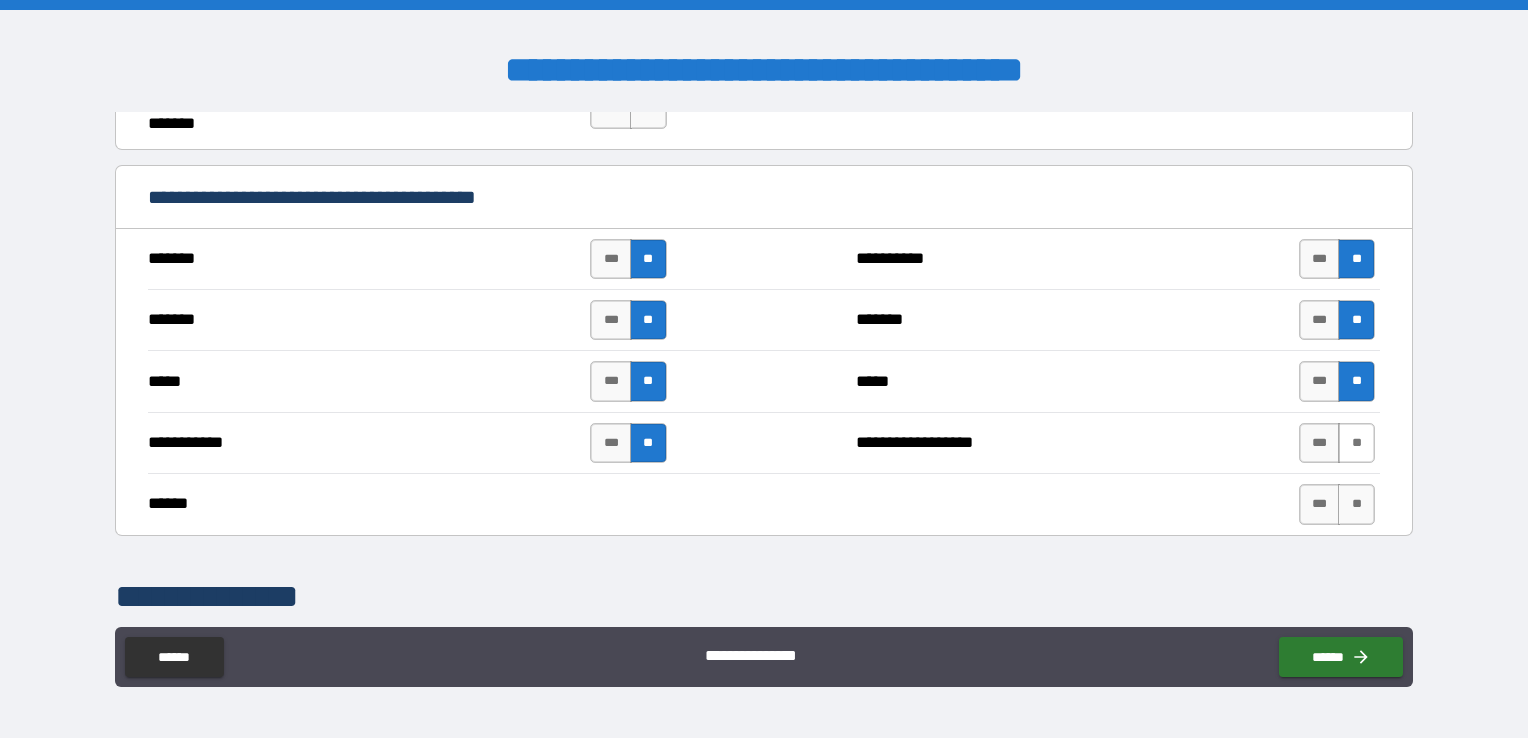 click on "**" at bounding box center (1356, 443) 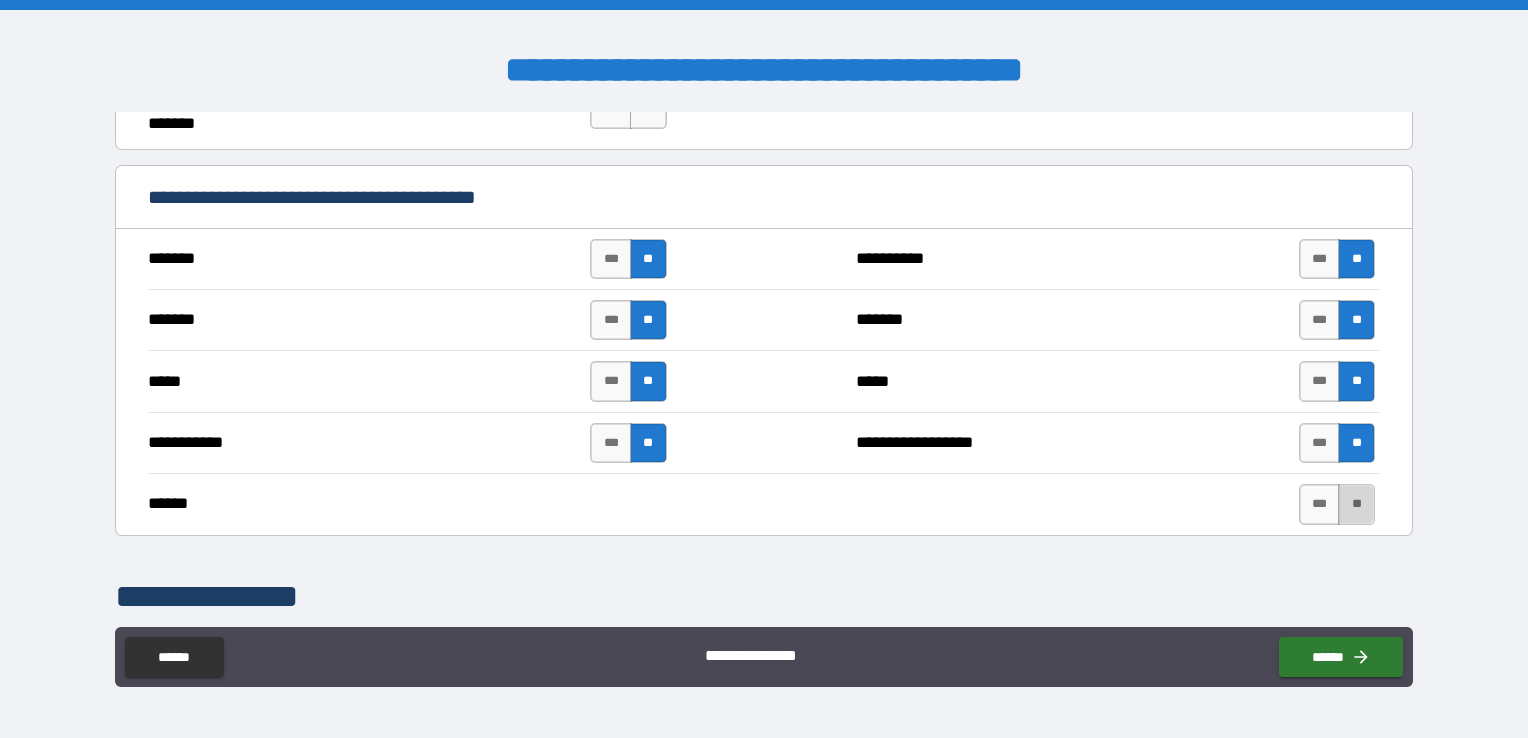 click on "**" at bounding box center [1356, 504] 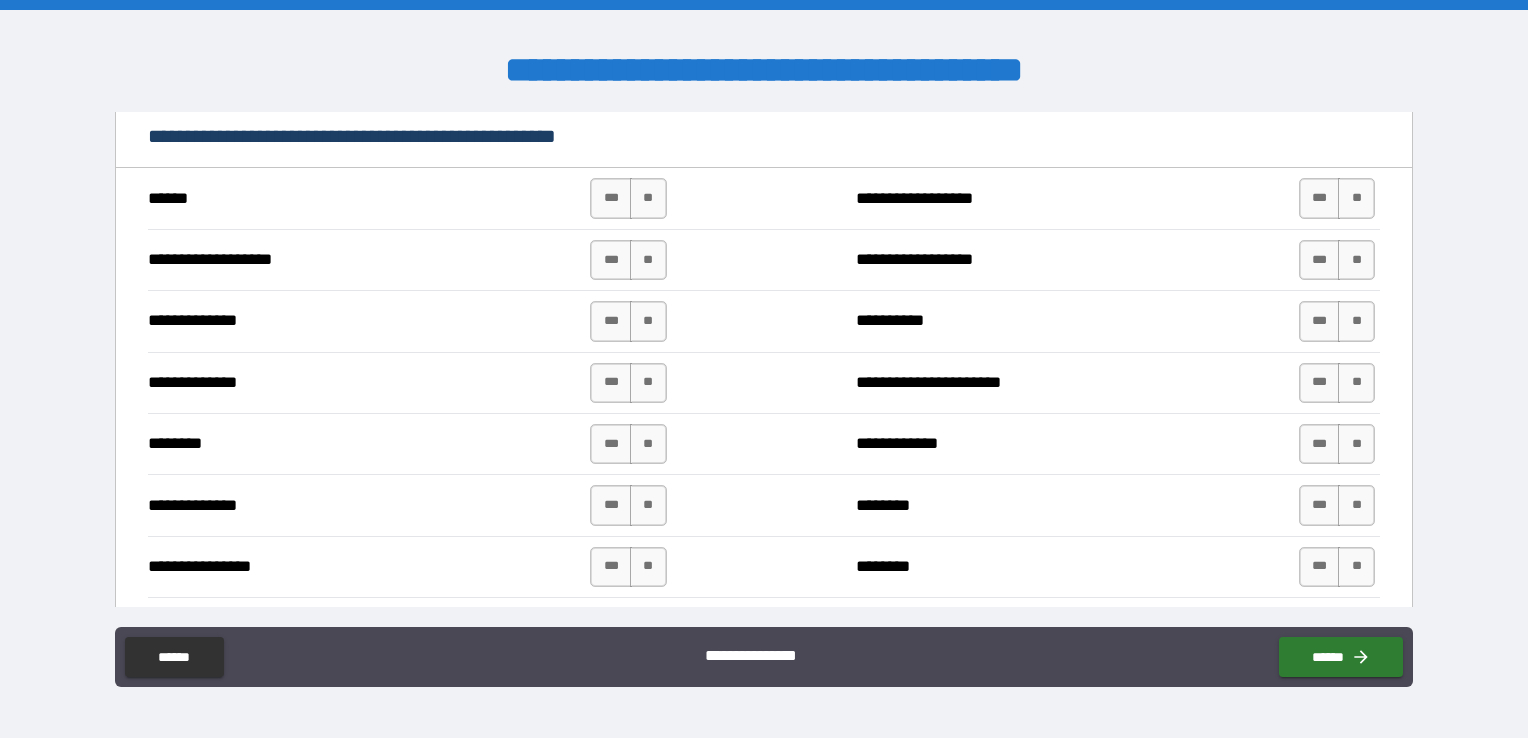 scroll, scrollTop: 1948, scrollLeft: 0, axis: vertical 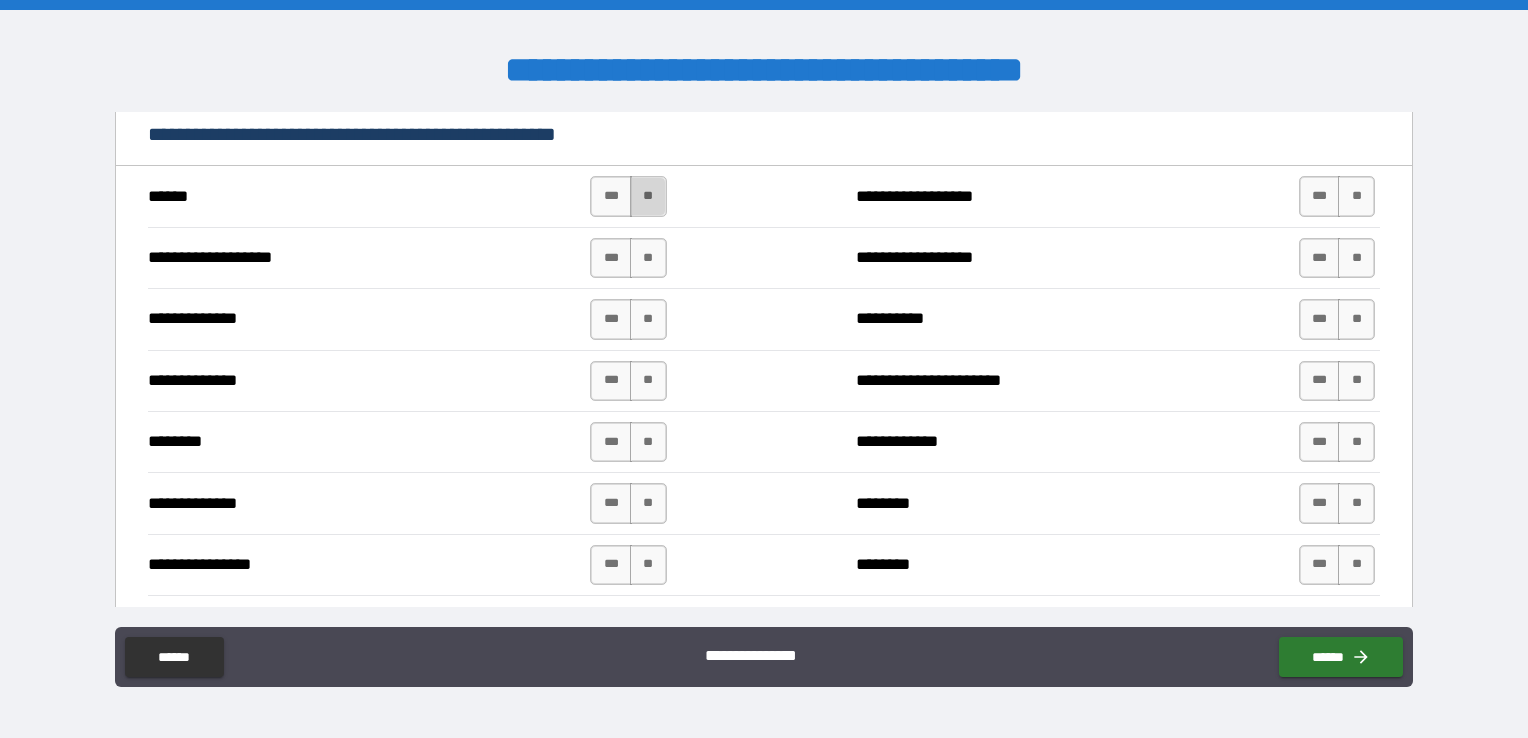 click on "**" at bounding box center (648, 196) 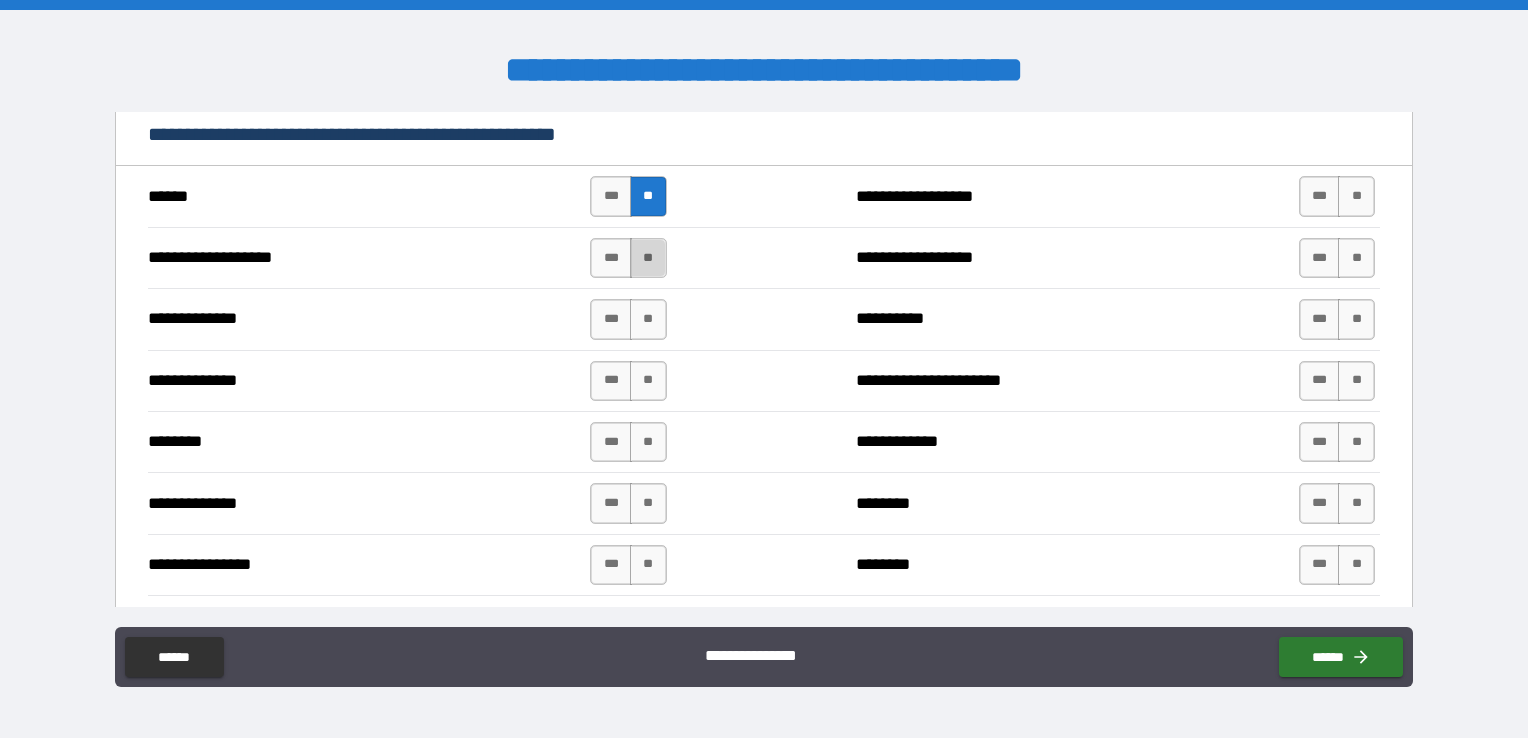 click on "**" at bounding box center [648, 258] 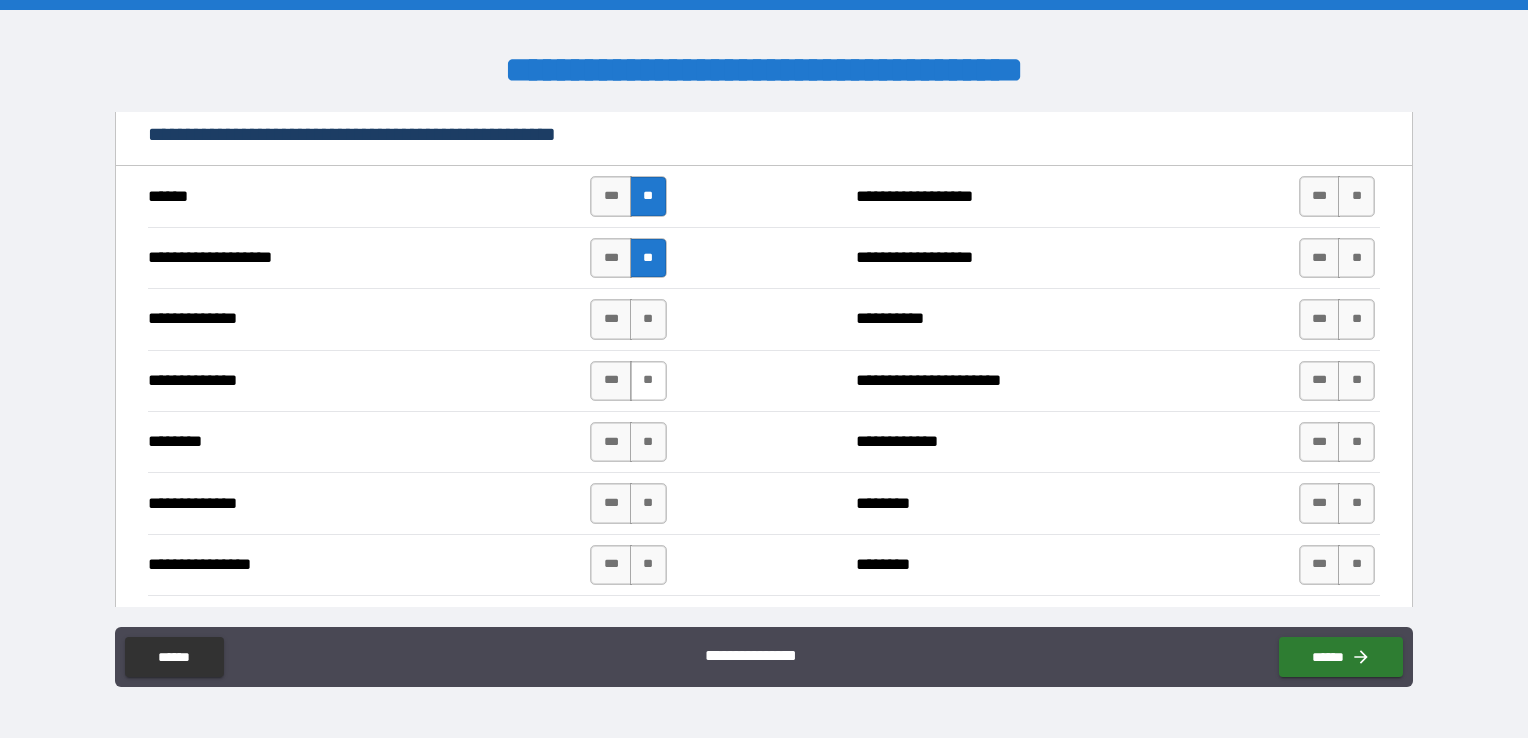 drag, startPoint x: 640, startPoint y: 312, endPoint x: 640, endPoint y: 377, distance: 65 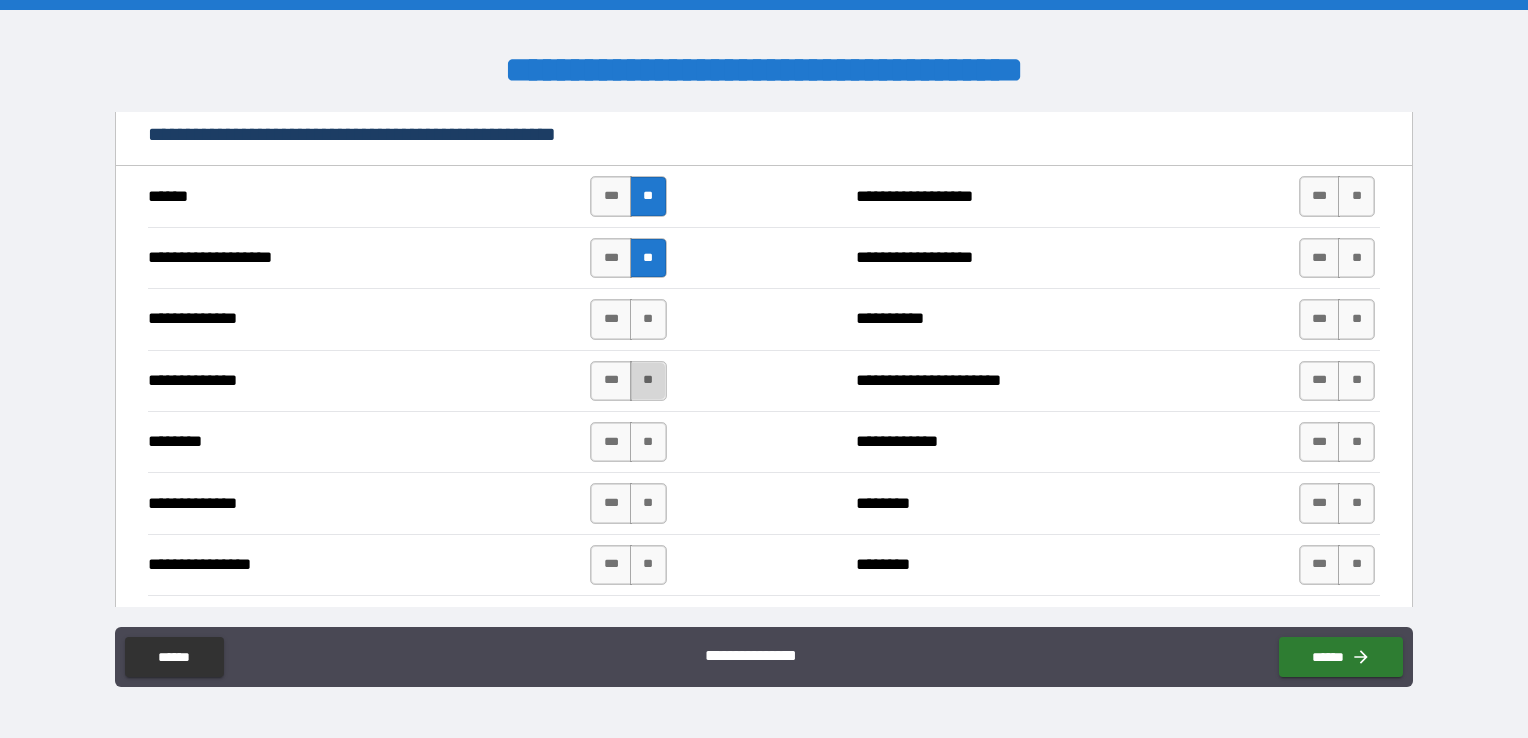 click on "**" at bounding box center (648, 381) 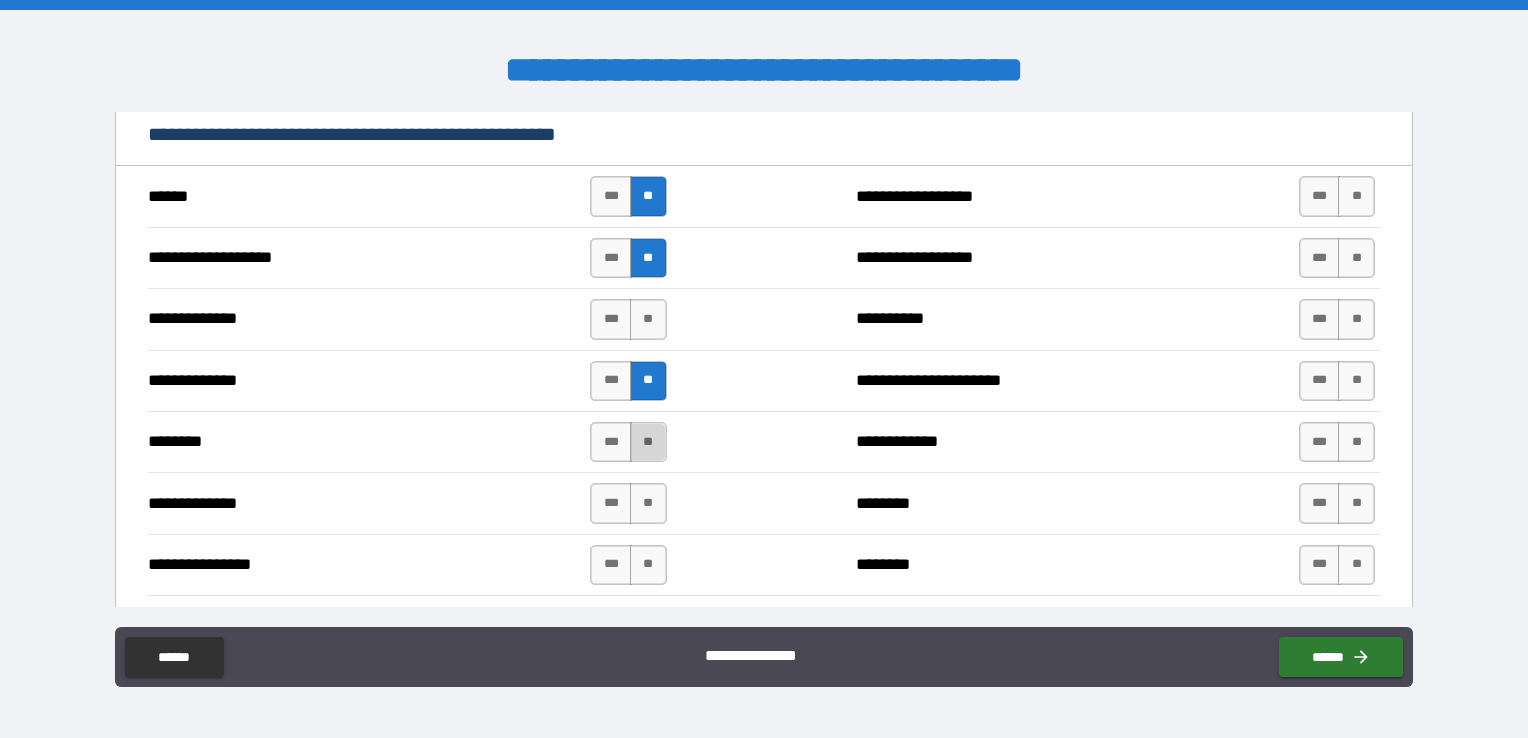click on "**" at bounding box center (648, 442) 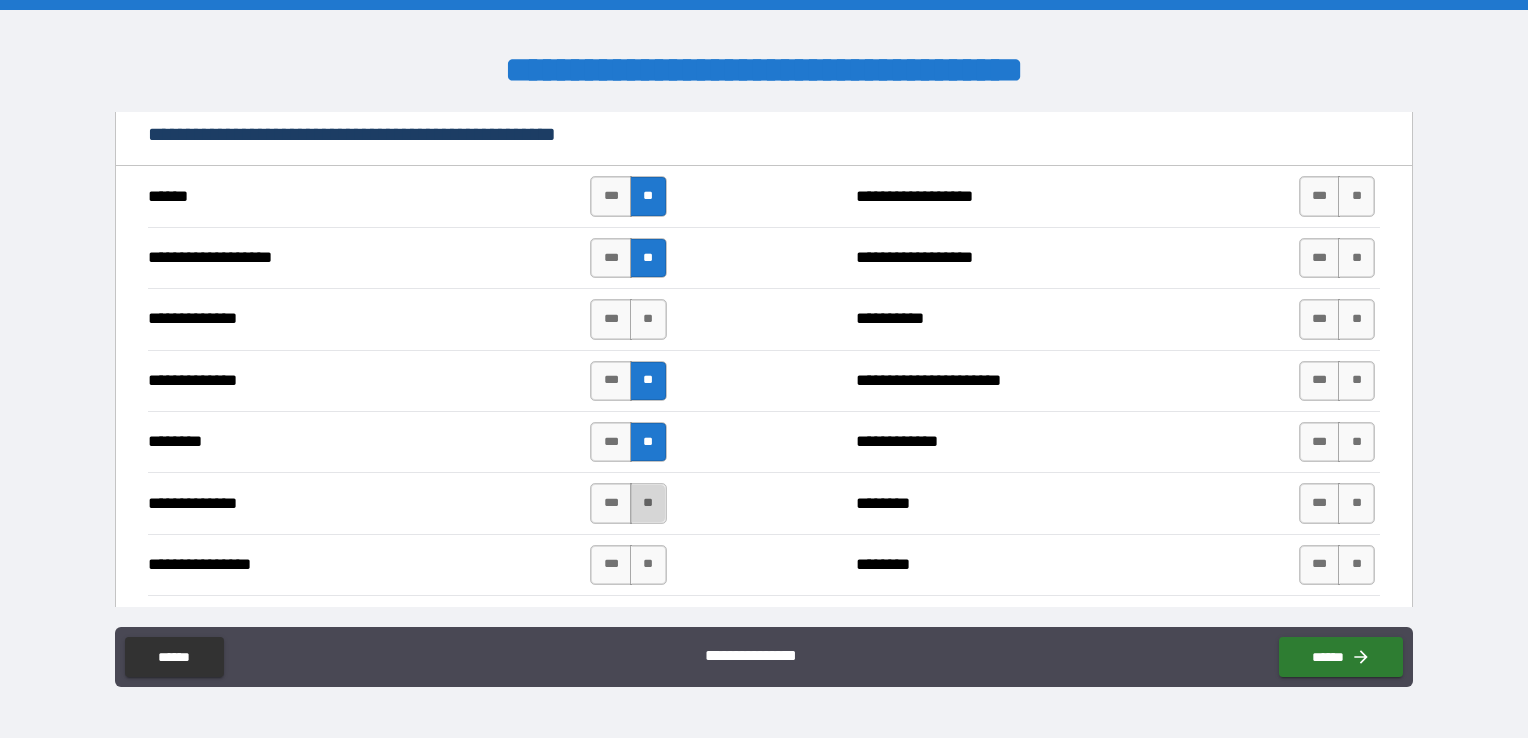 click on "**" at bounding box center (648, 503) 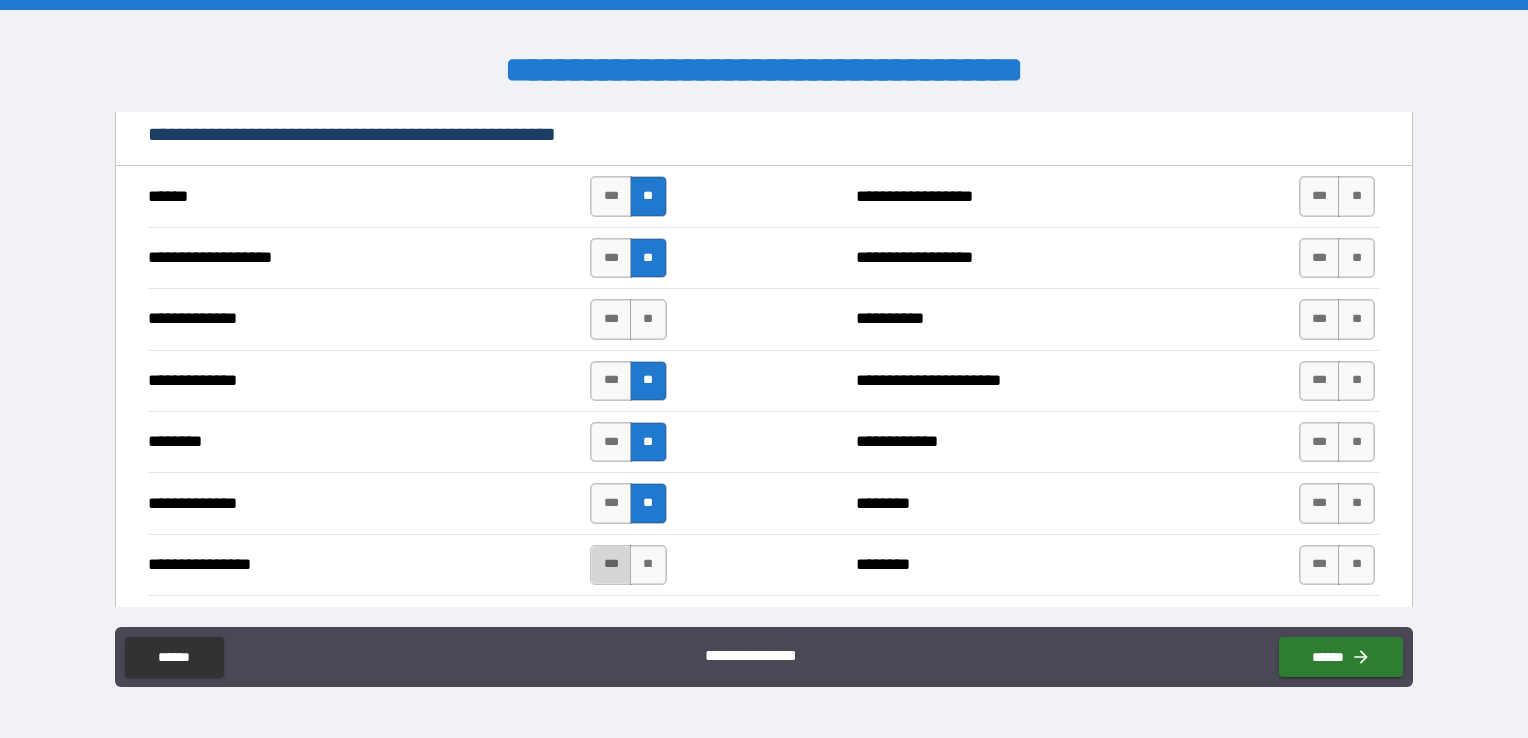 click on "***" at bounding box center [611, 565] 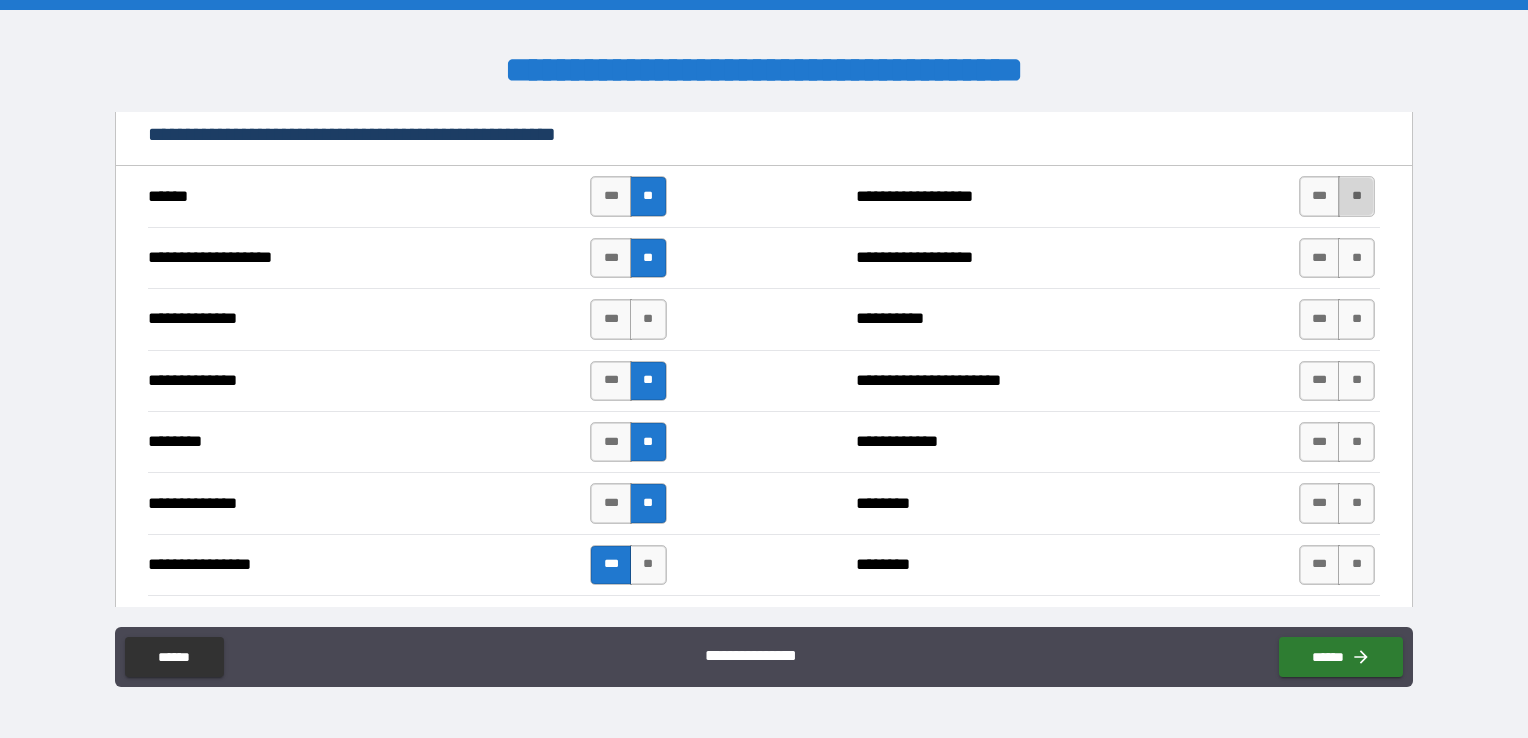 click on "**" at bounding box center (1356, 196) 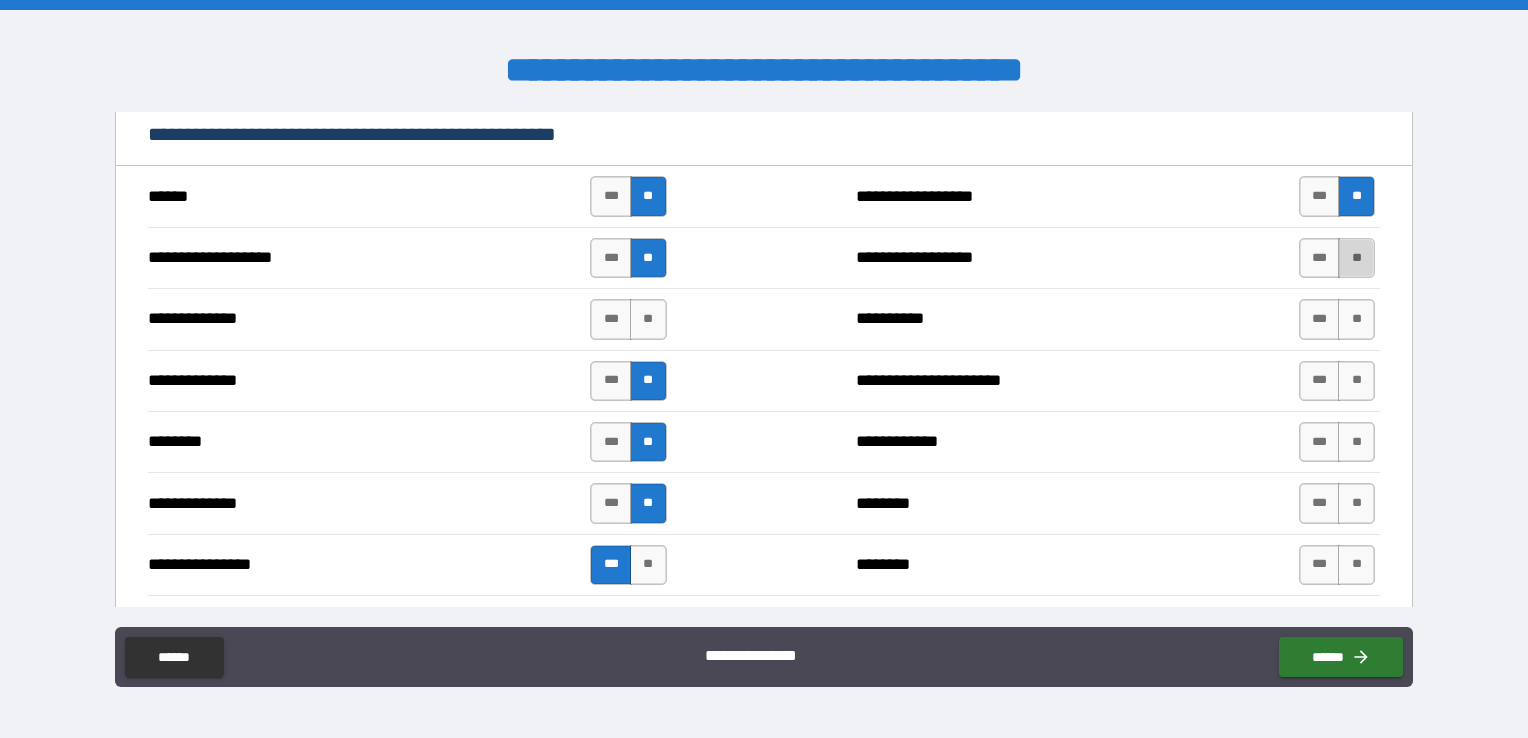 click on "**" at bounding box center [1356, 258] 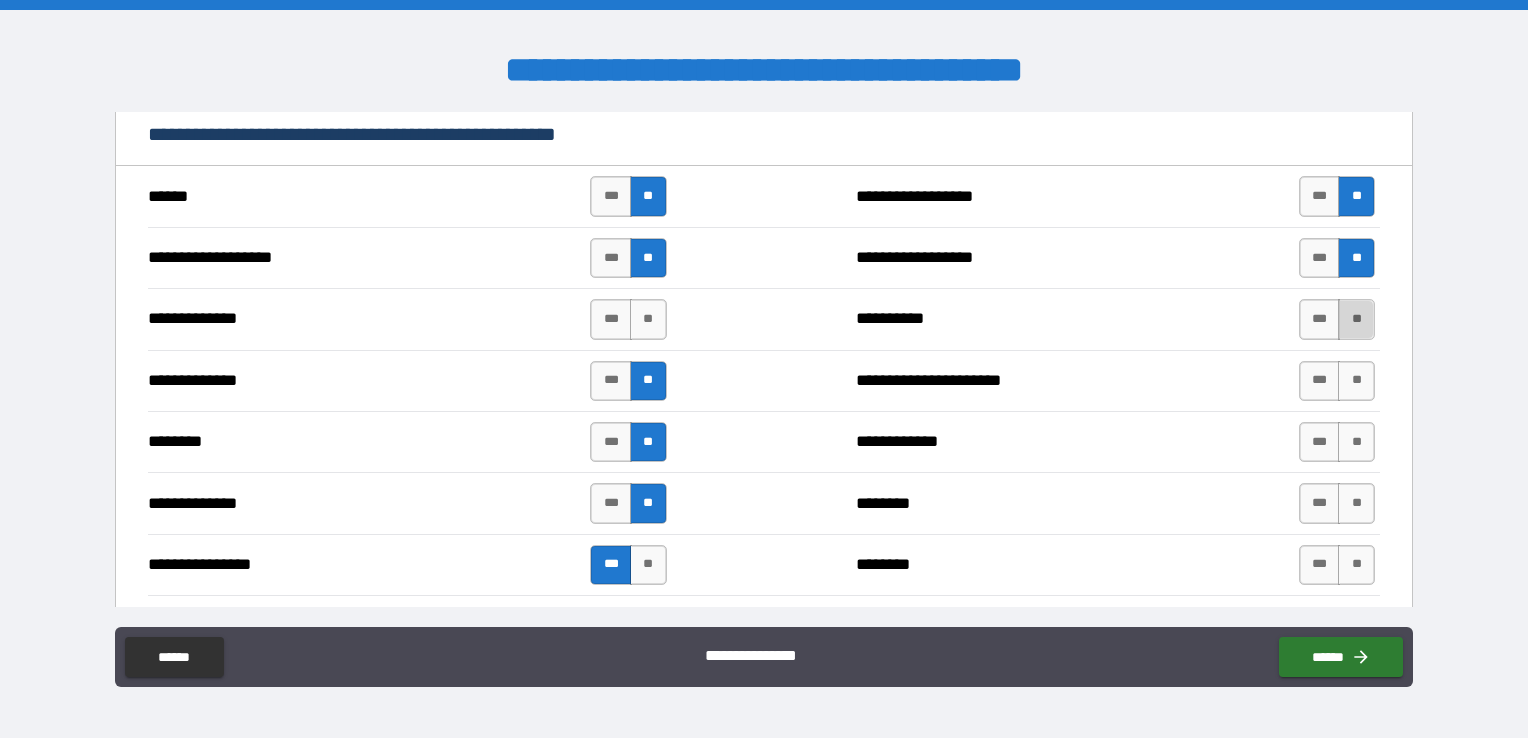 click on "**" at bounding box center (1356, 319) 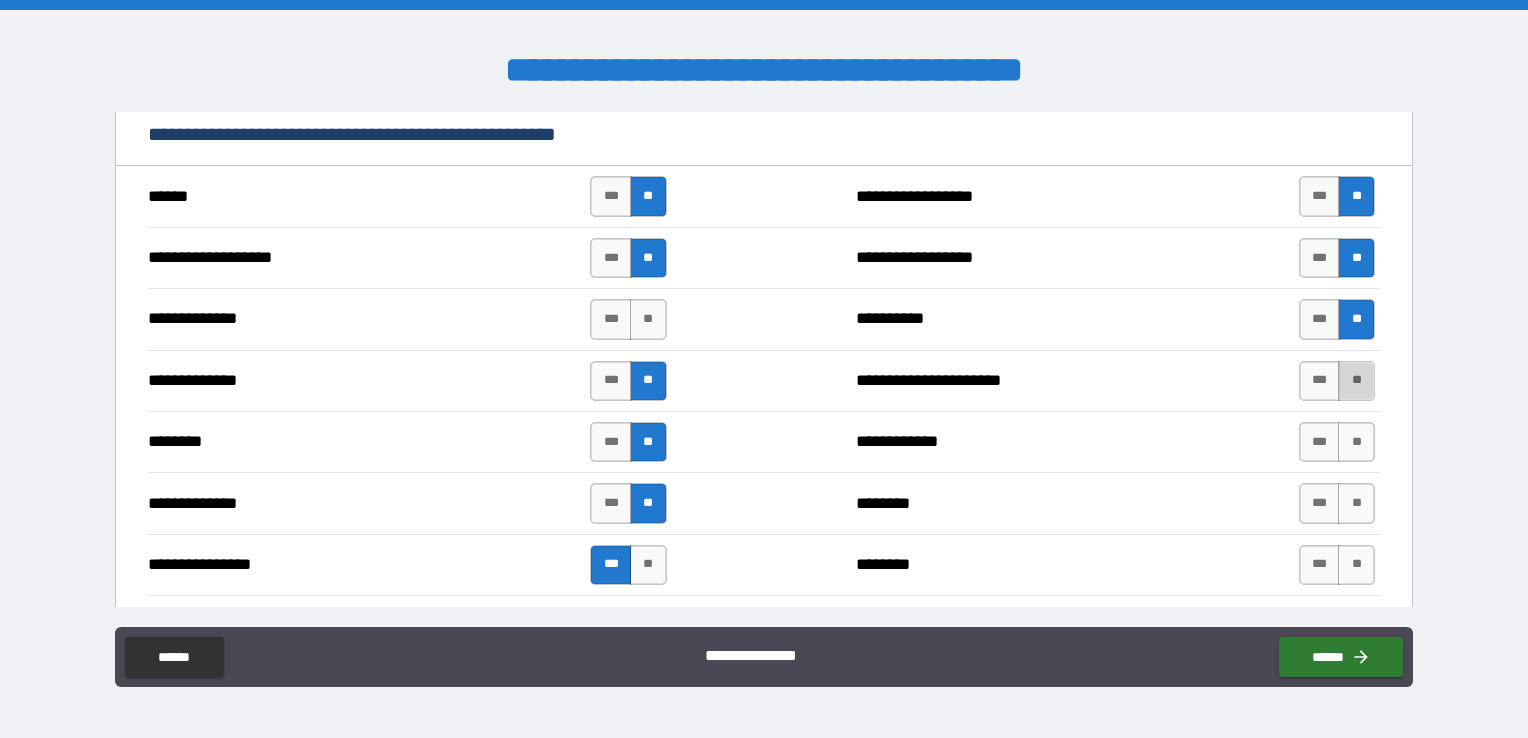 click on "**" at bounding box center (1356, 381) 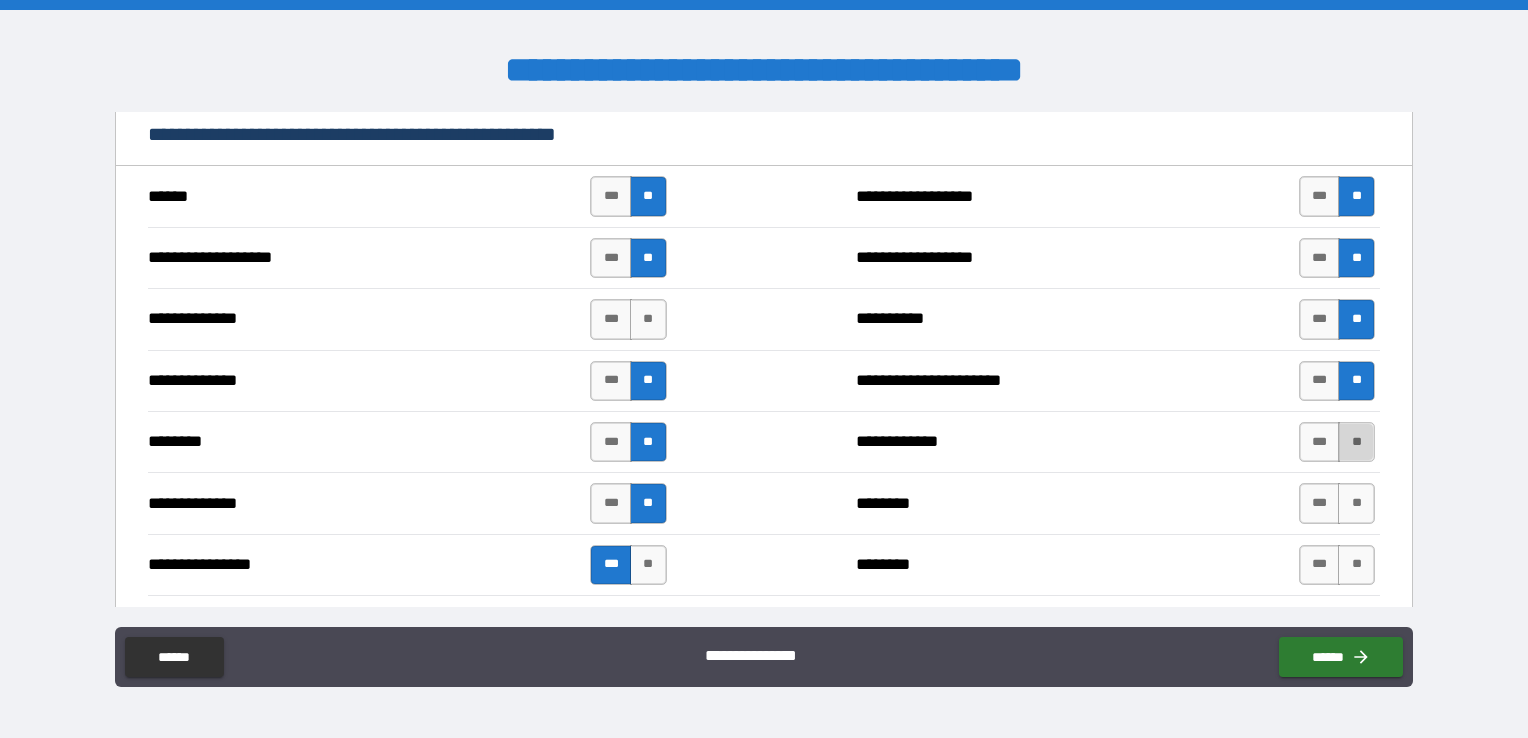 click on "**" at bounding box center [1356, 442] 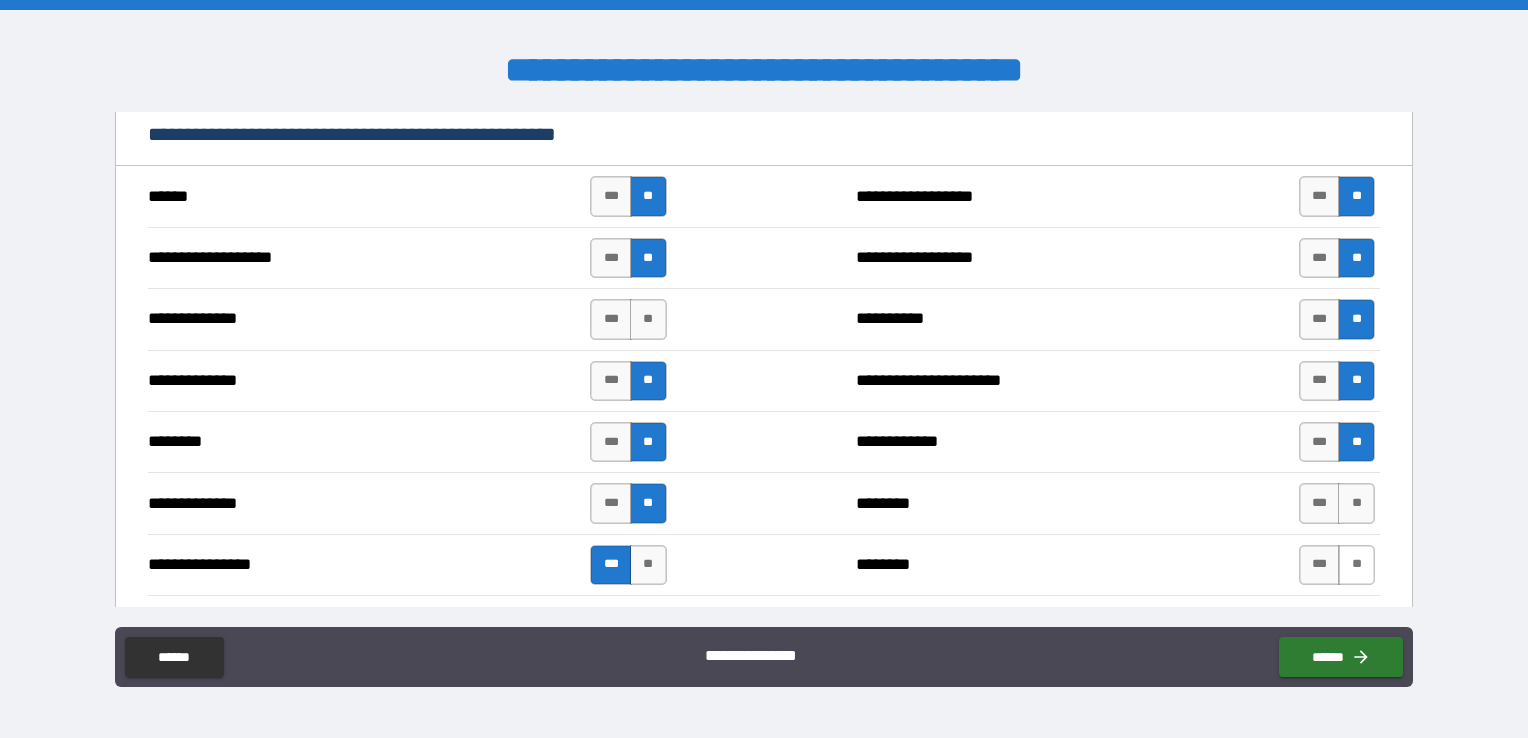 drag, startPoint x: 1345, startPoint y: 488, endPoint x: 1344, endPoint y: 548, distance: 60.00833 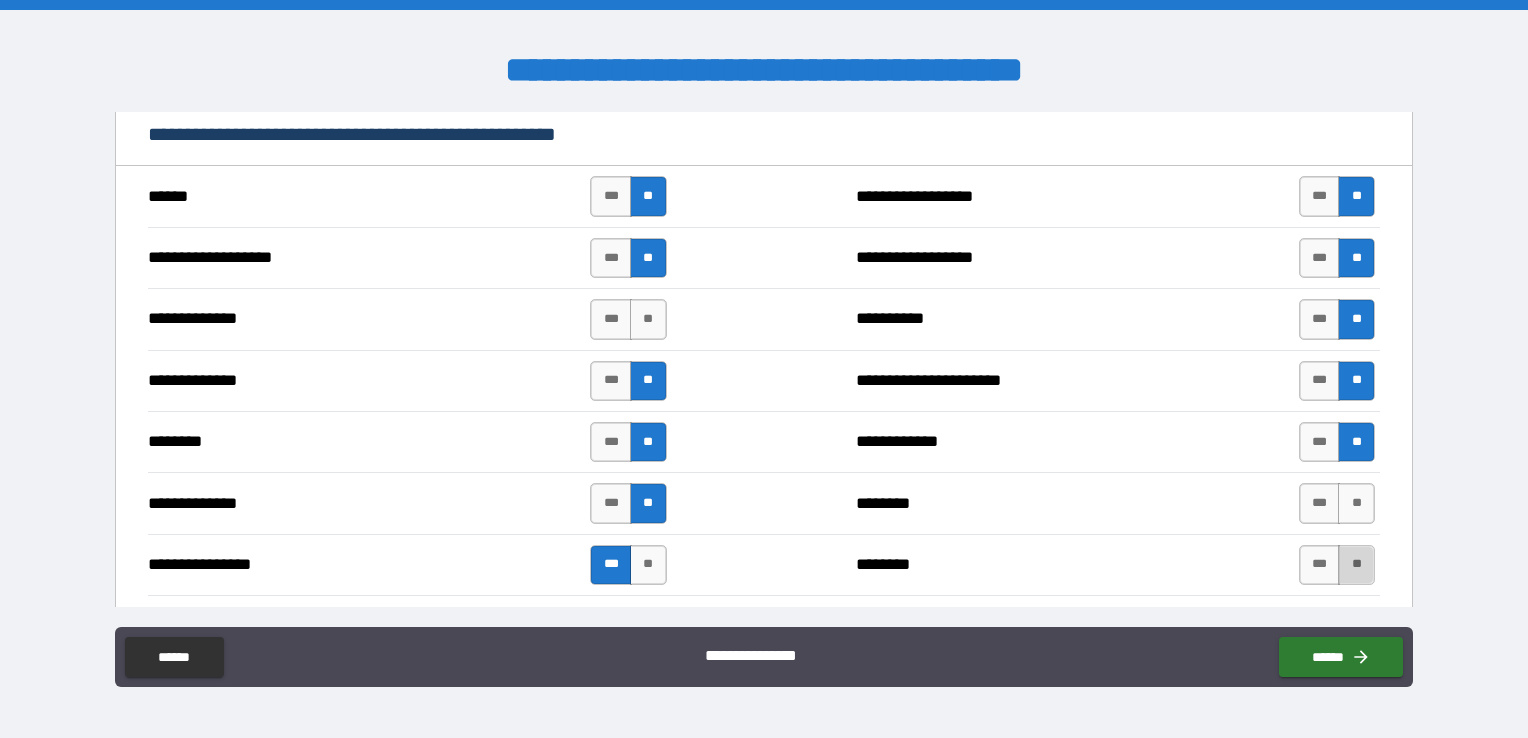 click on "**" at bounding box center (1356, 565) 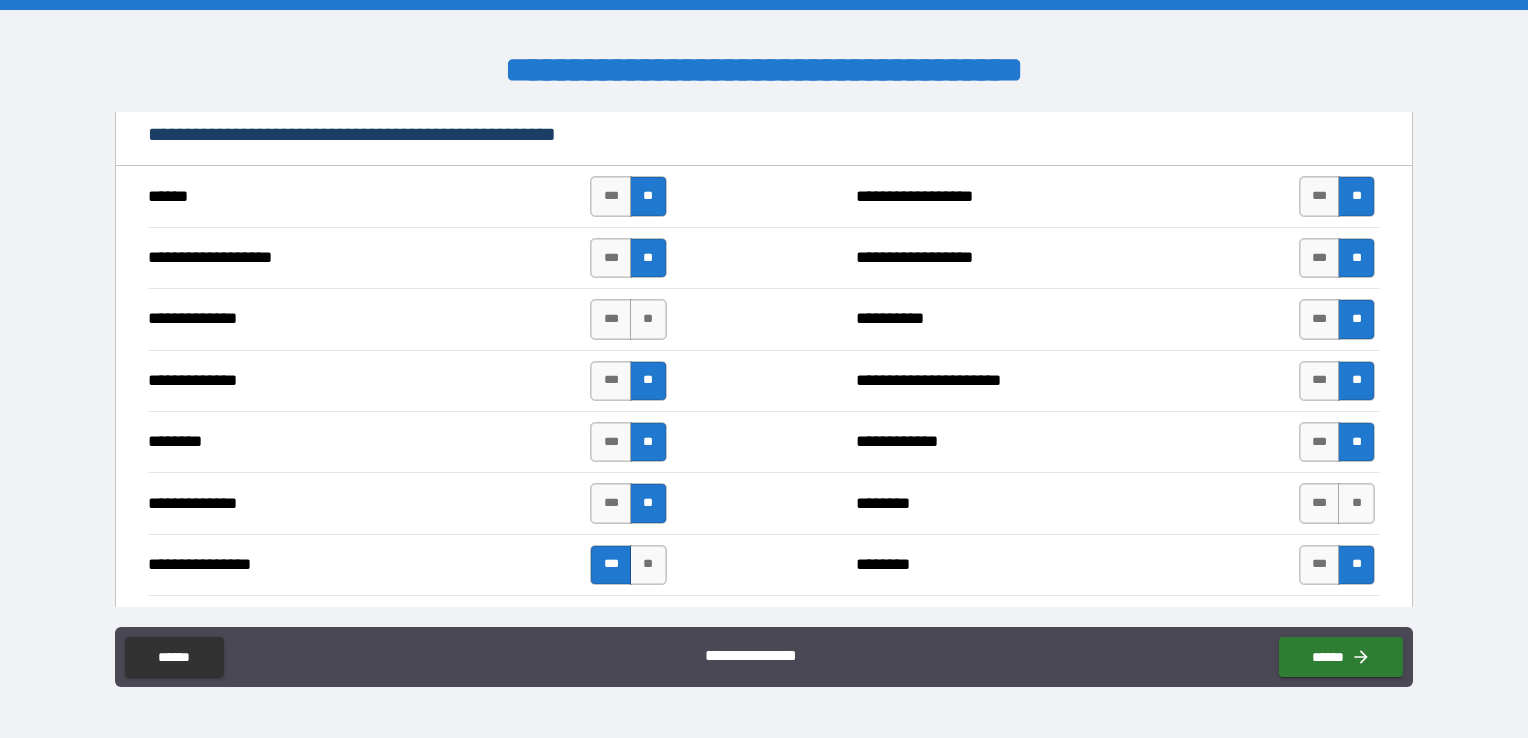 drag, startPoint x: 1348, startPoint y: 504, endPoint x: 952, endPoint y: 352, distance: 424.16977 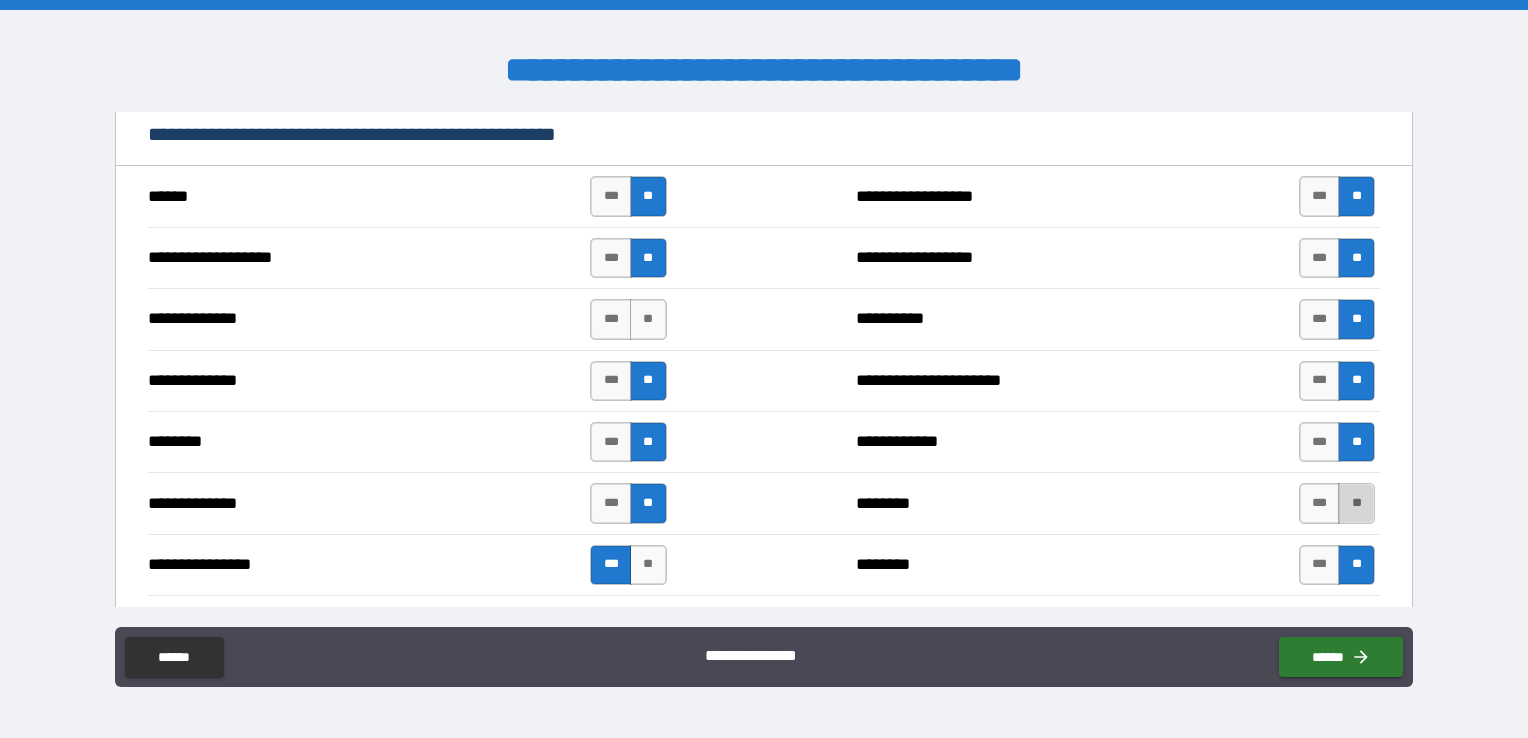click on "**" at bounding box center [1356, 503] 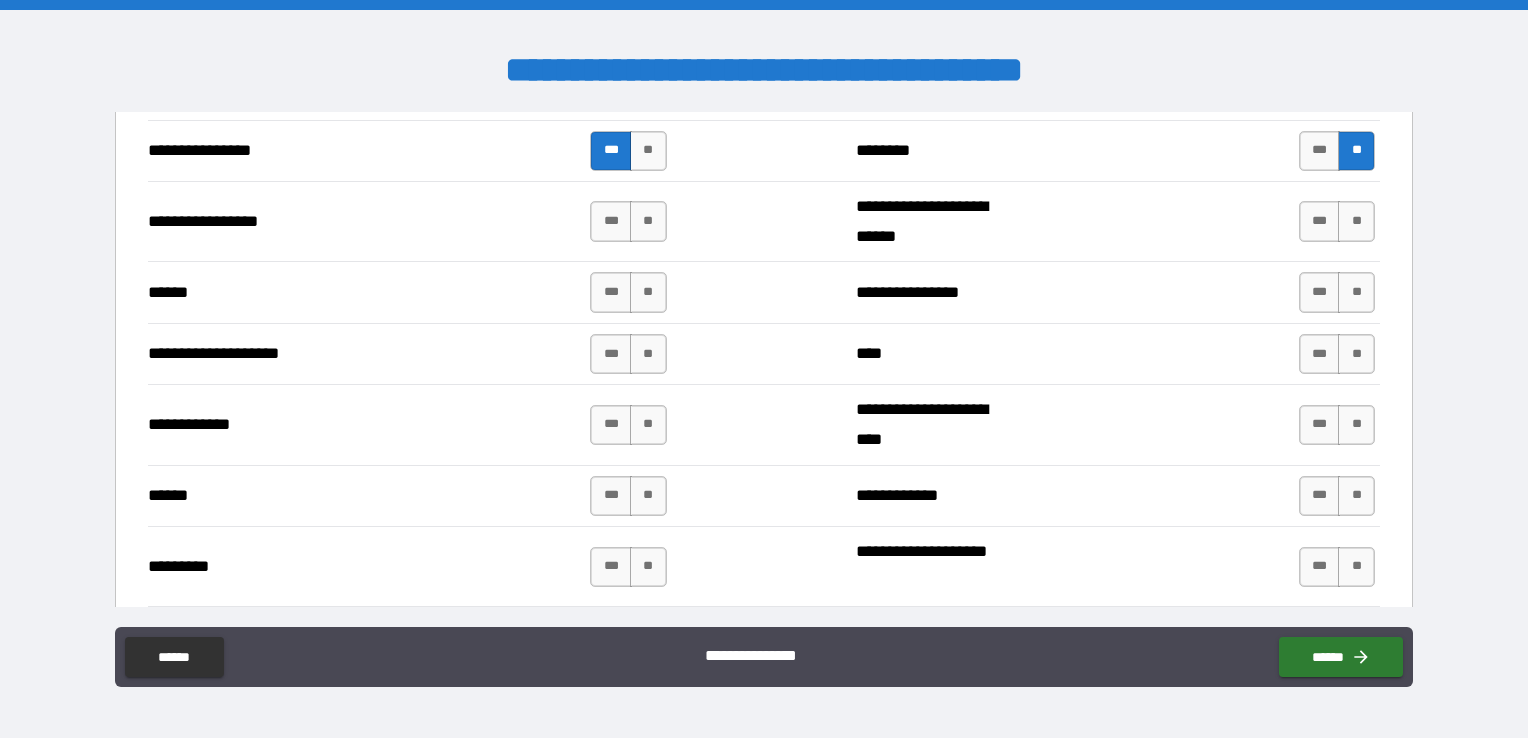 scroll, scrollTop: 2364, scrollLeft: 0, axis: vertical 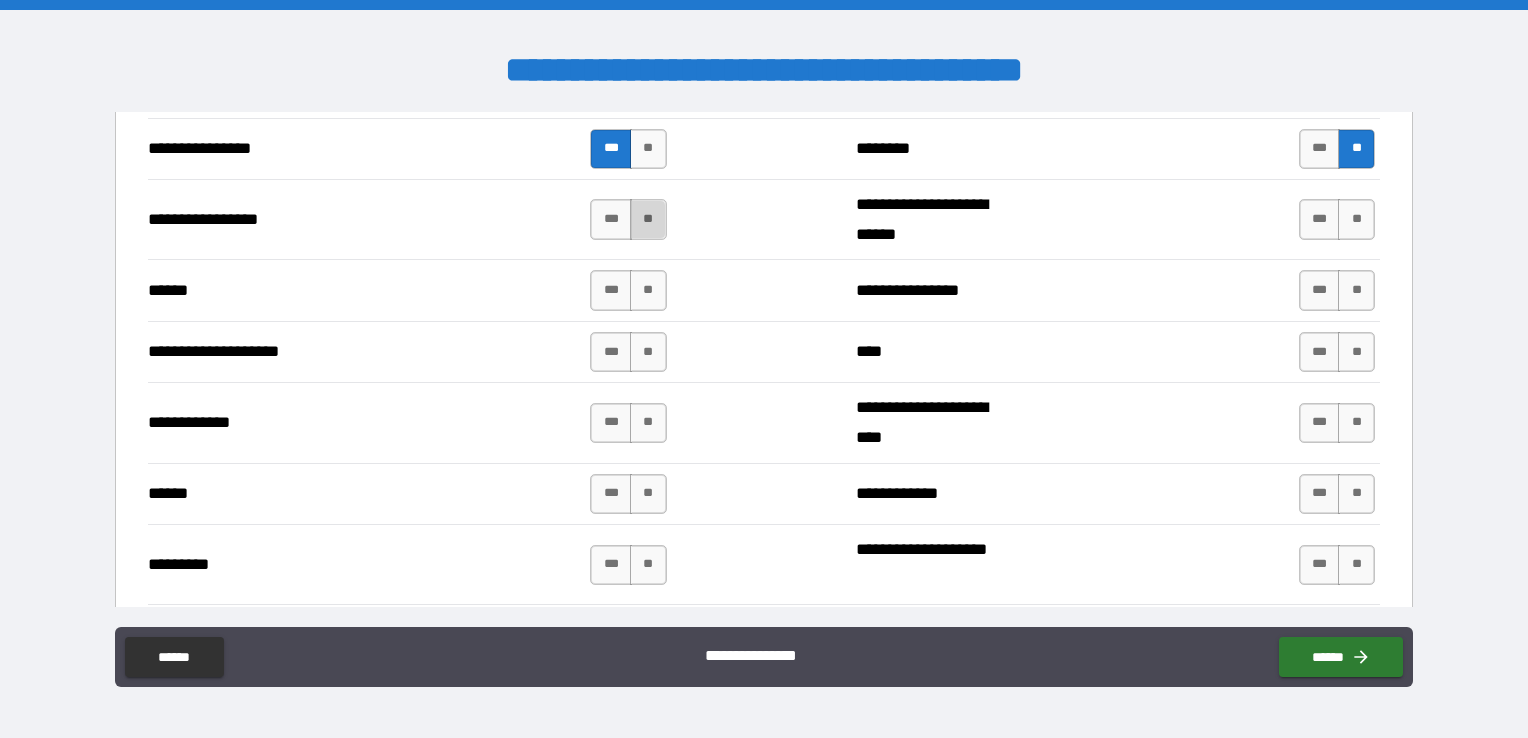 click on "**" at bounding box center [648, 219] 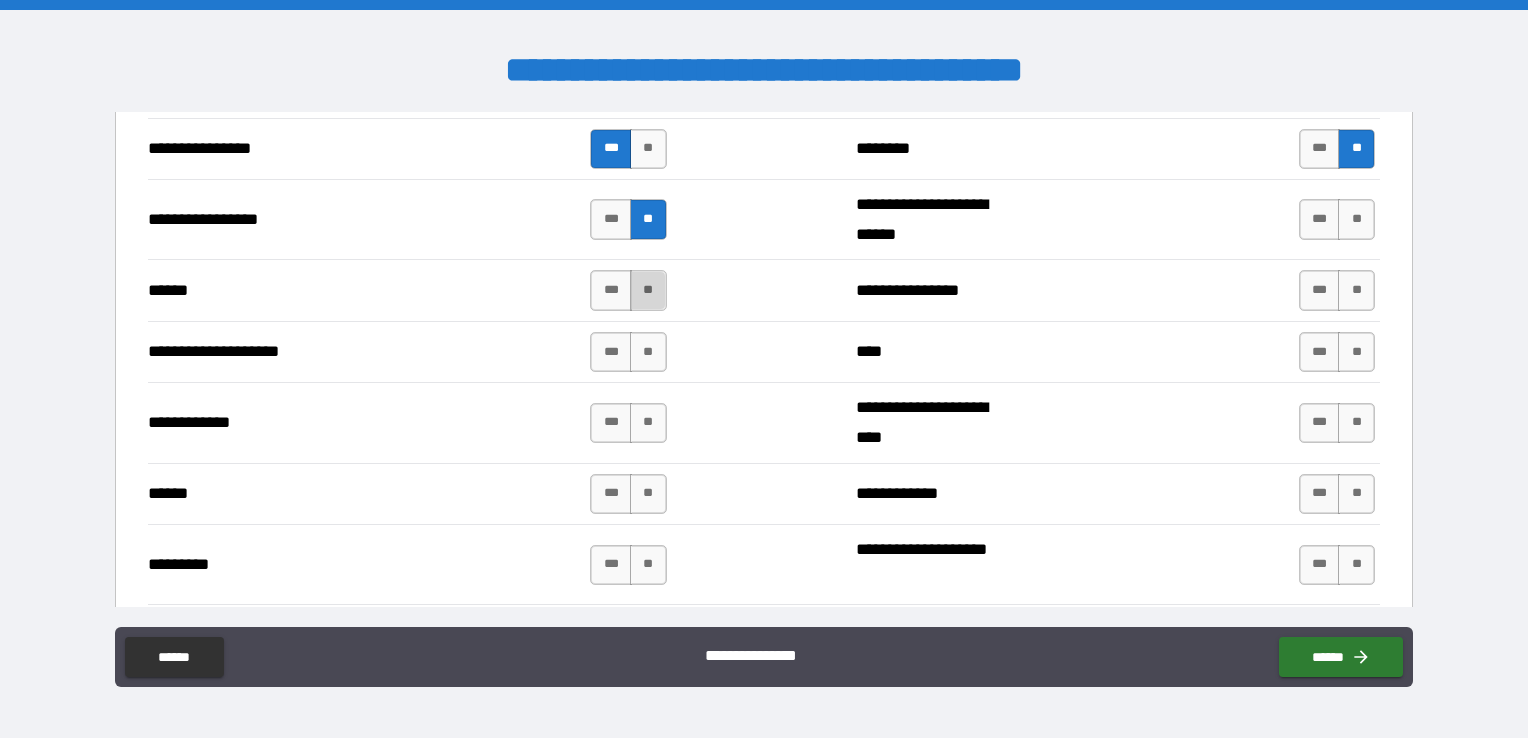 click on "**" at bounding box center [648, 290] 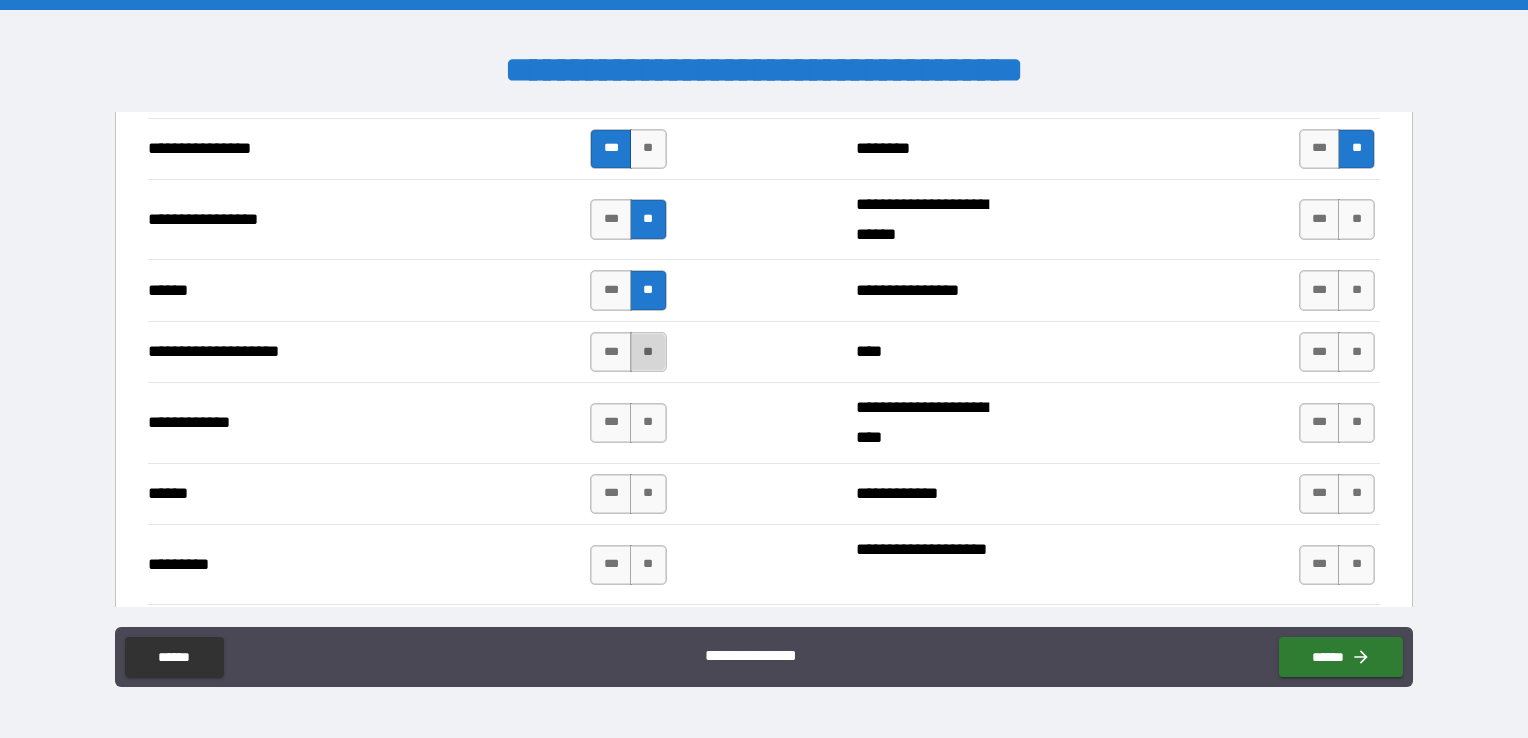 click on "**" at bounding box center [648, 352] 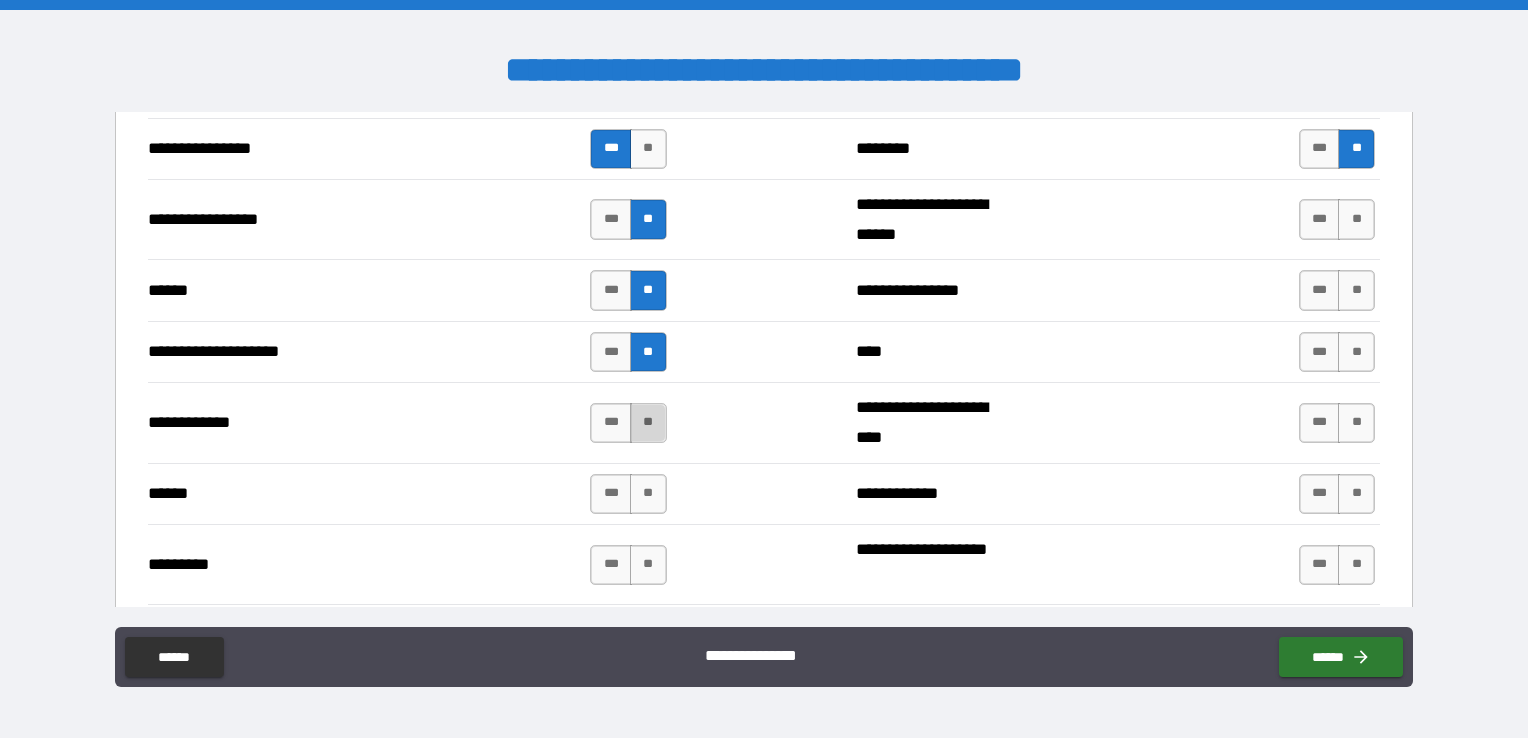 click on "**" at bounding box center (648, 423) 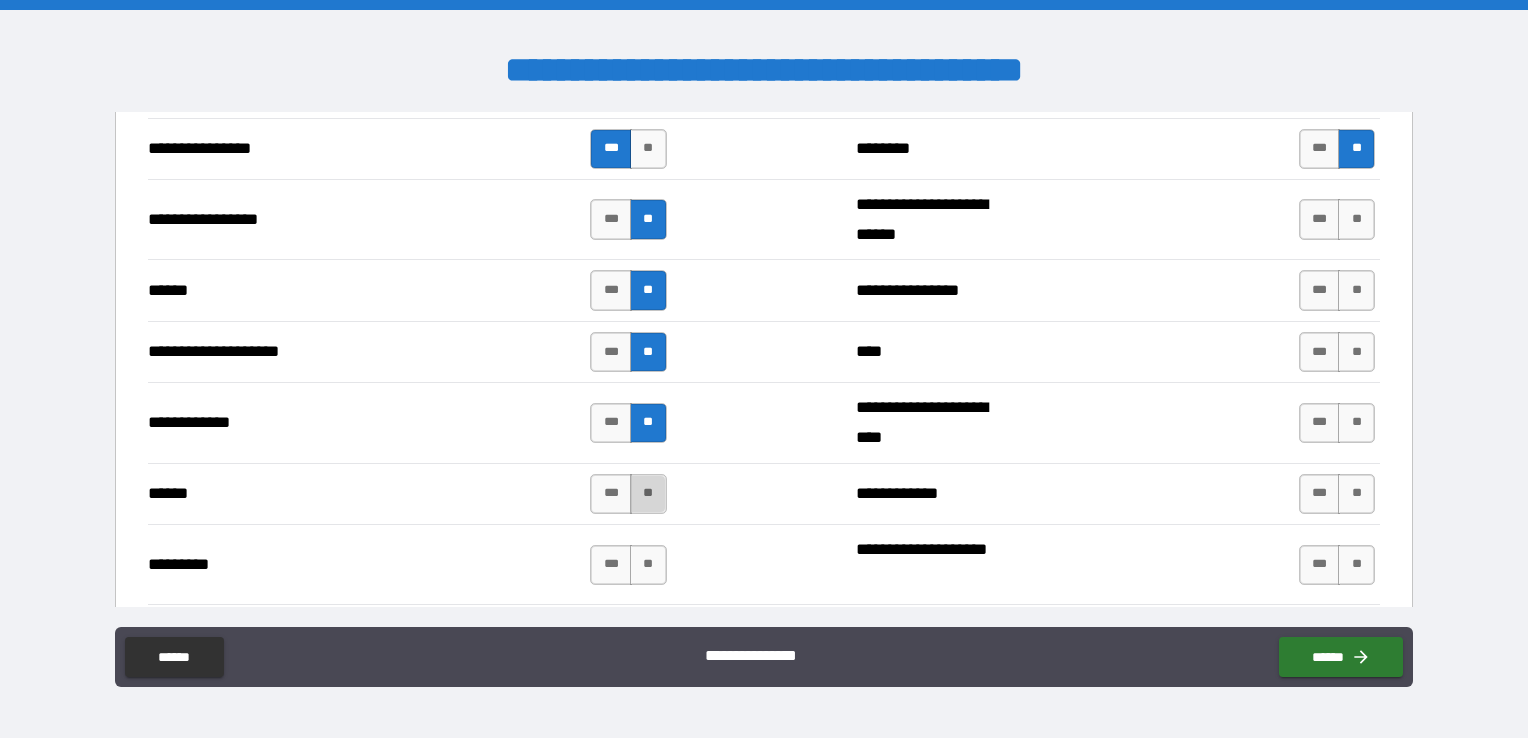 click on "**" at bounding box center [648, 494] 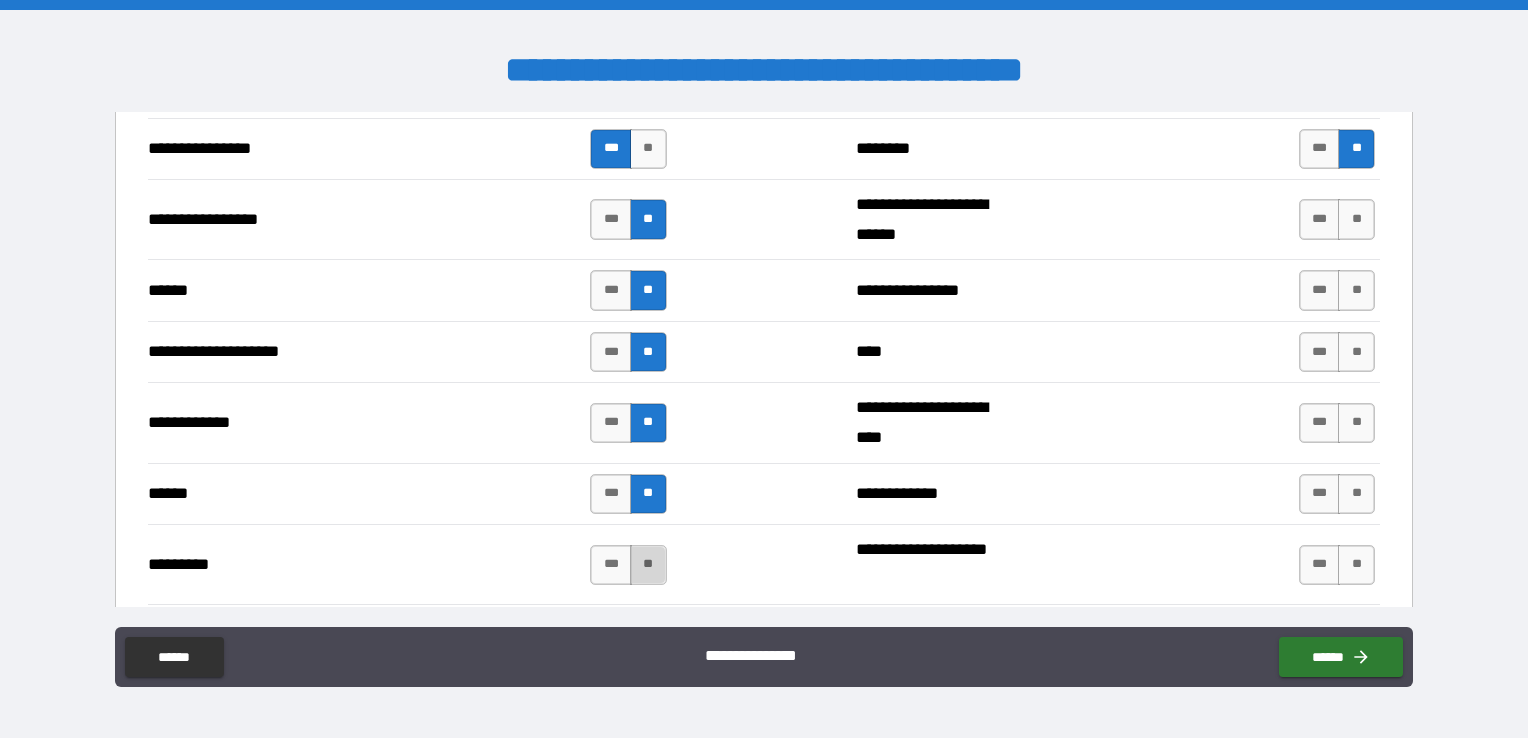 click on "**" at bounding box center (648, 565) 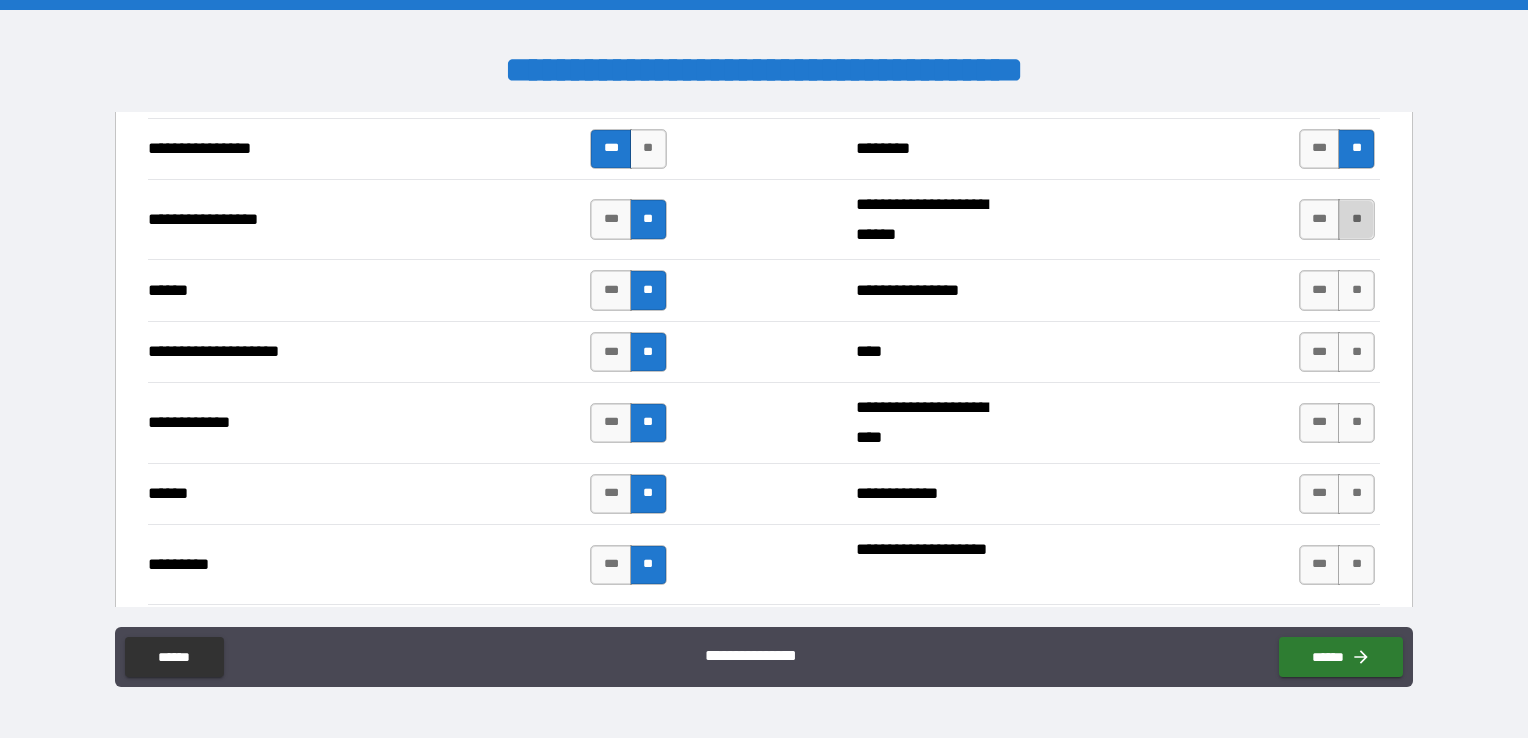 click on "**" at bounding box center [1356, 219] 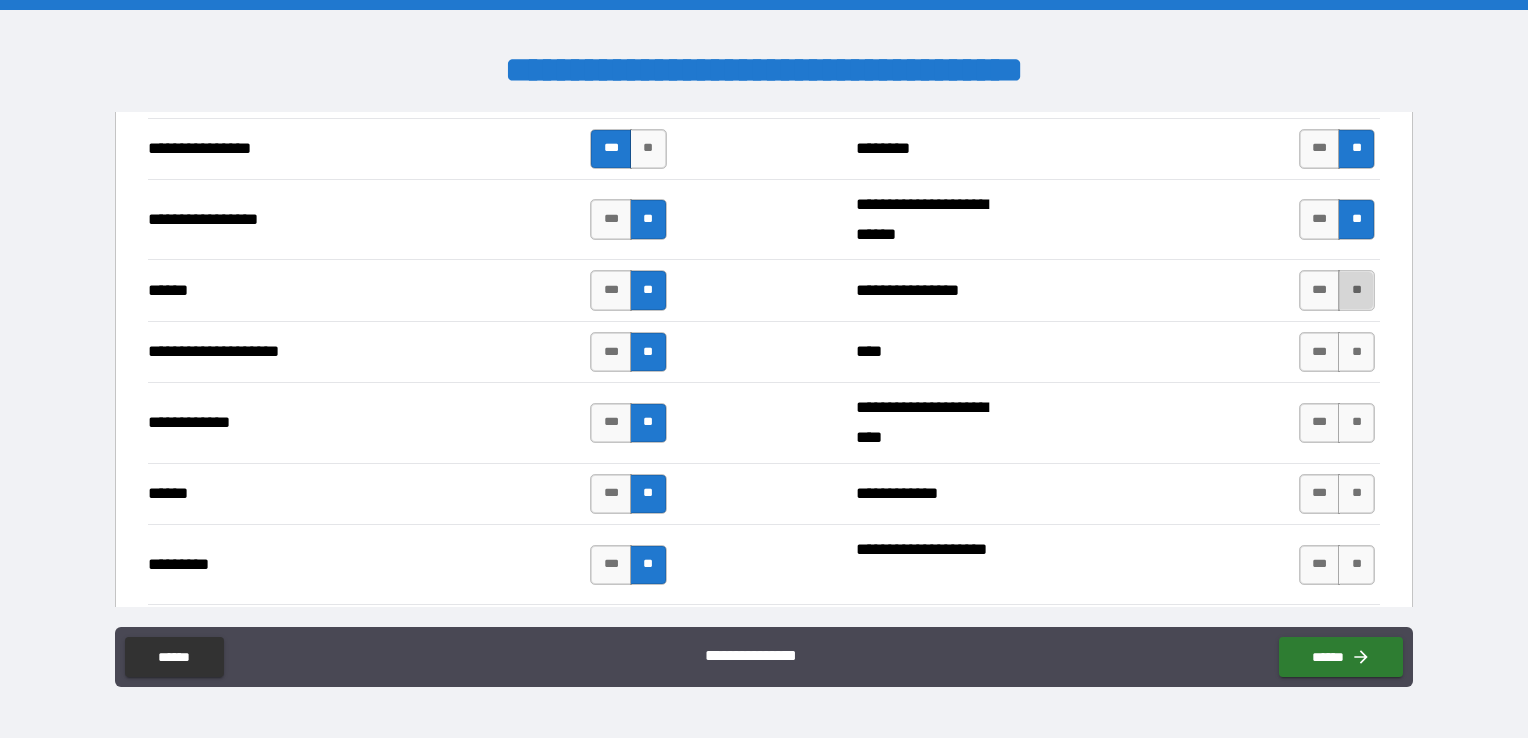 click on "**" at bounding box center (1356, 290) 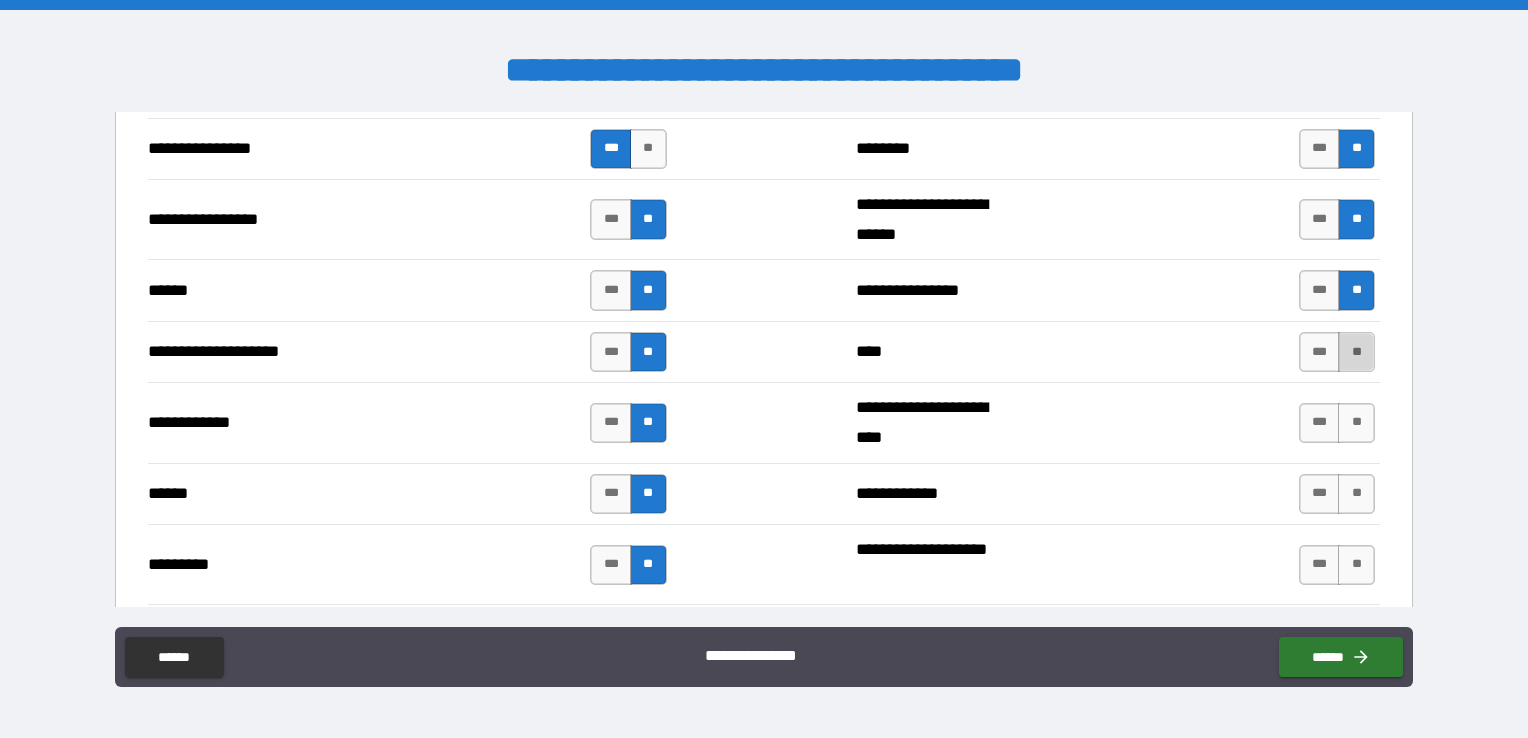 click on "**" at bounding box center (1356, 352) 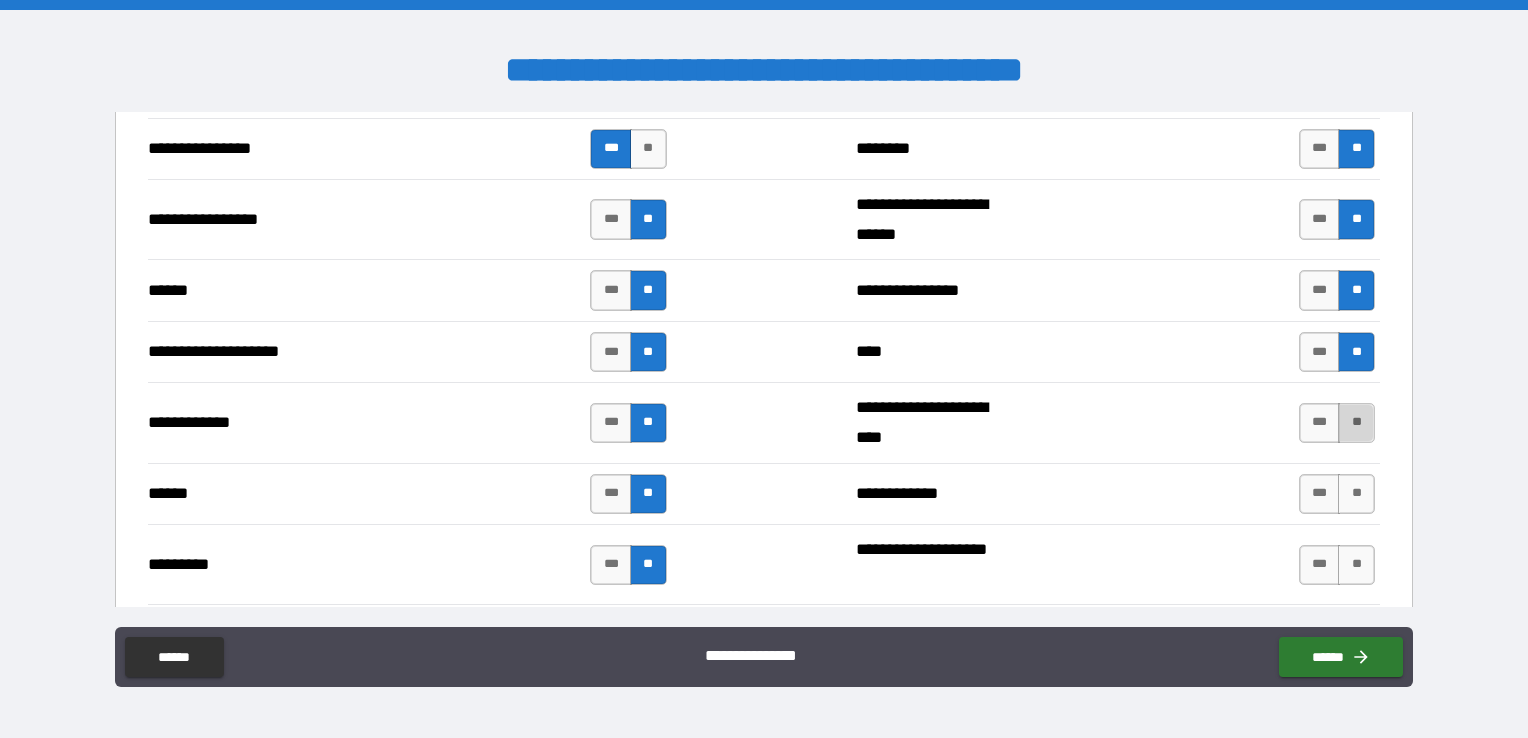 click on "**" at bounding box center [1356, 423] 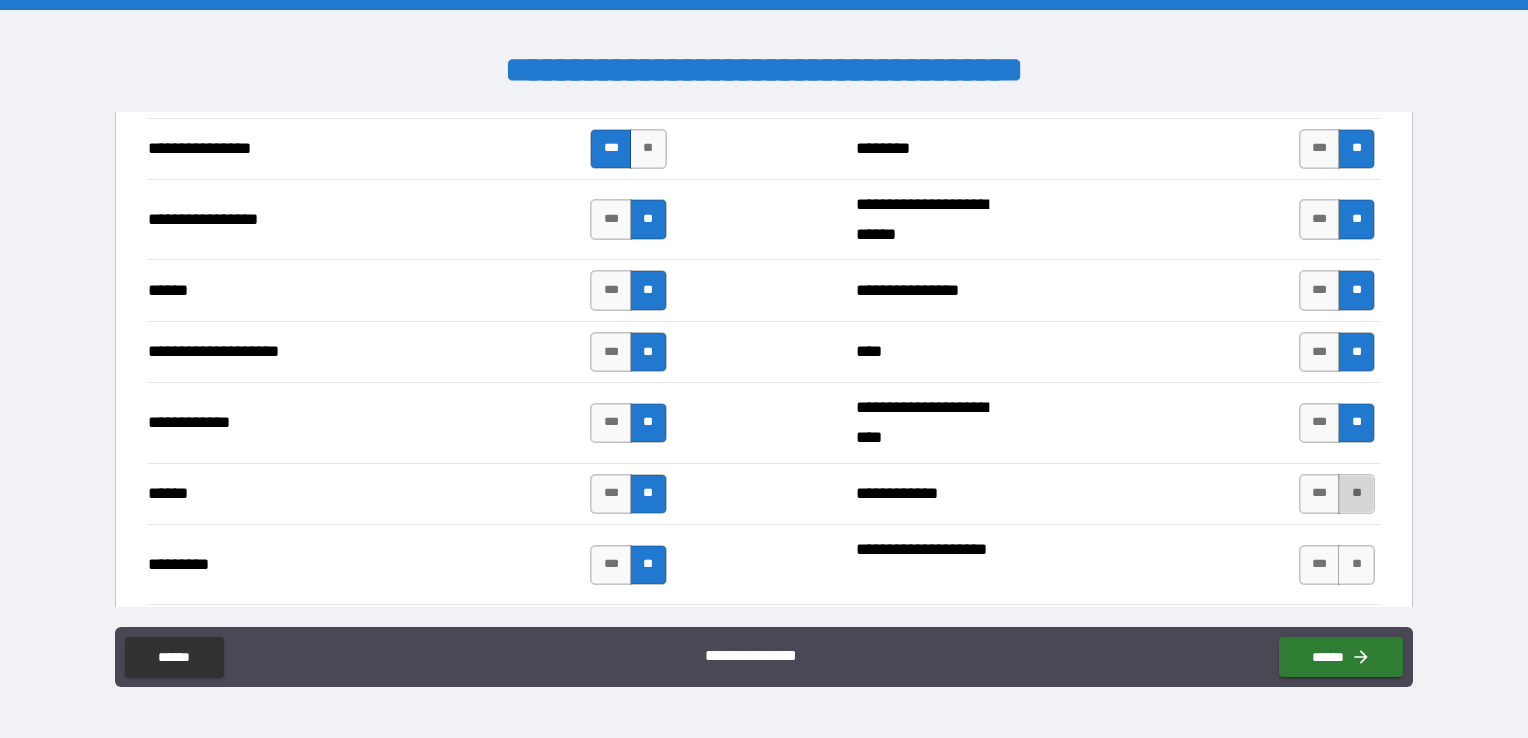 click on "**" at bounding box center (1356, 494) 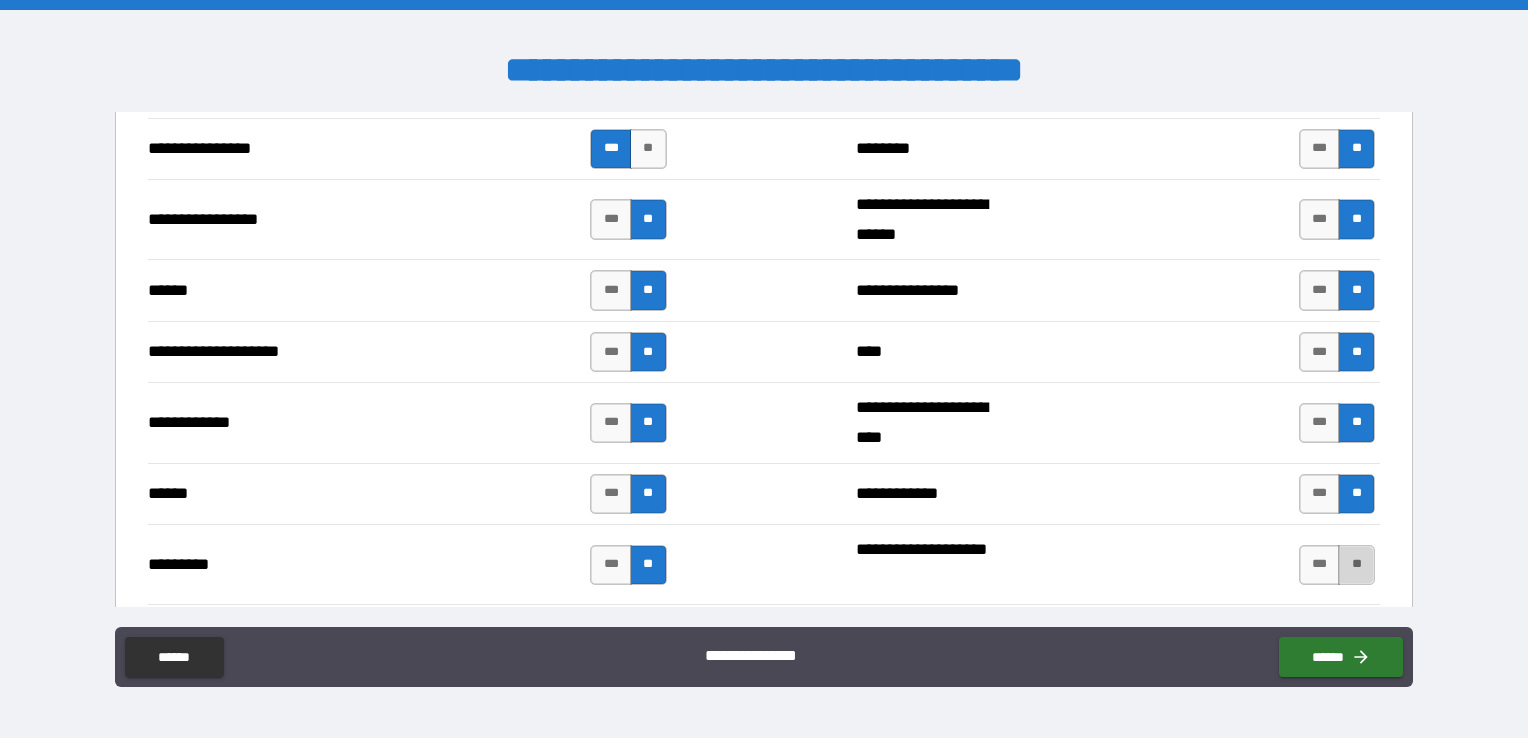 click on "**" at bounding box center [1356, 565] 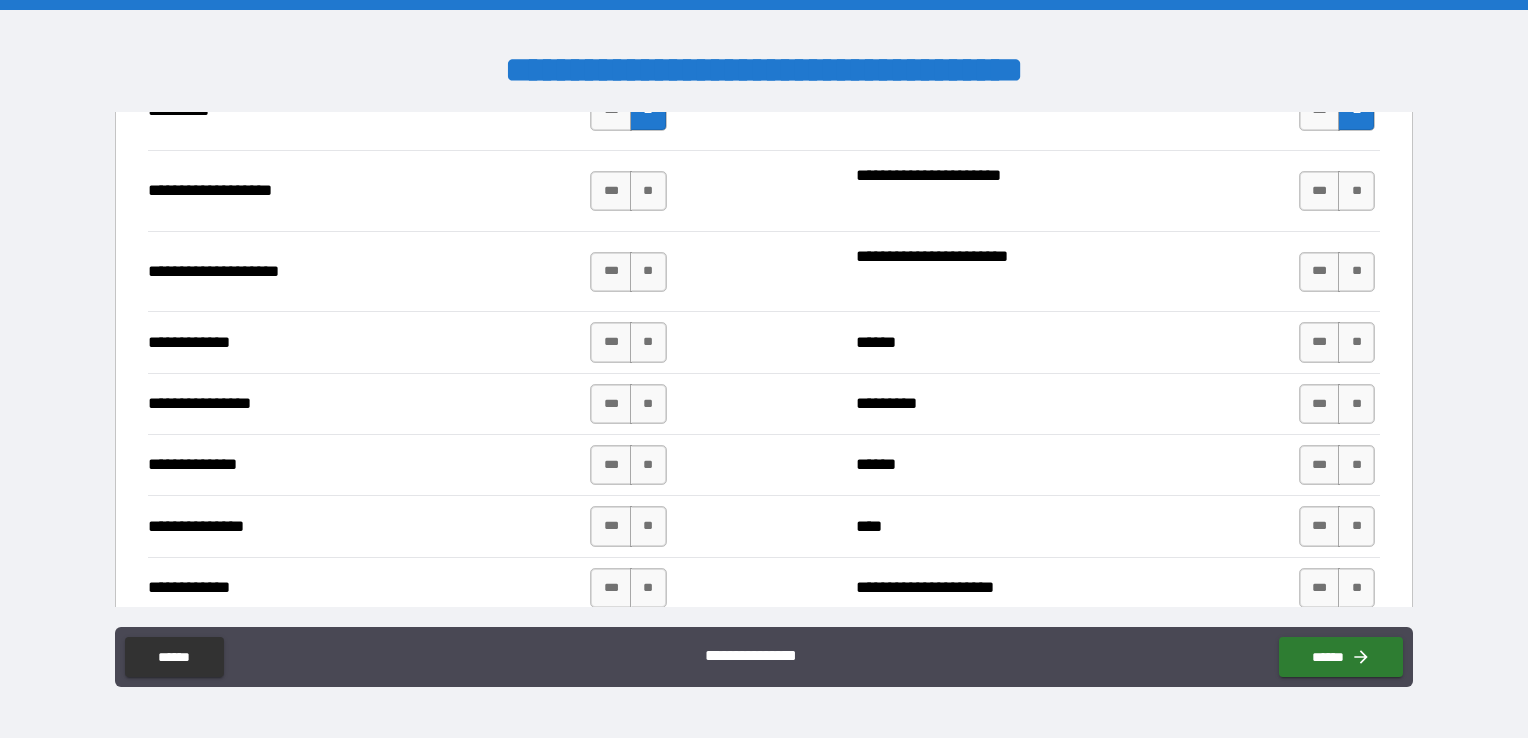 scroll, scrollTop: 2832, scrollLeft: 0, axis: vertical 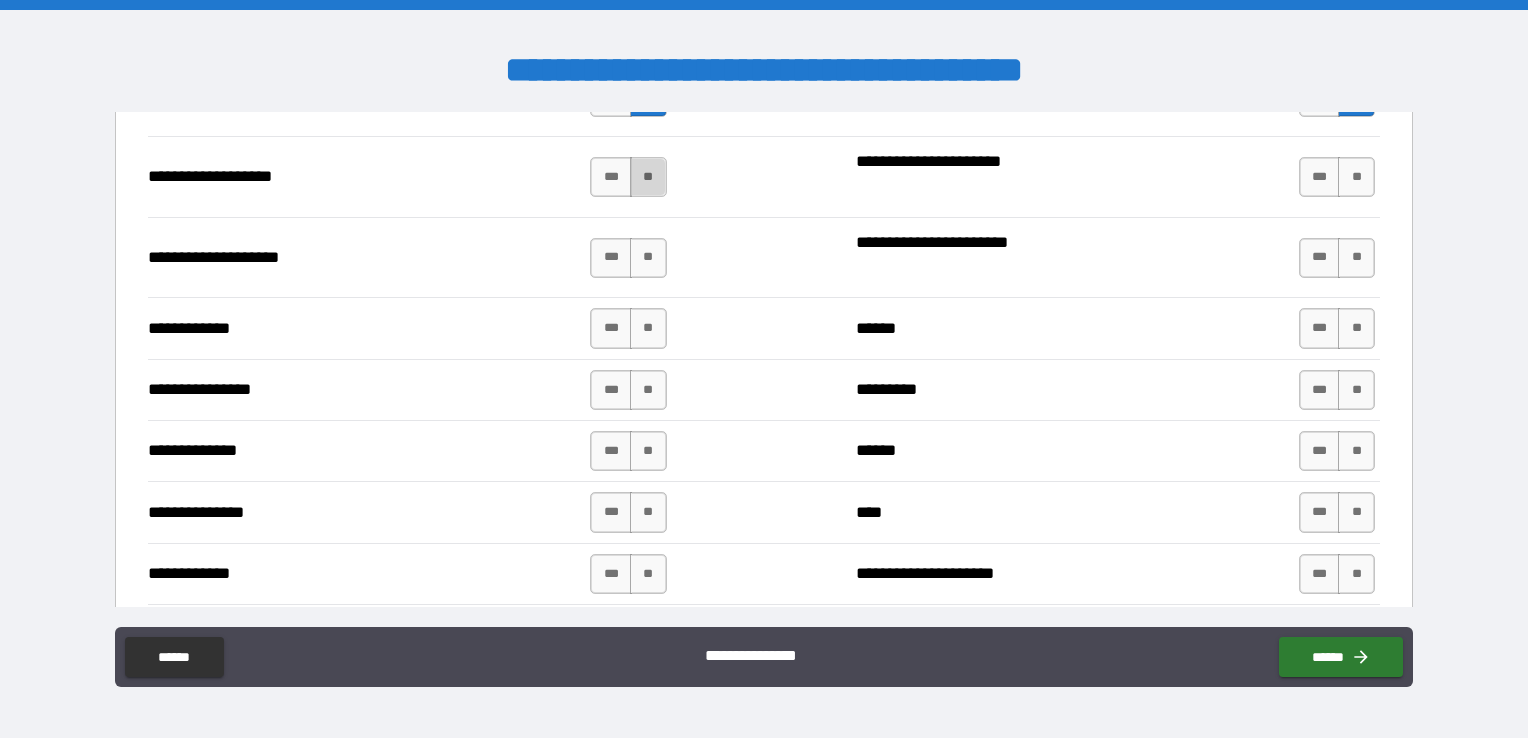 click on "**" at bounding box center [648, 177] 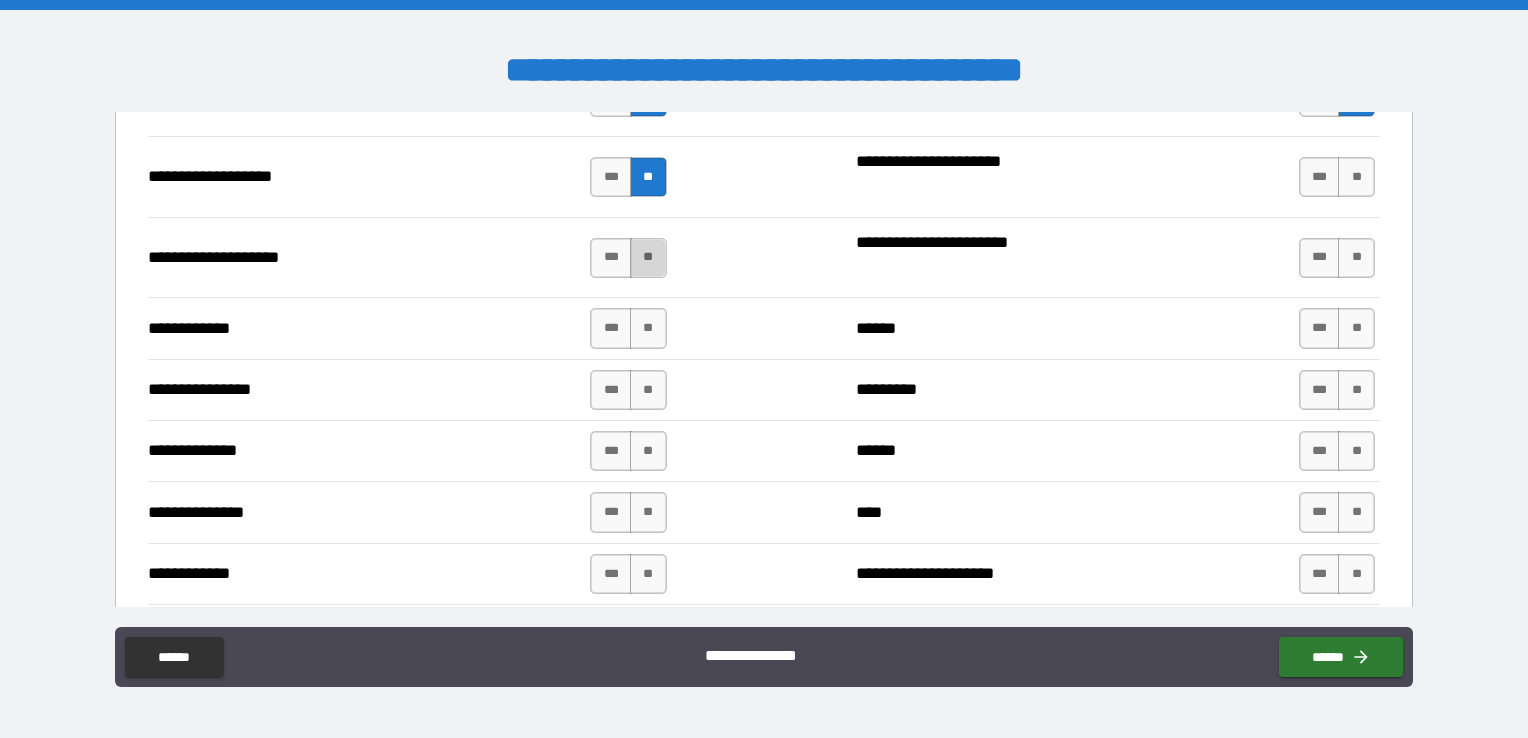 click on "**" at bounding box center (648, 258) 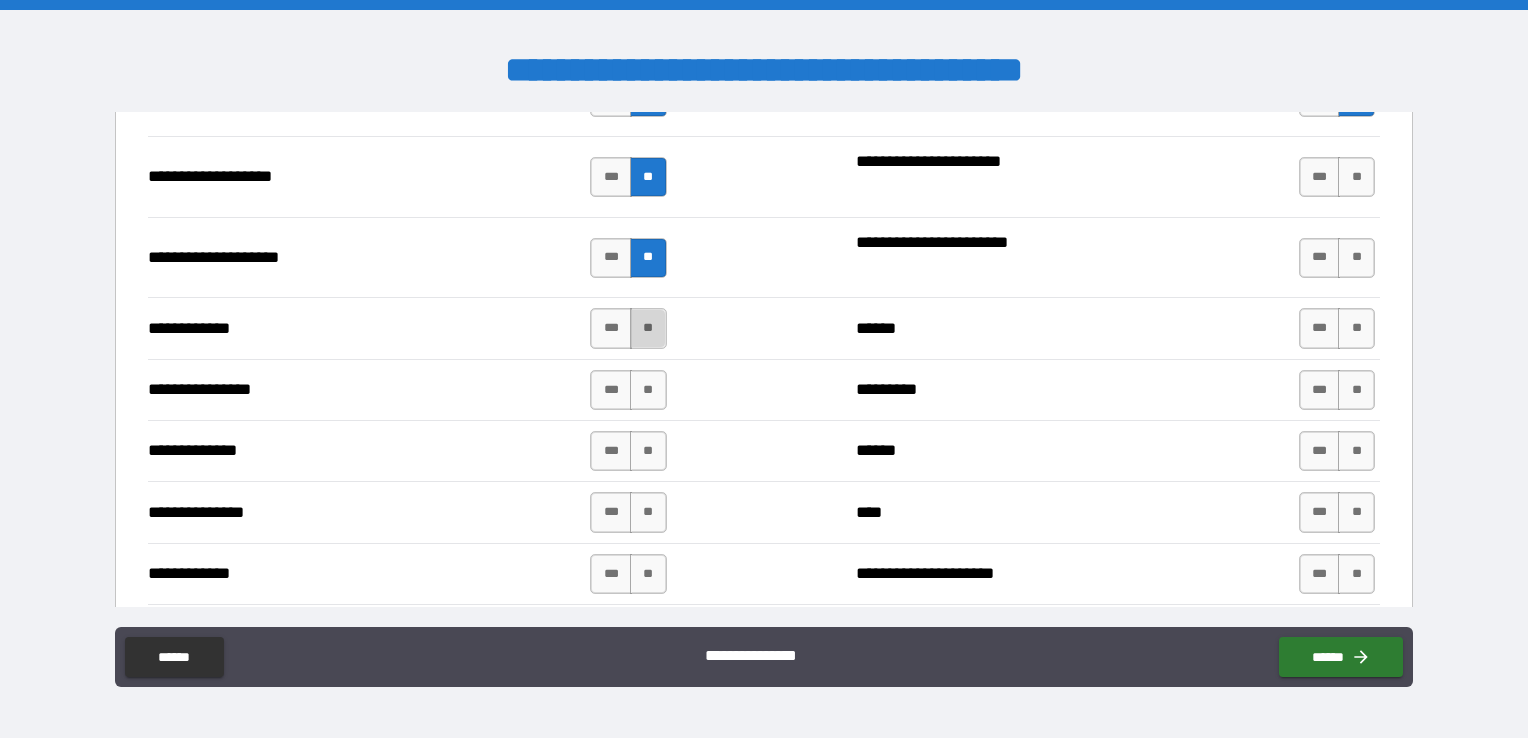 click on "**" at bounding box center (648, 328) 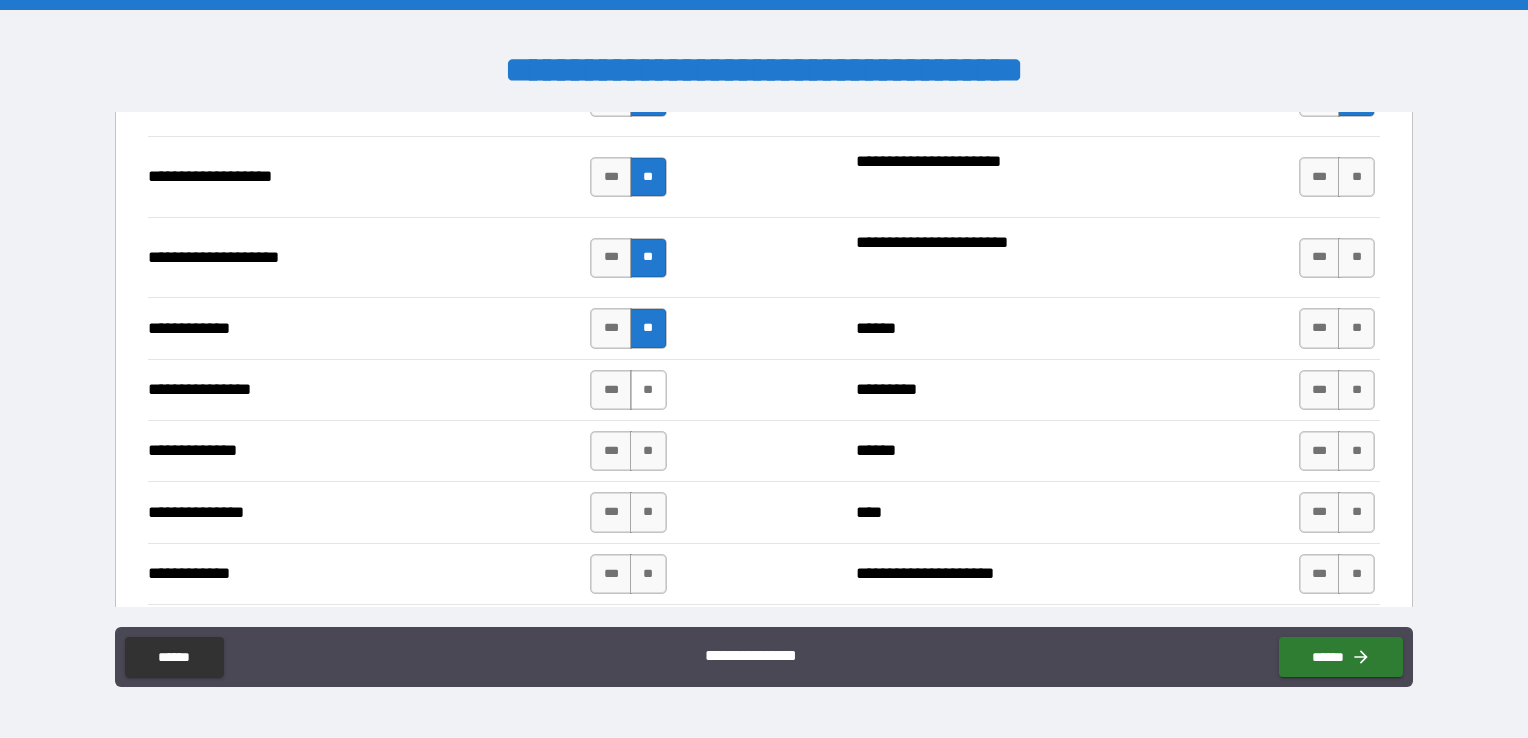 click on "**" at bounding box center [648, 390] 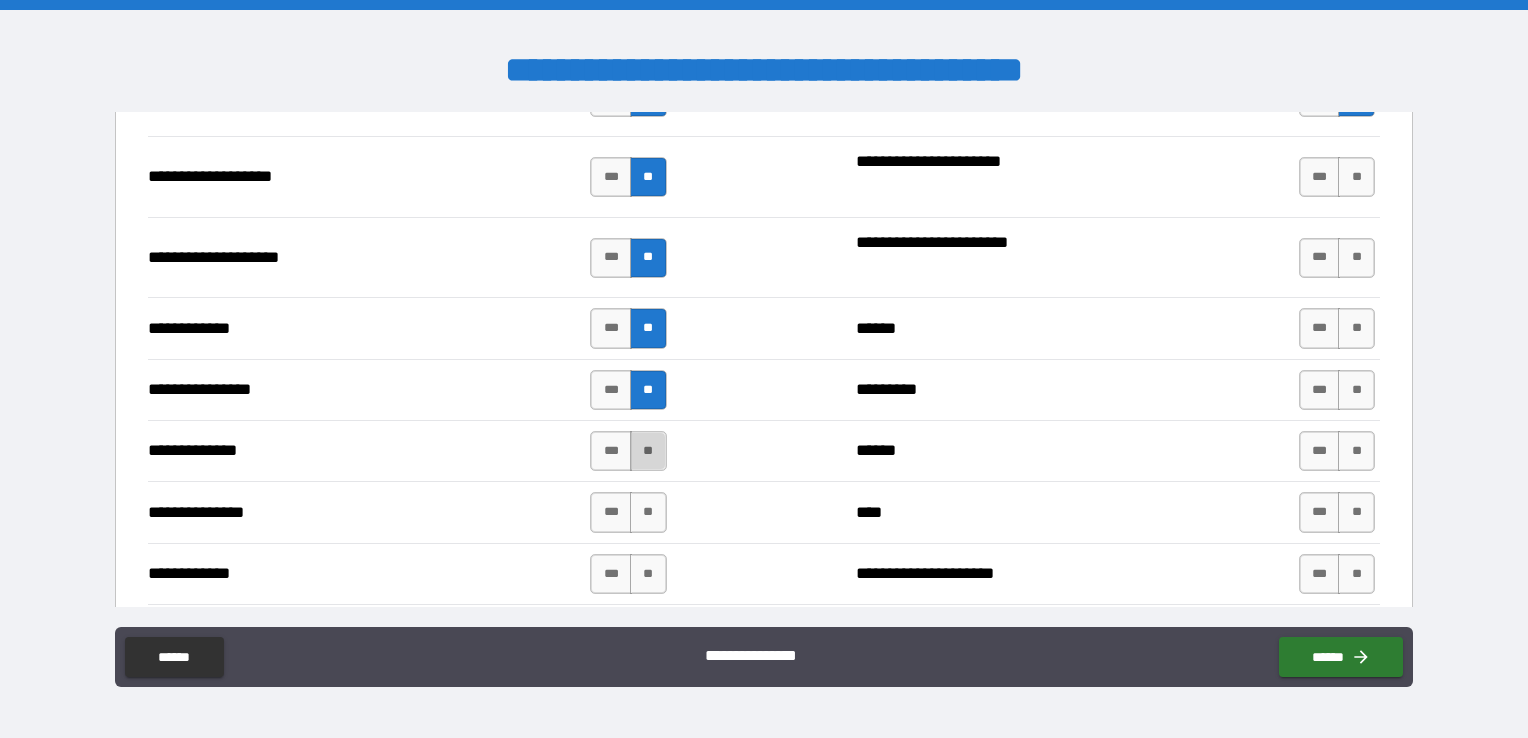 click on "**" at bounding box center [648, 451] 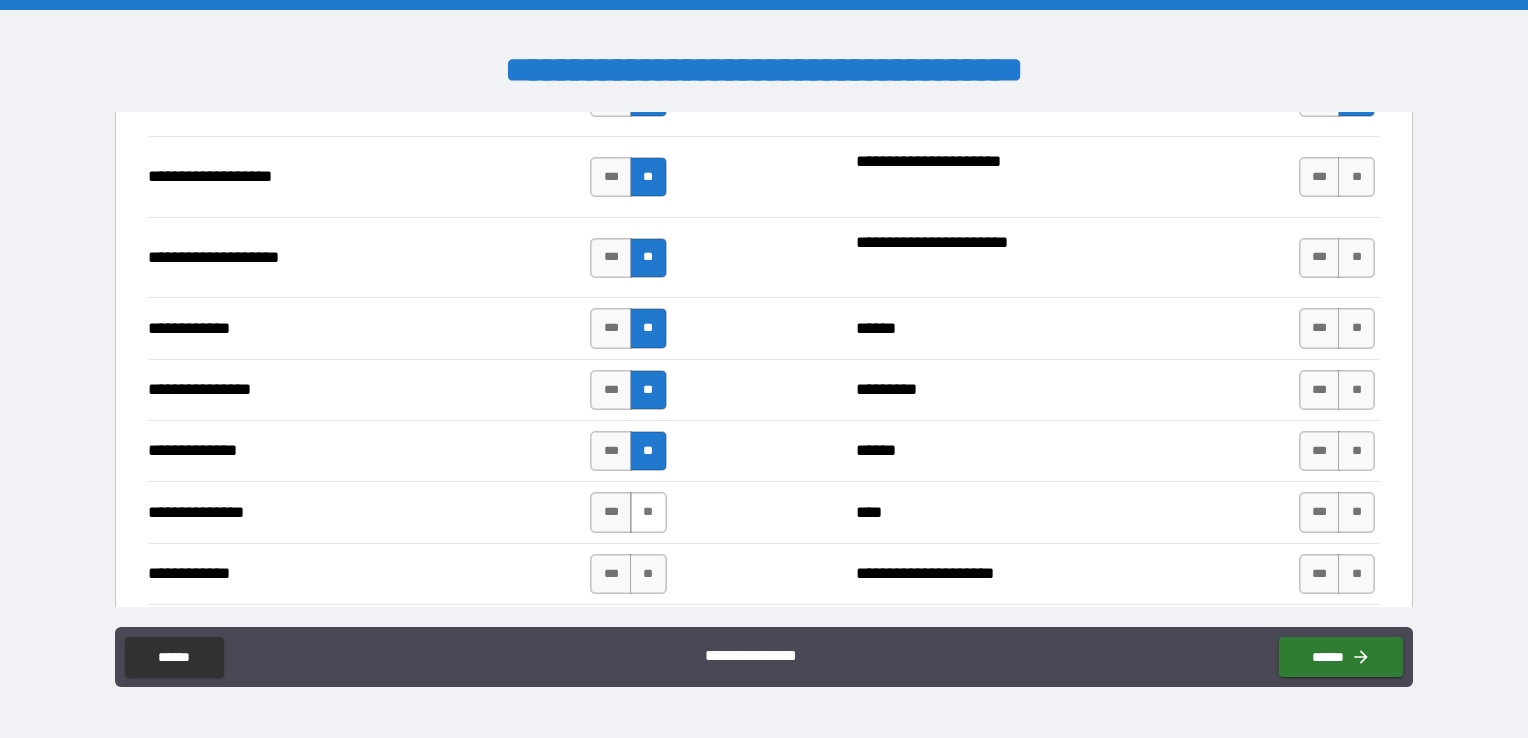 click on "**" at bounding box center [648, 512] 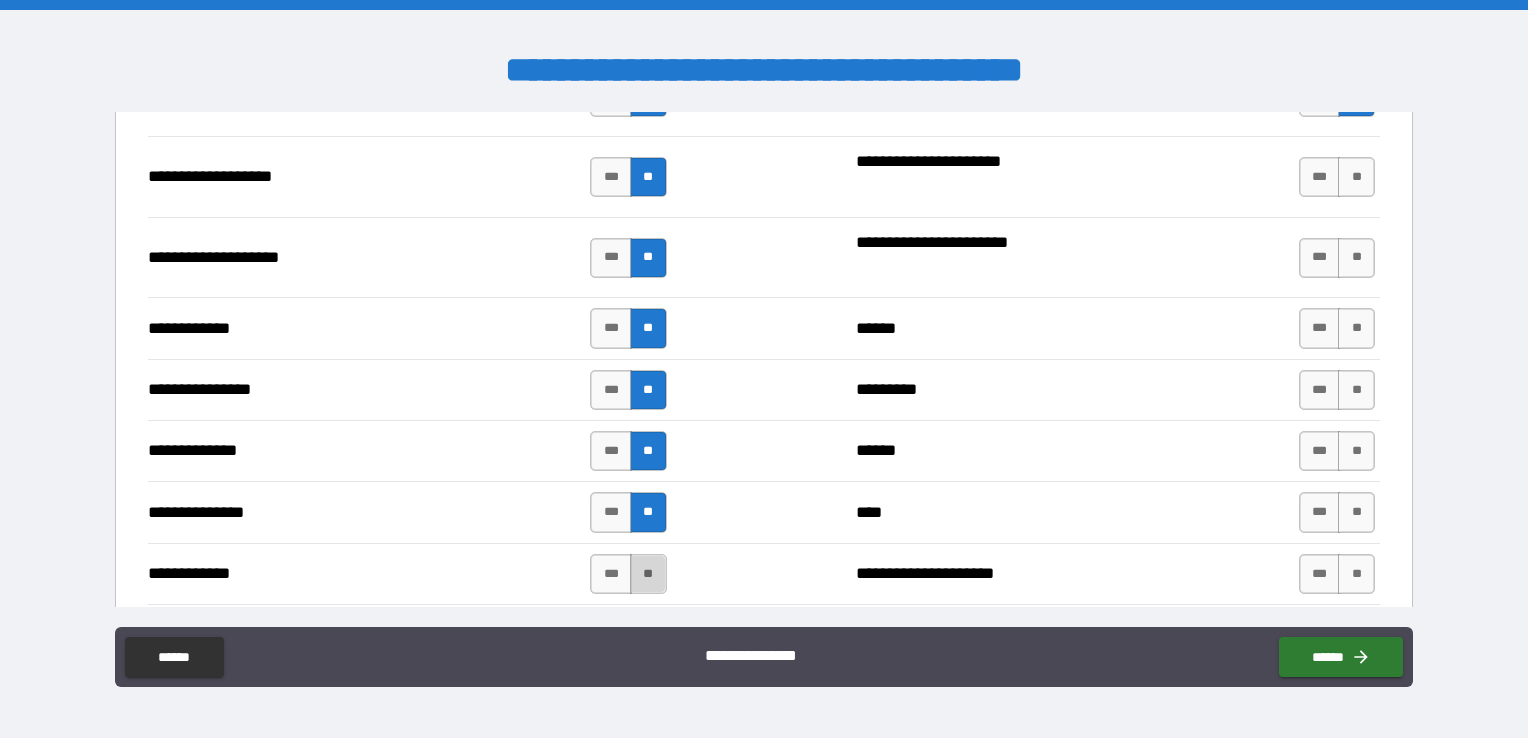 click on "**" at bounding box center [648, 574] 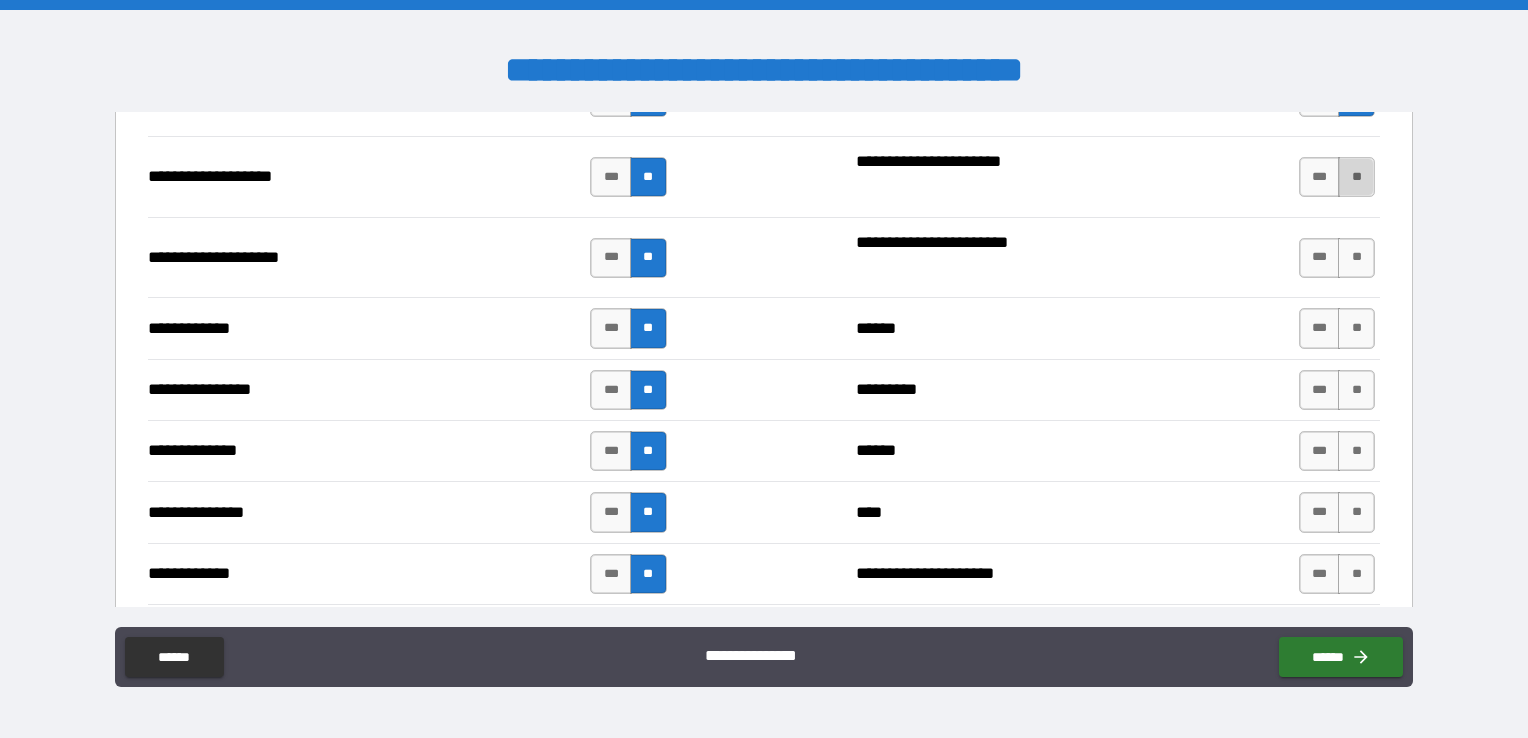 click on "**" at bounding box center [1356, 177] 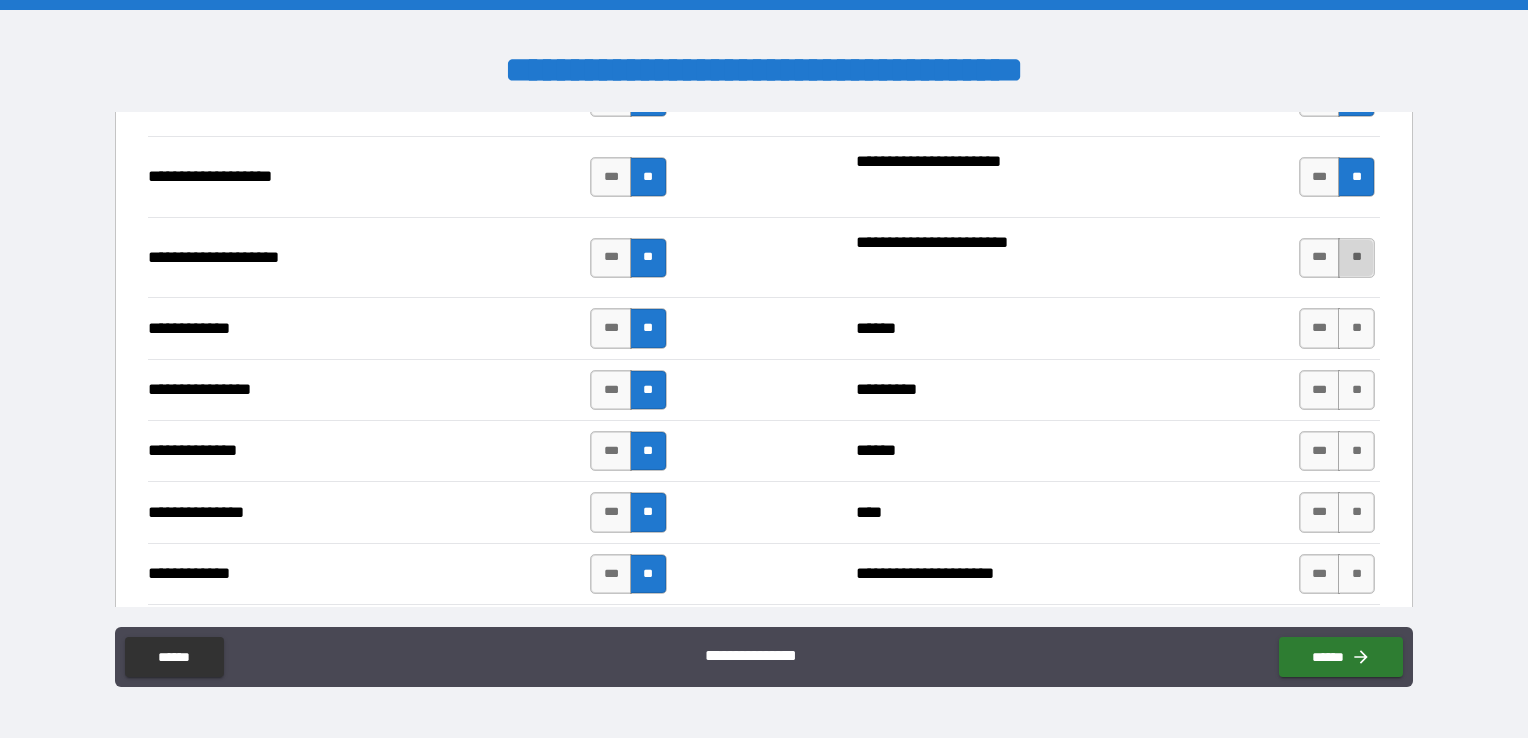 click on "**" at bounding box center (1356, 258) 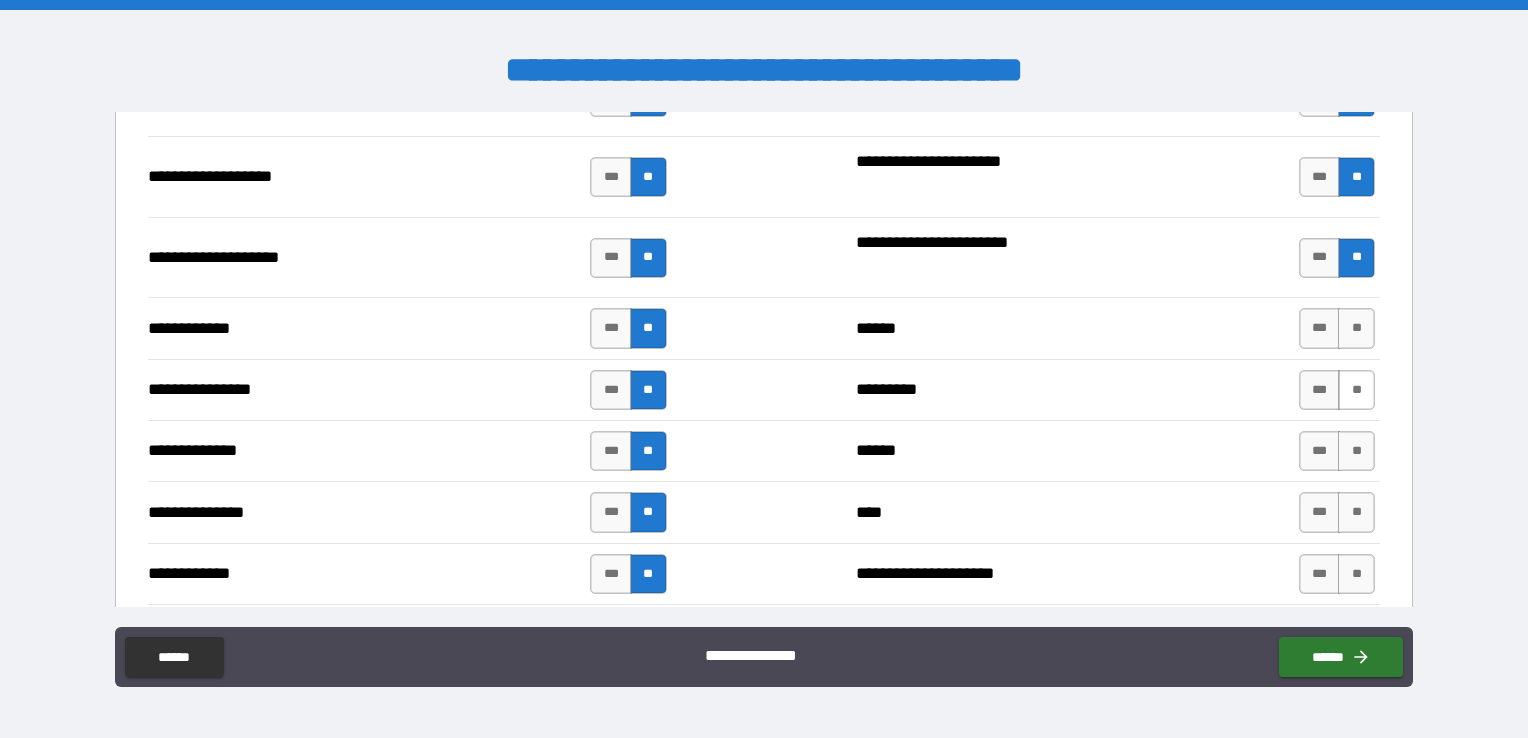 drag, startPoint x: 1344, startPoint y: 320, endPoint x: 1344, endPoint y: 375, distance: 55 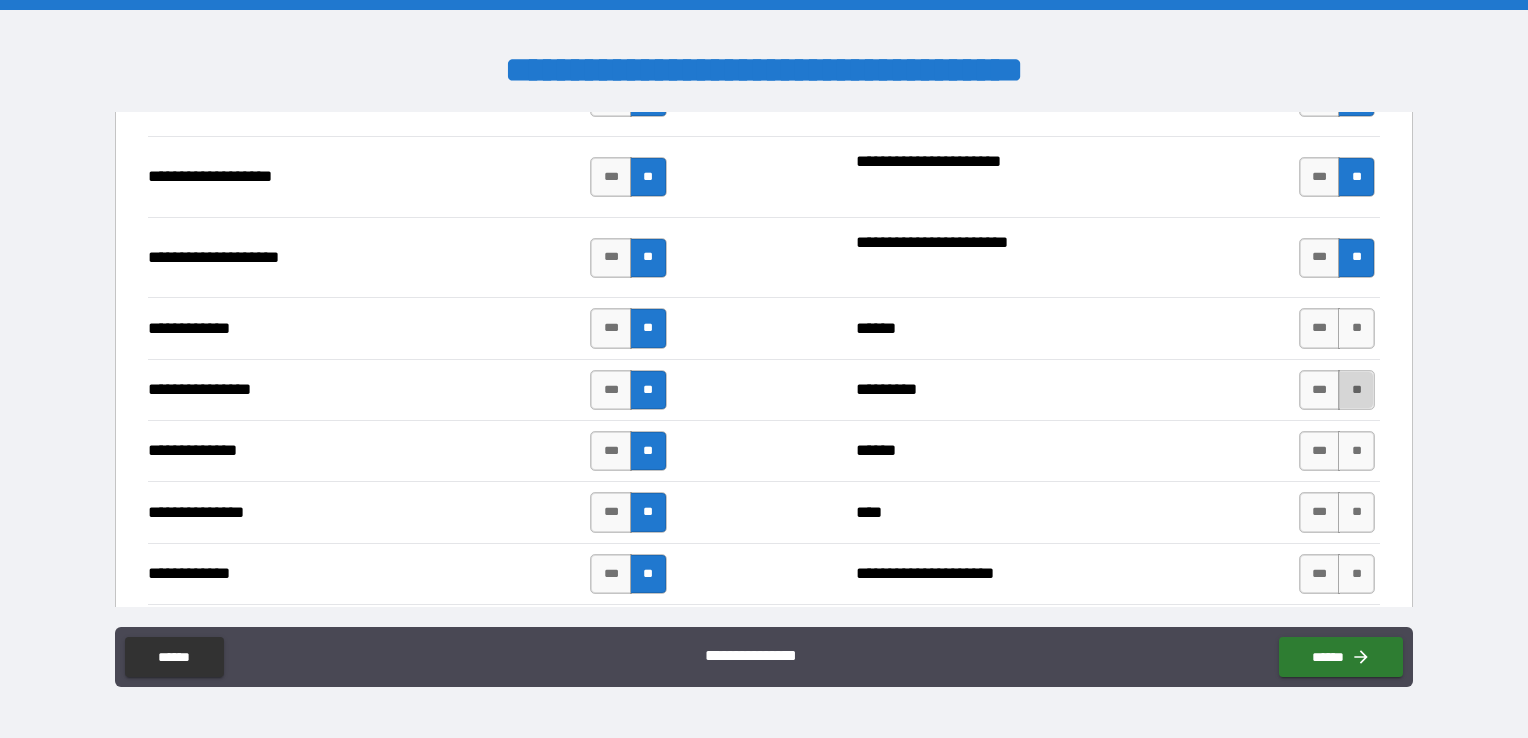 click on "**" at bounding box center (1356, 390) 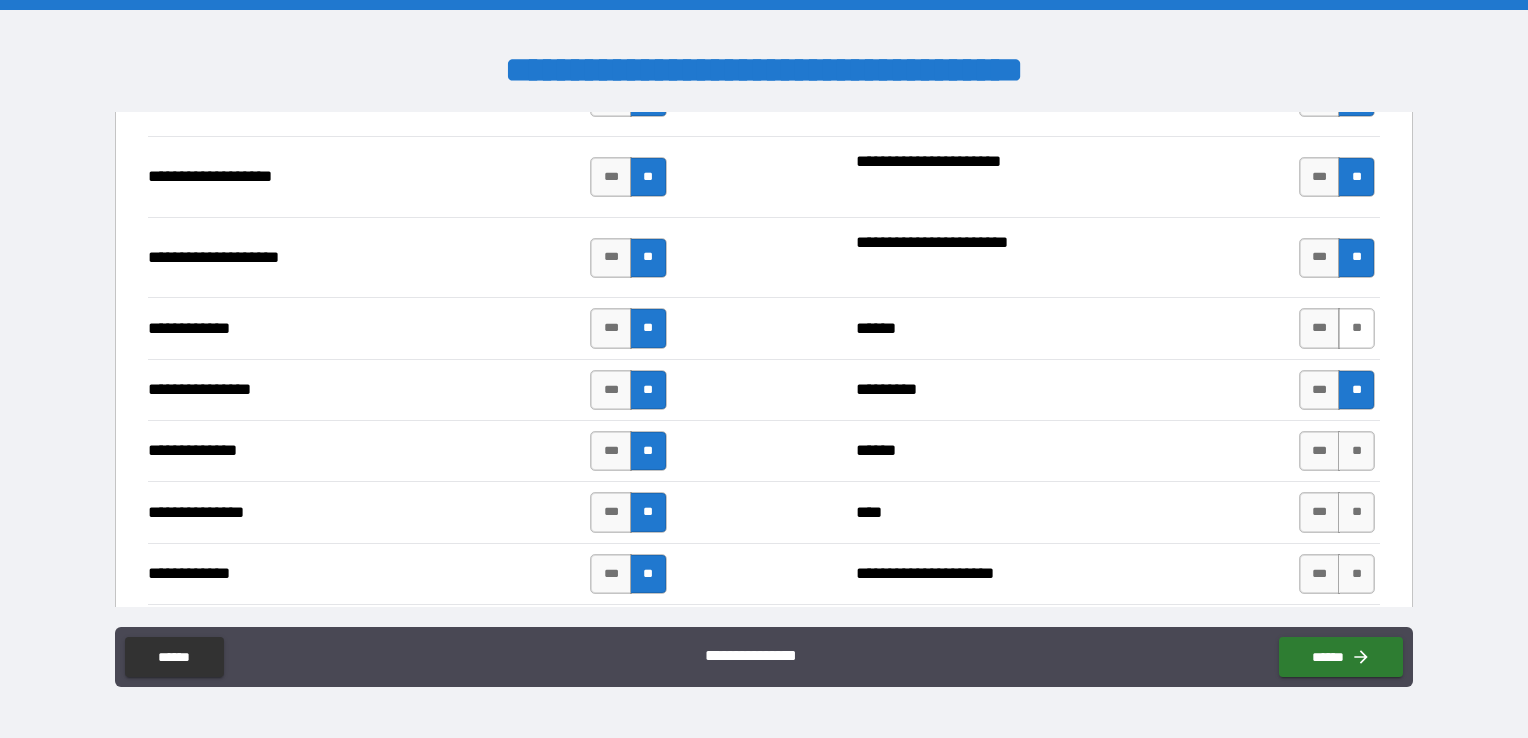 click on "**" at bounding box center (1356, 328) 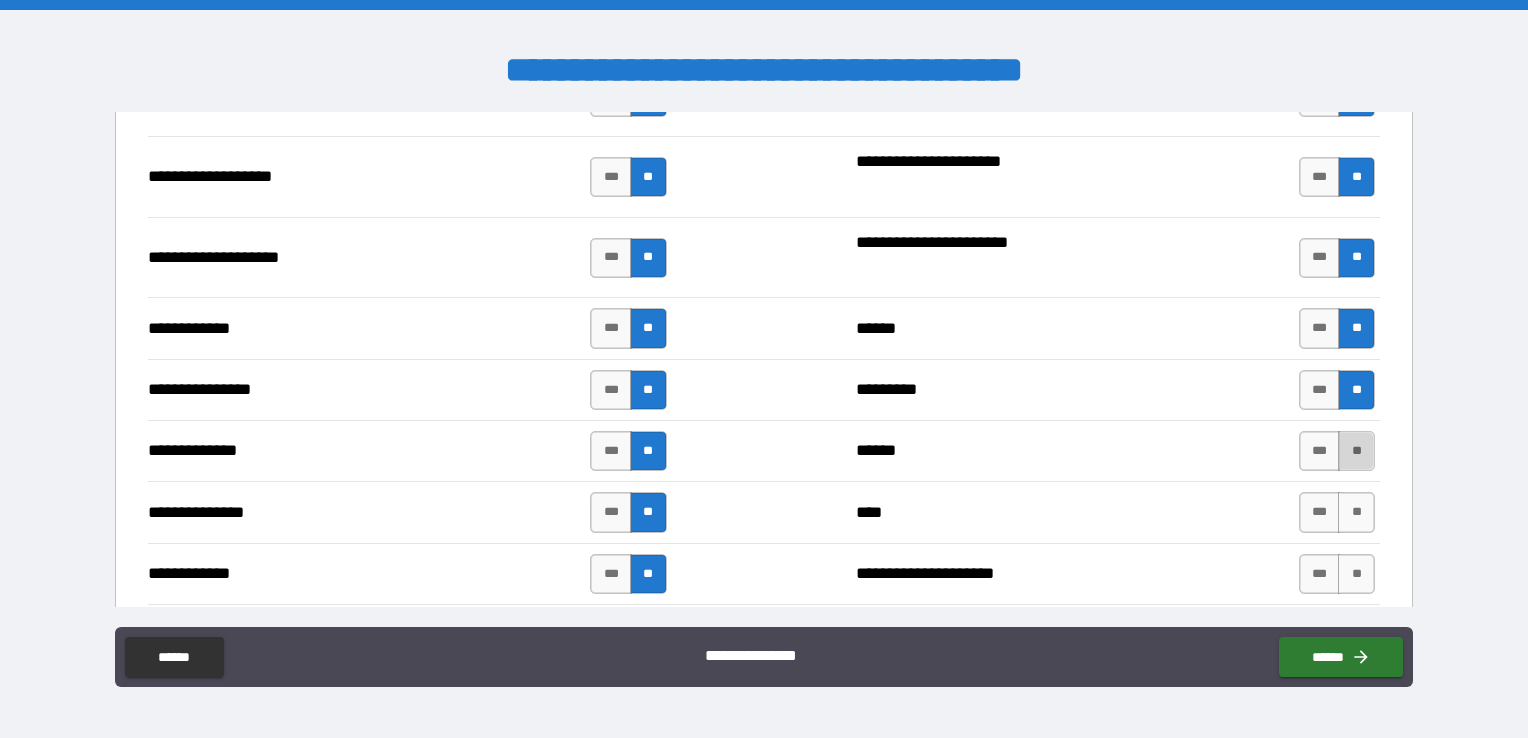 click on "**" at bounding box center (1356, 451) 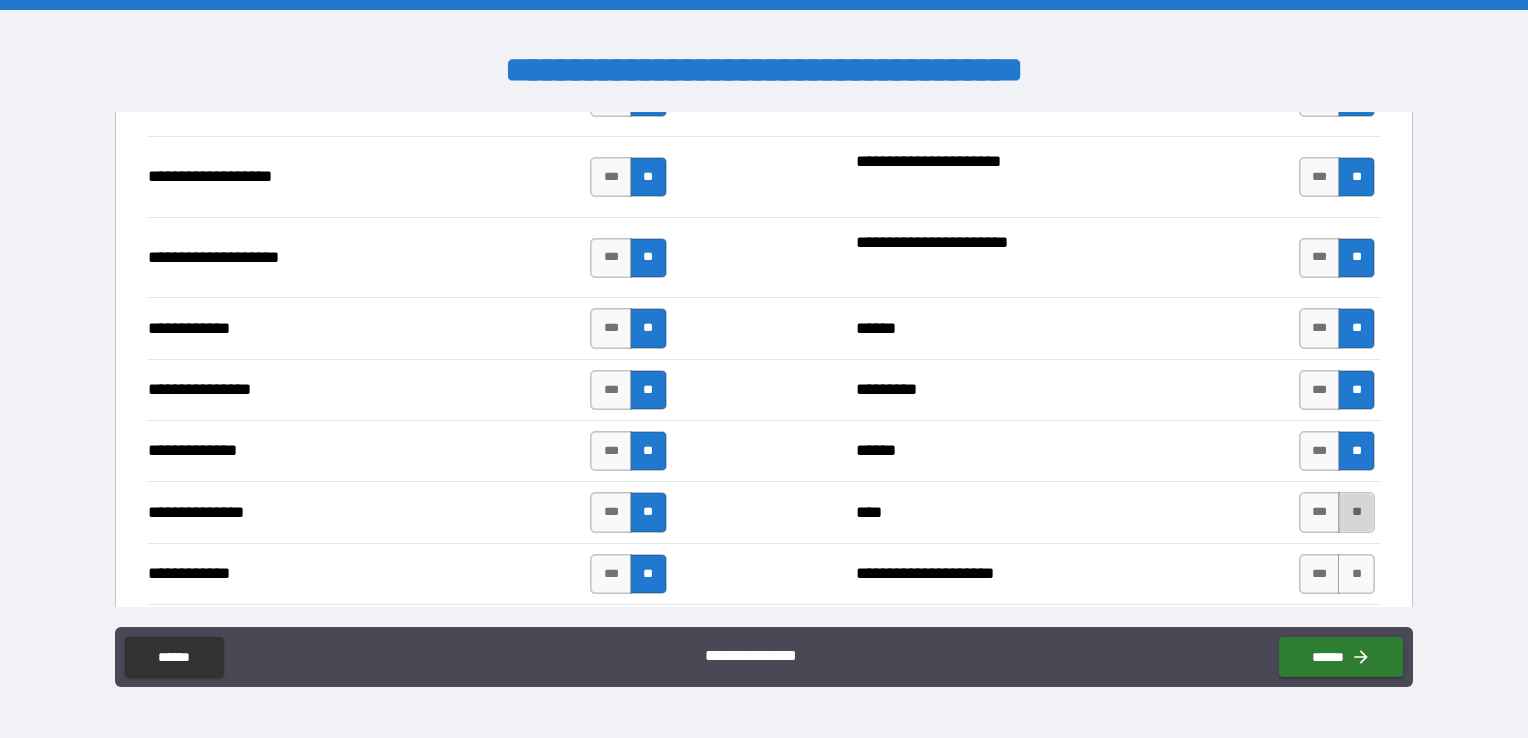 click on "**" at bounding box center (1356, 512) 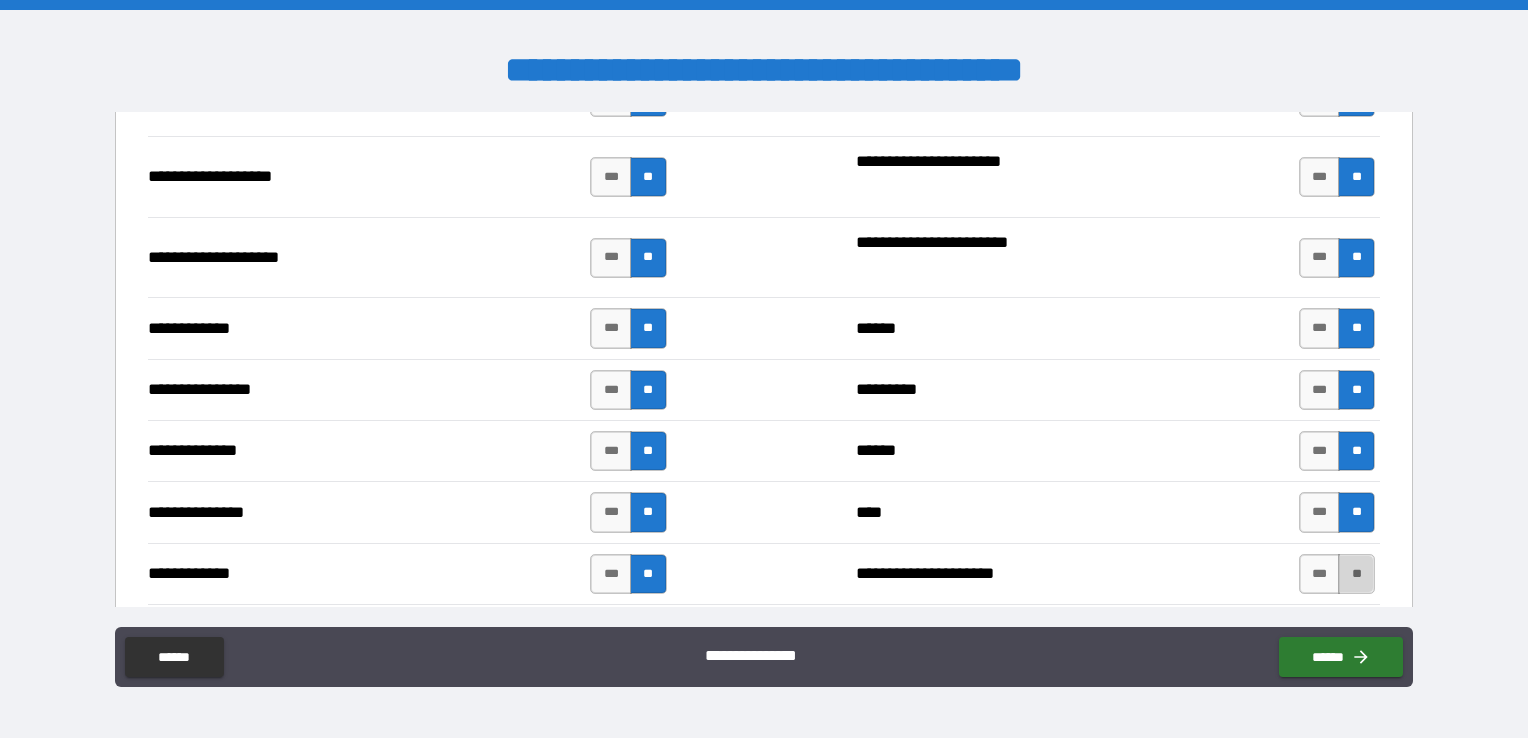 click on "**" at bounding box center (1356, 574) 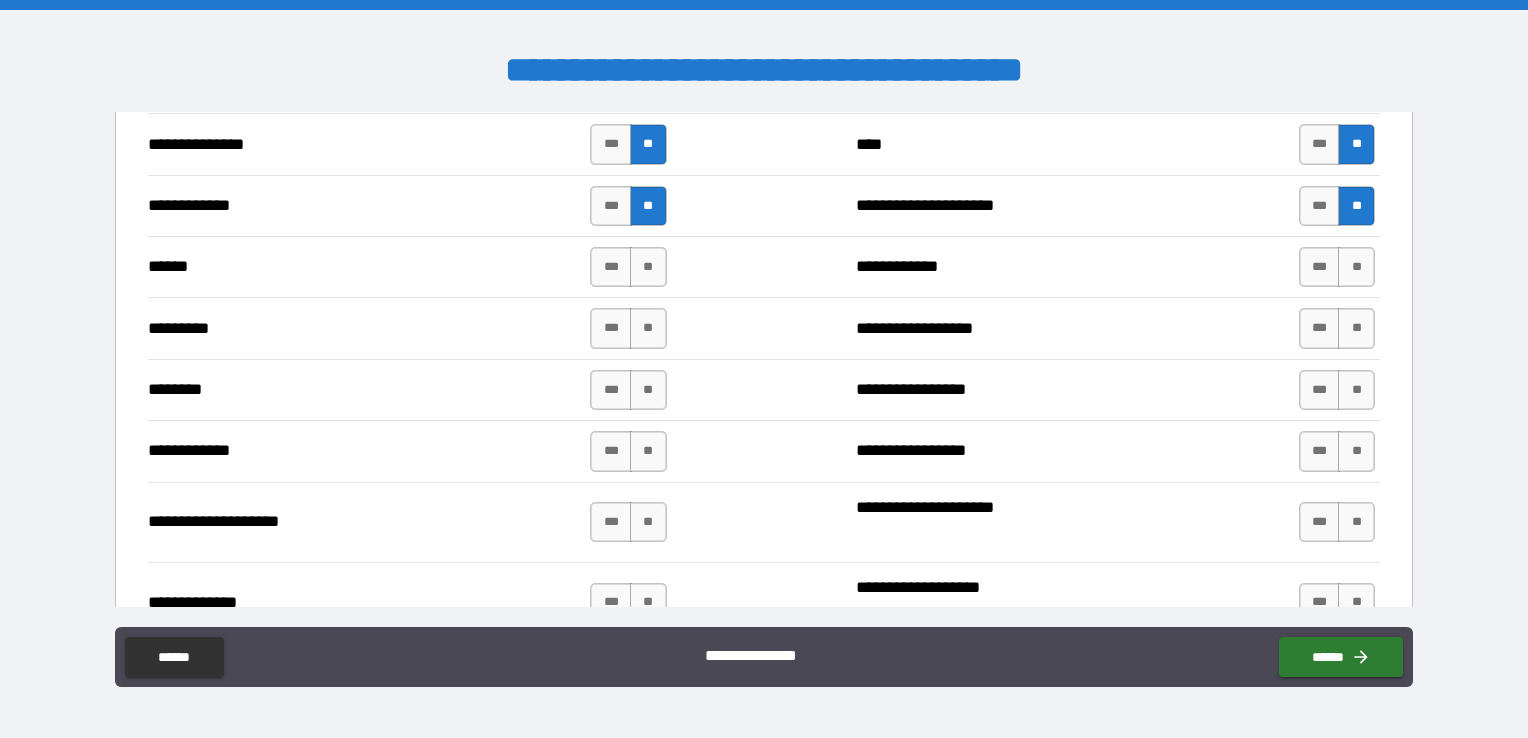 scroll, scrollTop: 3222, scrollLeft: 0, axis: vertical 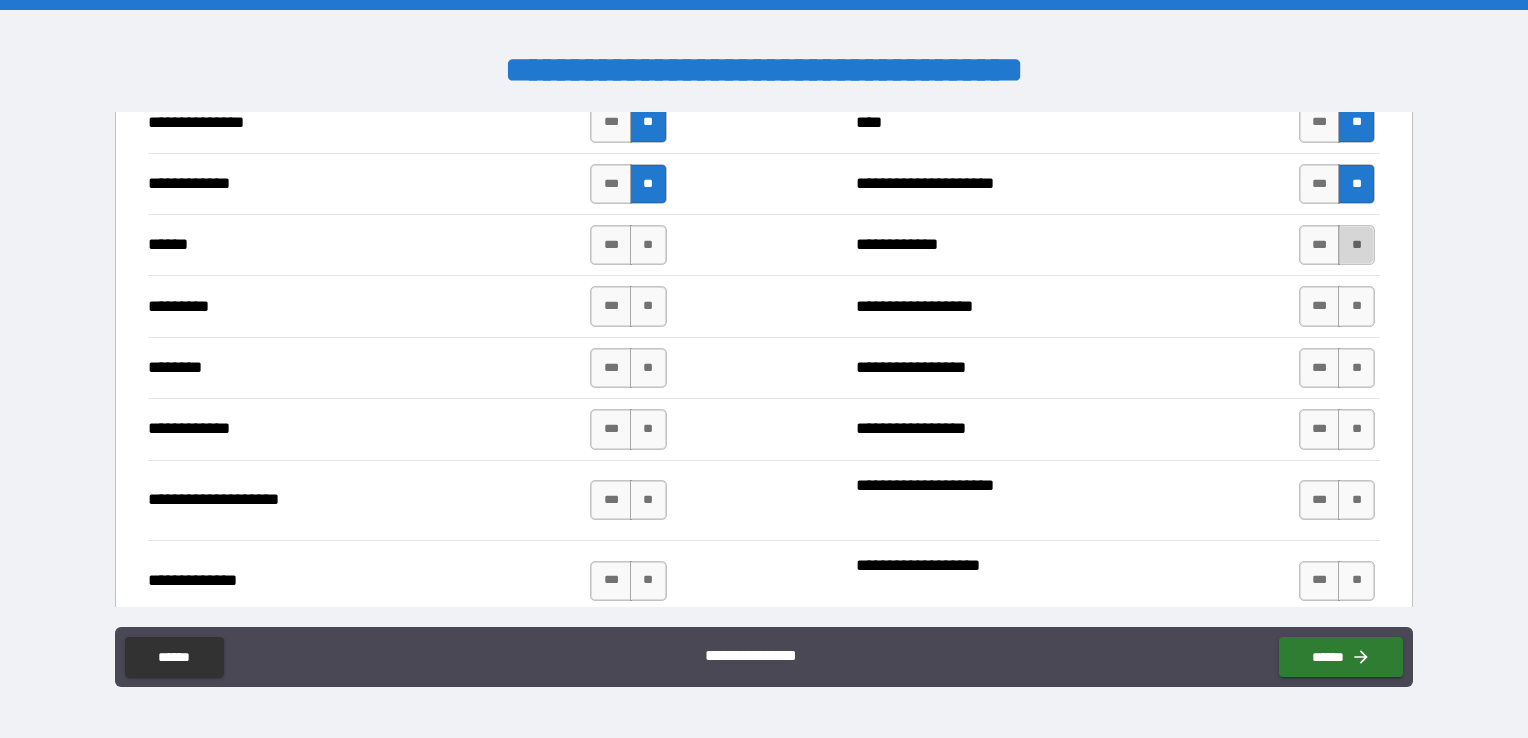 click on "**" at bounding box center [1356, 245] 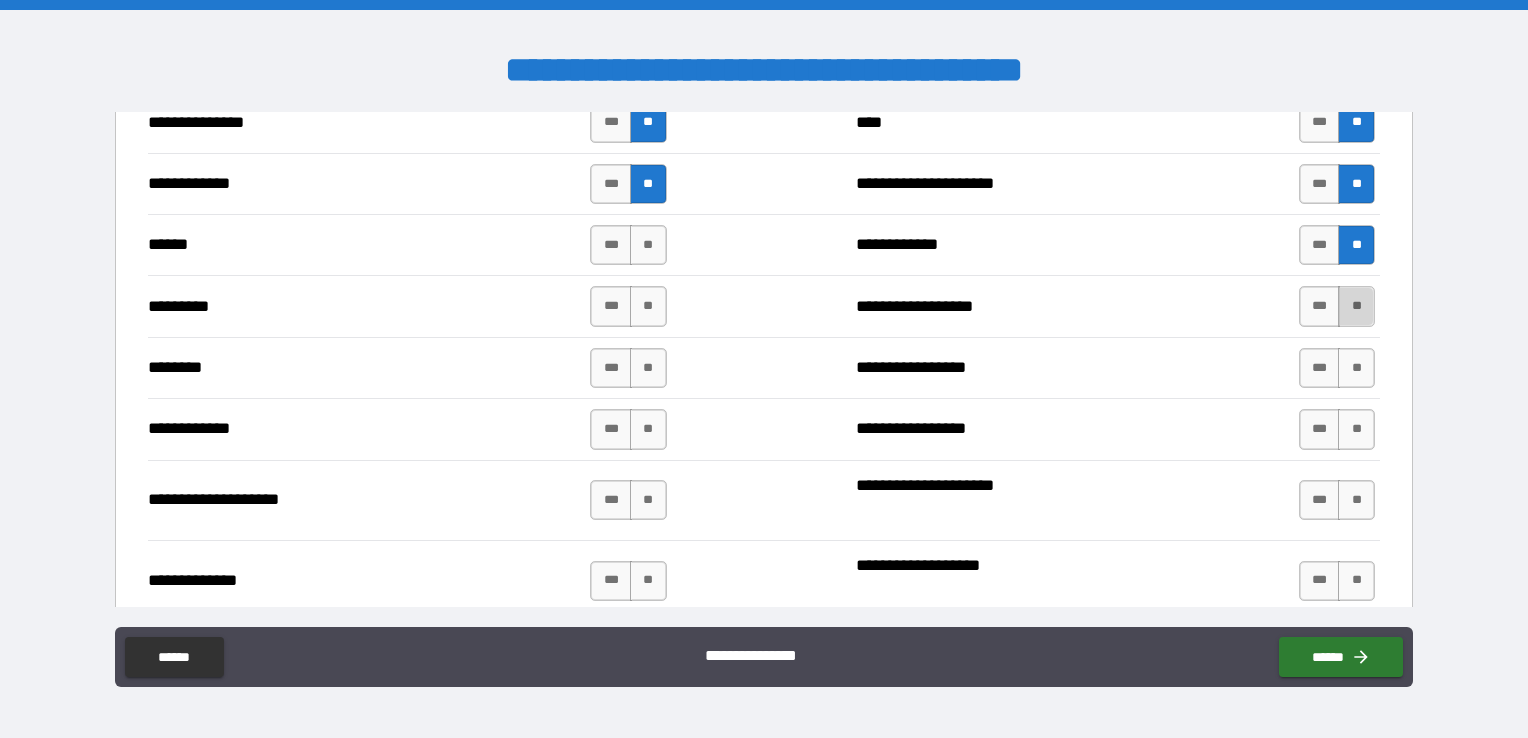 click on "**" at bounding box center [1356, 306] 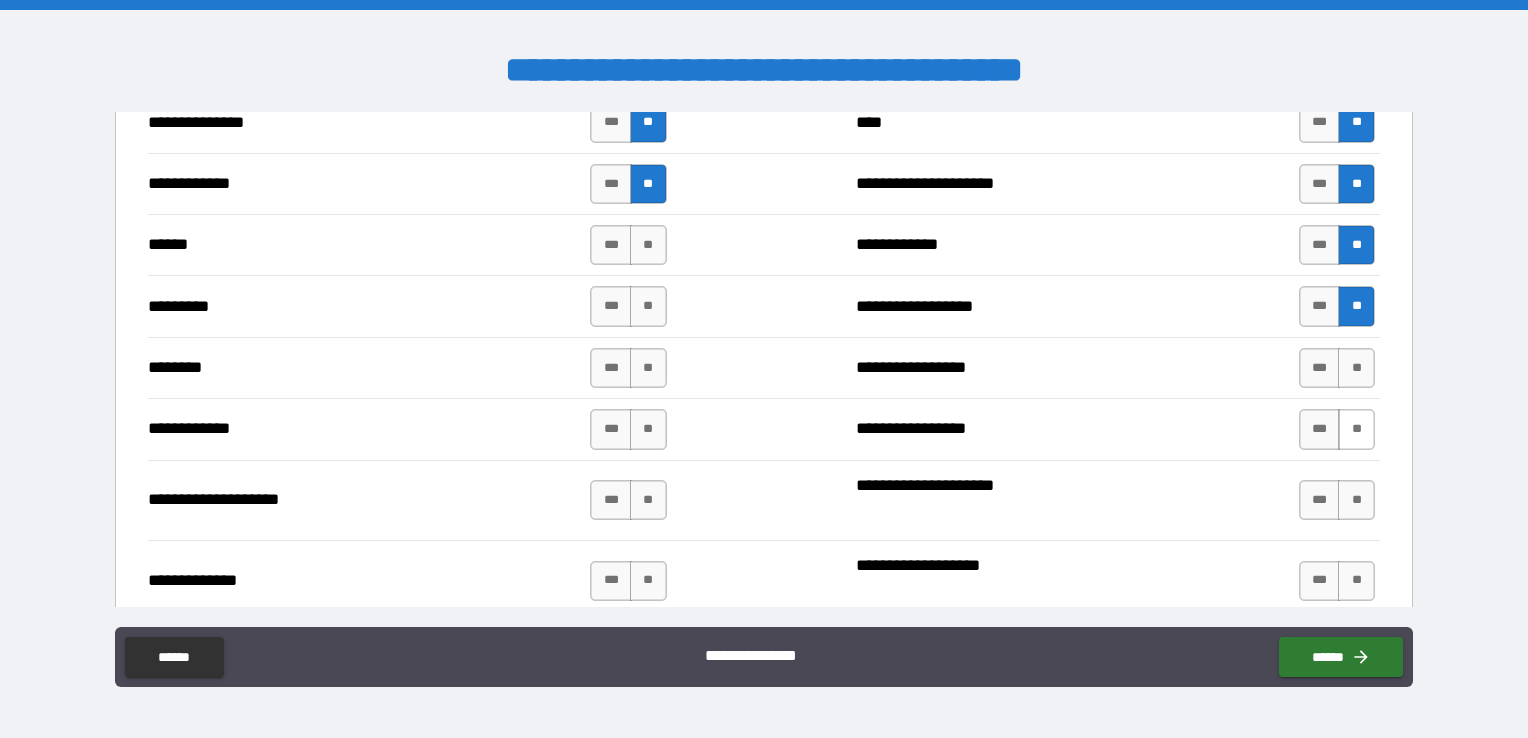 drag, startPoint x: 1340, startPoint y: 350, endPoint x: 1338, endPoint y: 422, distance: 72.02777 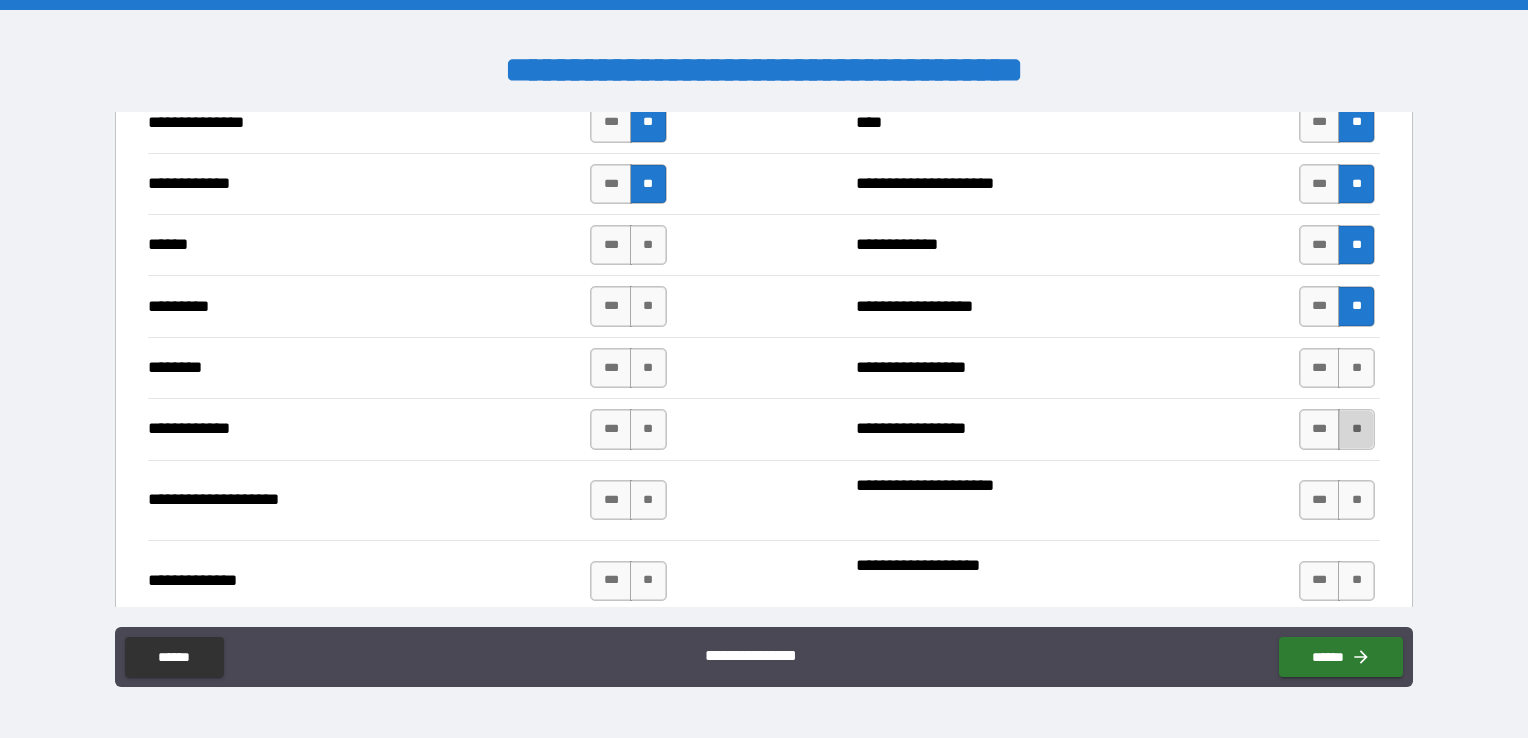 click on "**" at bounding box center [1356, 429] 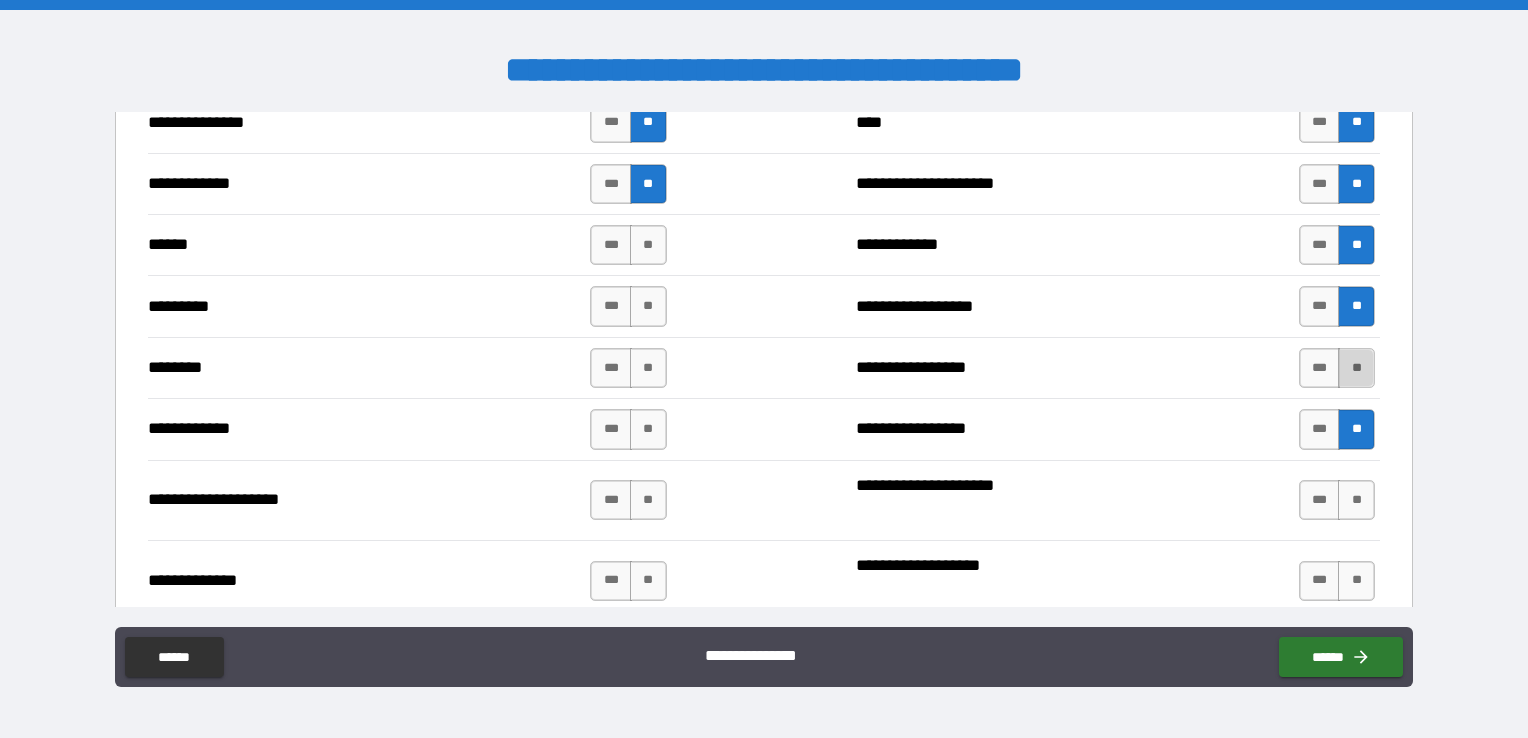 click on "**" at bounding box center [1356, 368] 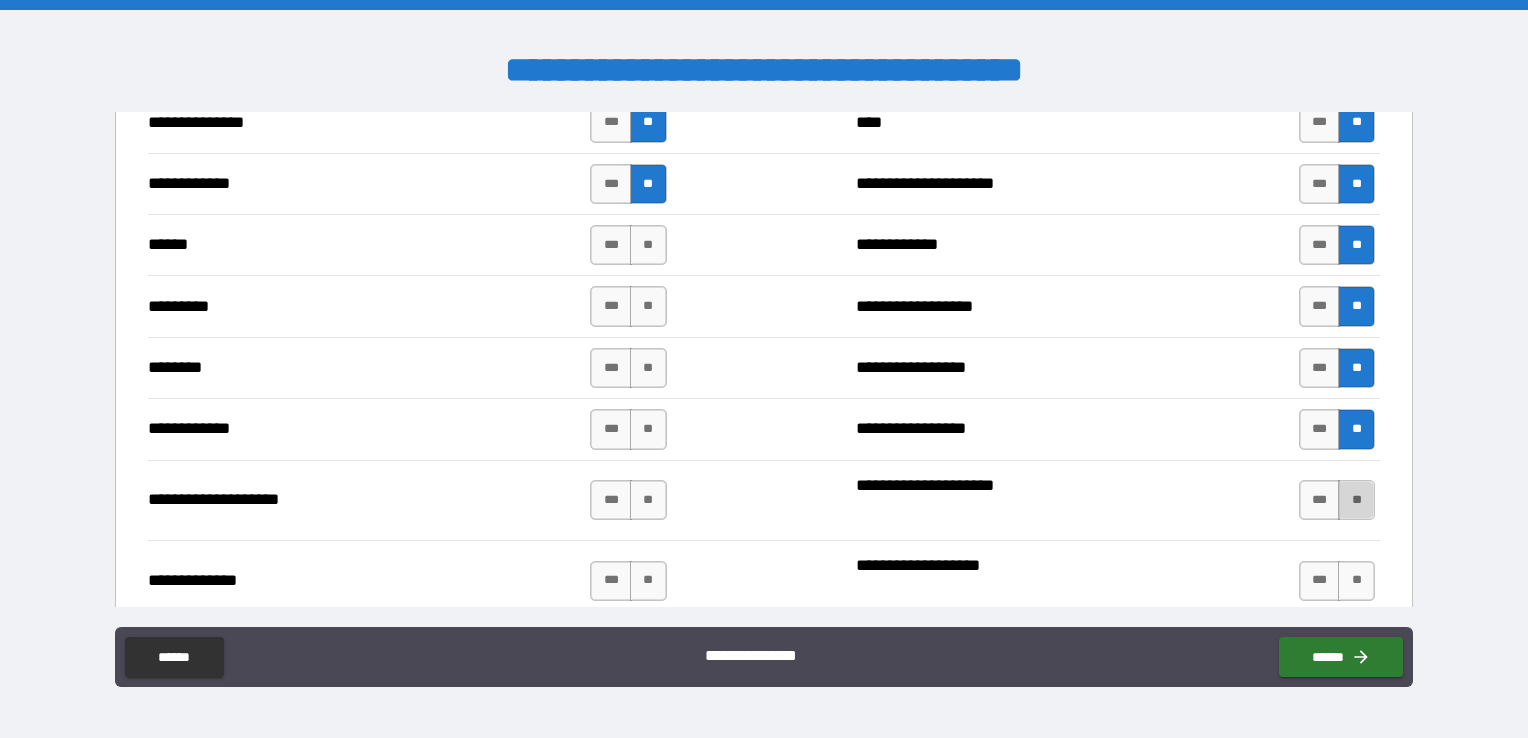 click on "**" at bounding box center (1356, 500) 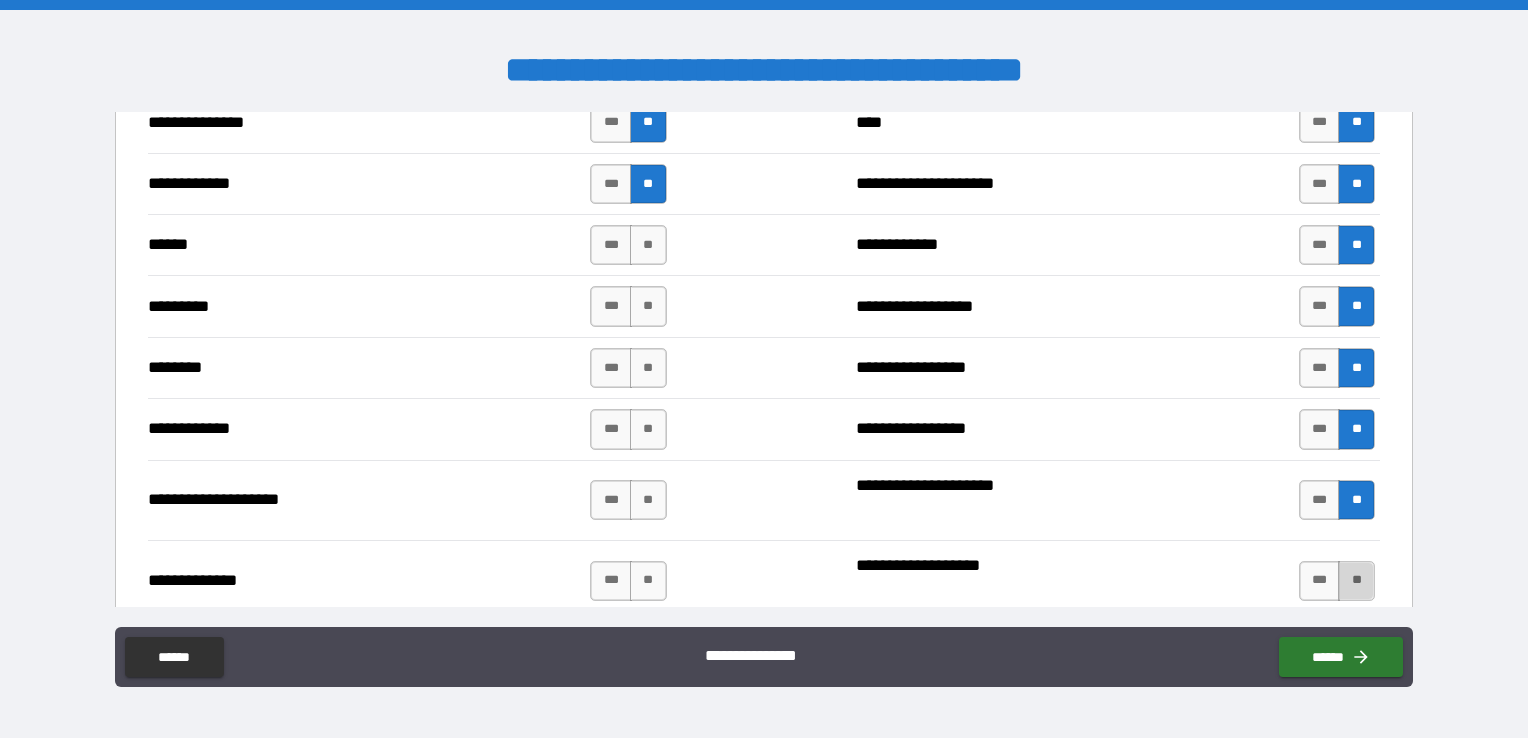 click on "**" at bounding box center [1356, 581] 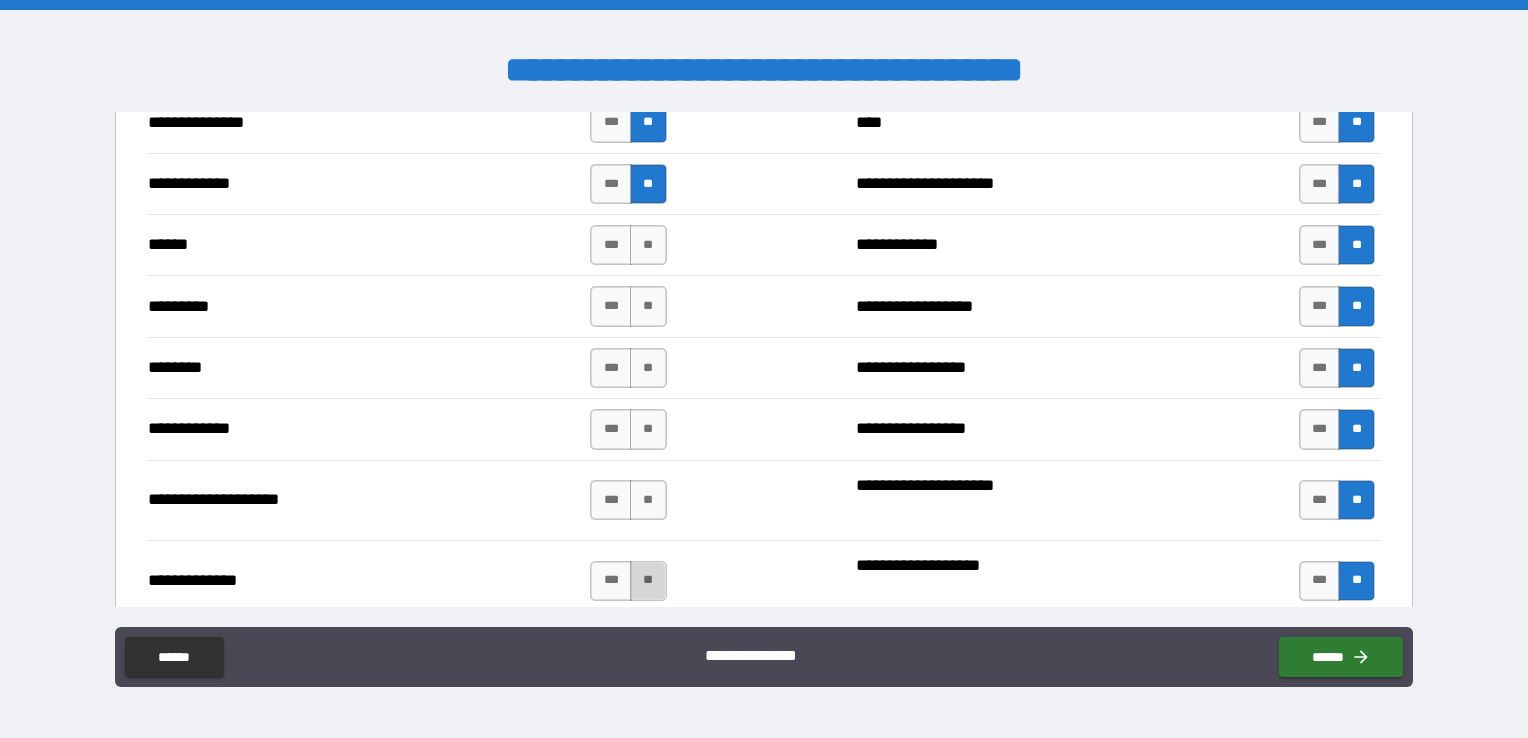 click on "**" at bounding box center [648, 581] 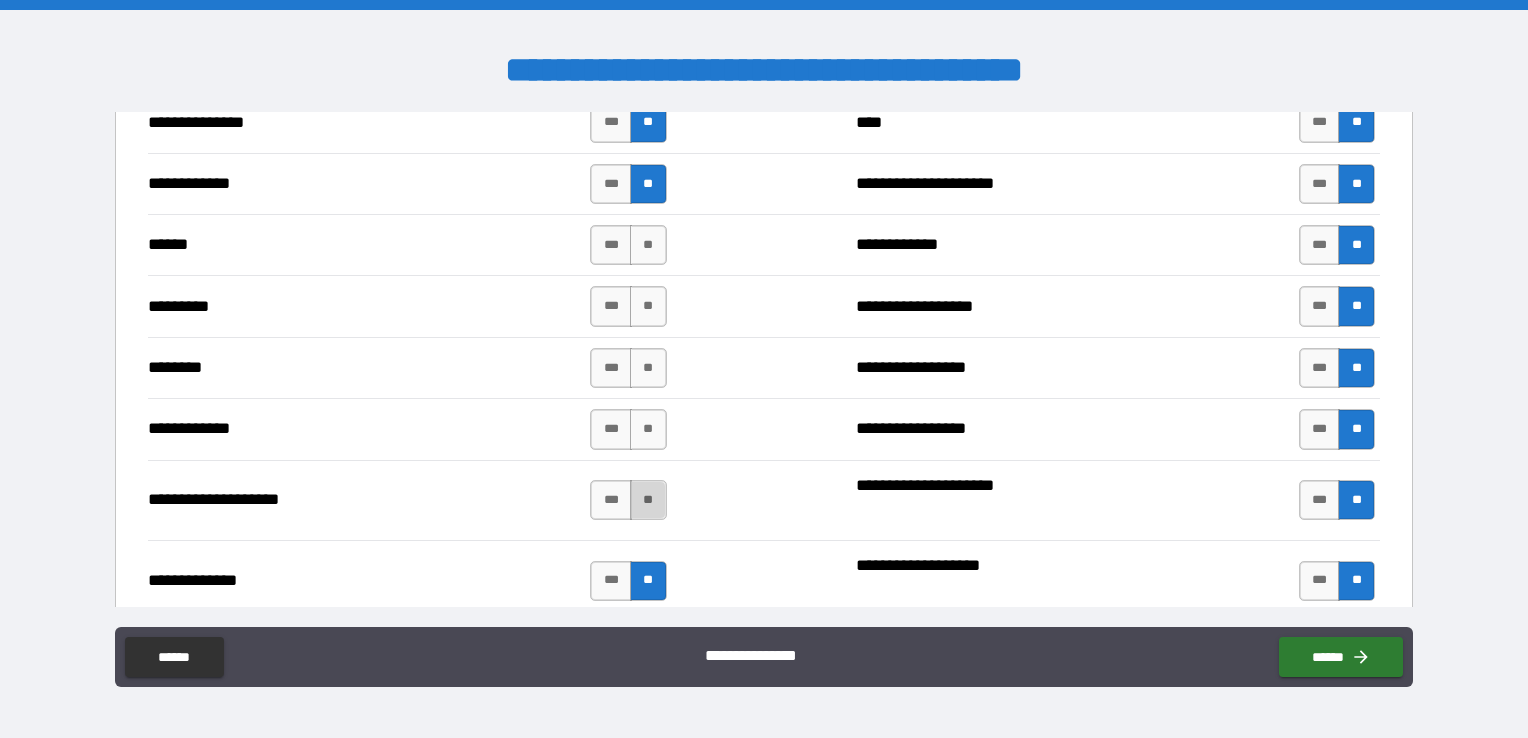click on "**" at bounding box center [648, 500] 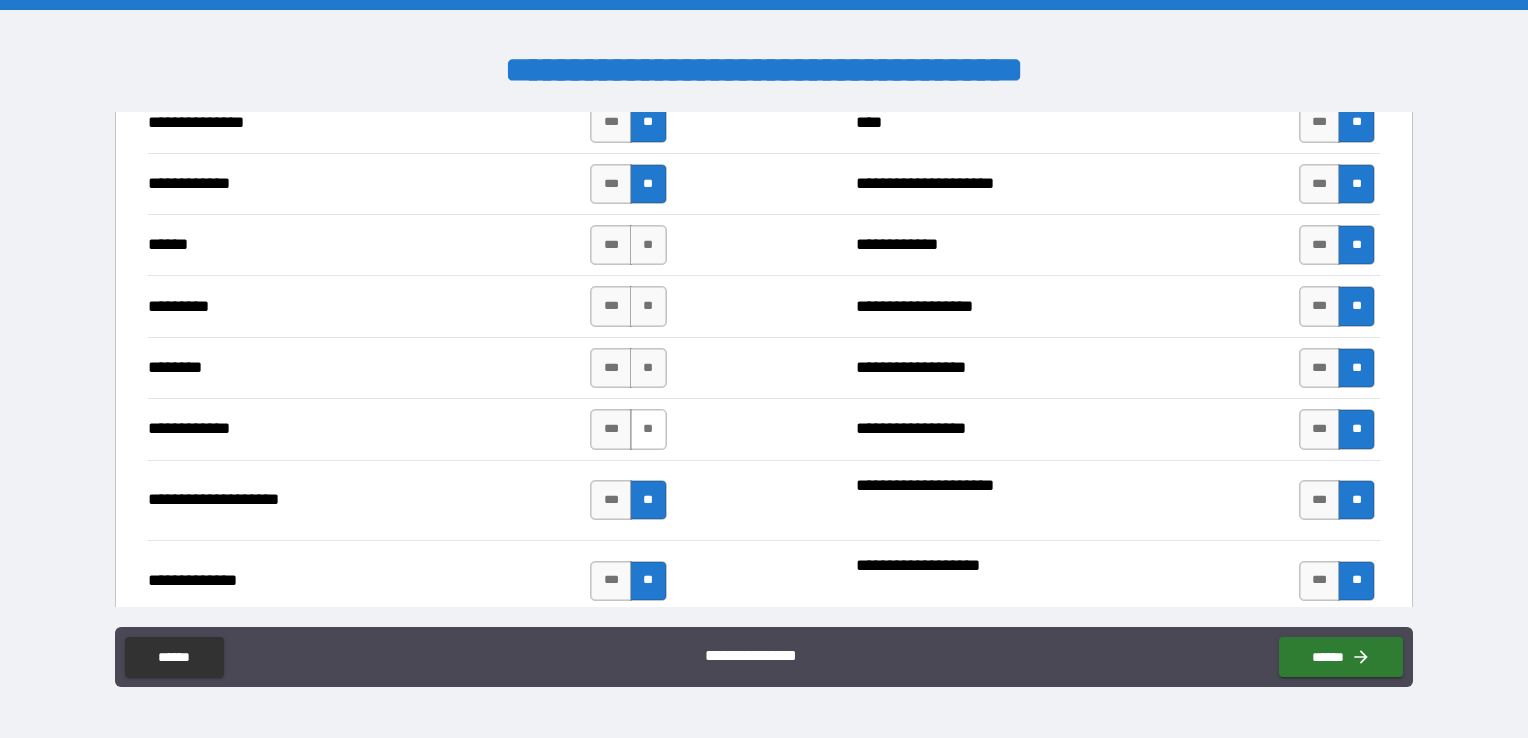 click on "**" at bounding box center (648, 429) 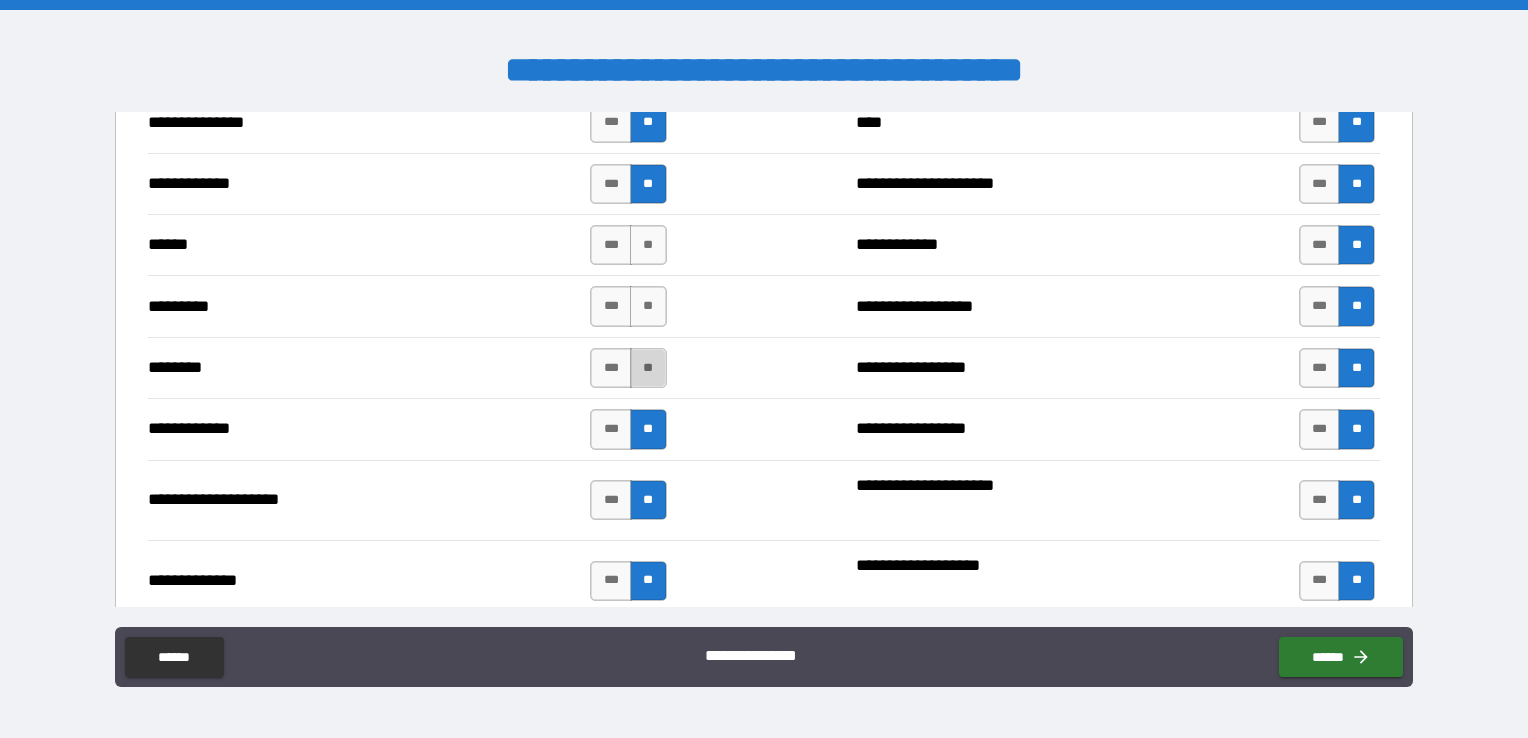 click on "**" at bounding box center [648, 368] 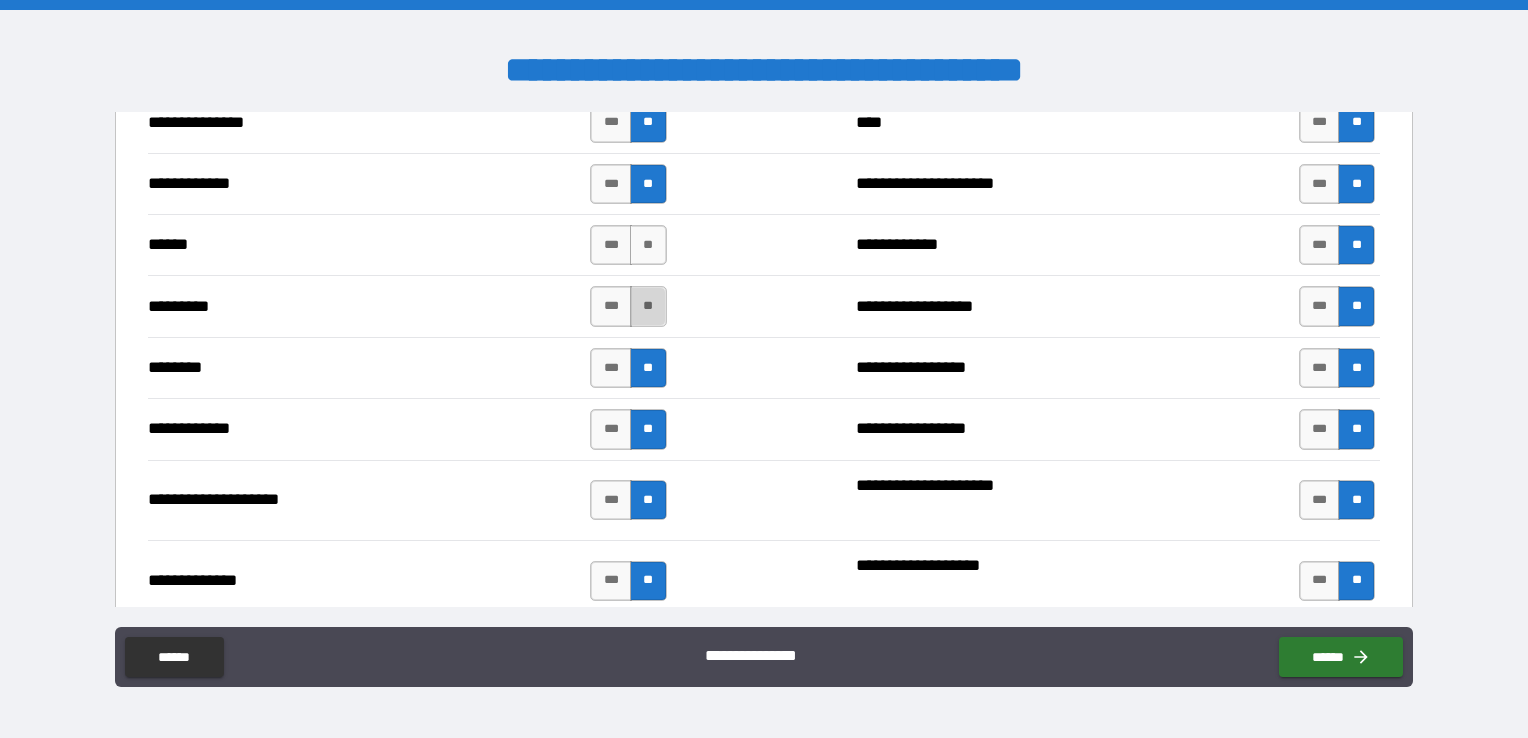 click on "**" at bounding box center (648, 306) 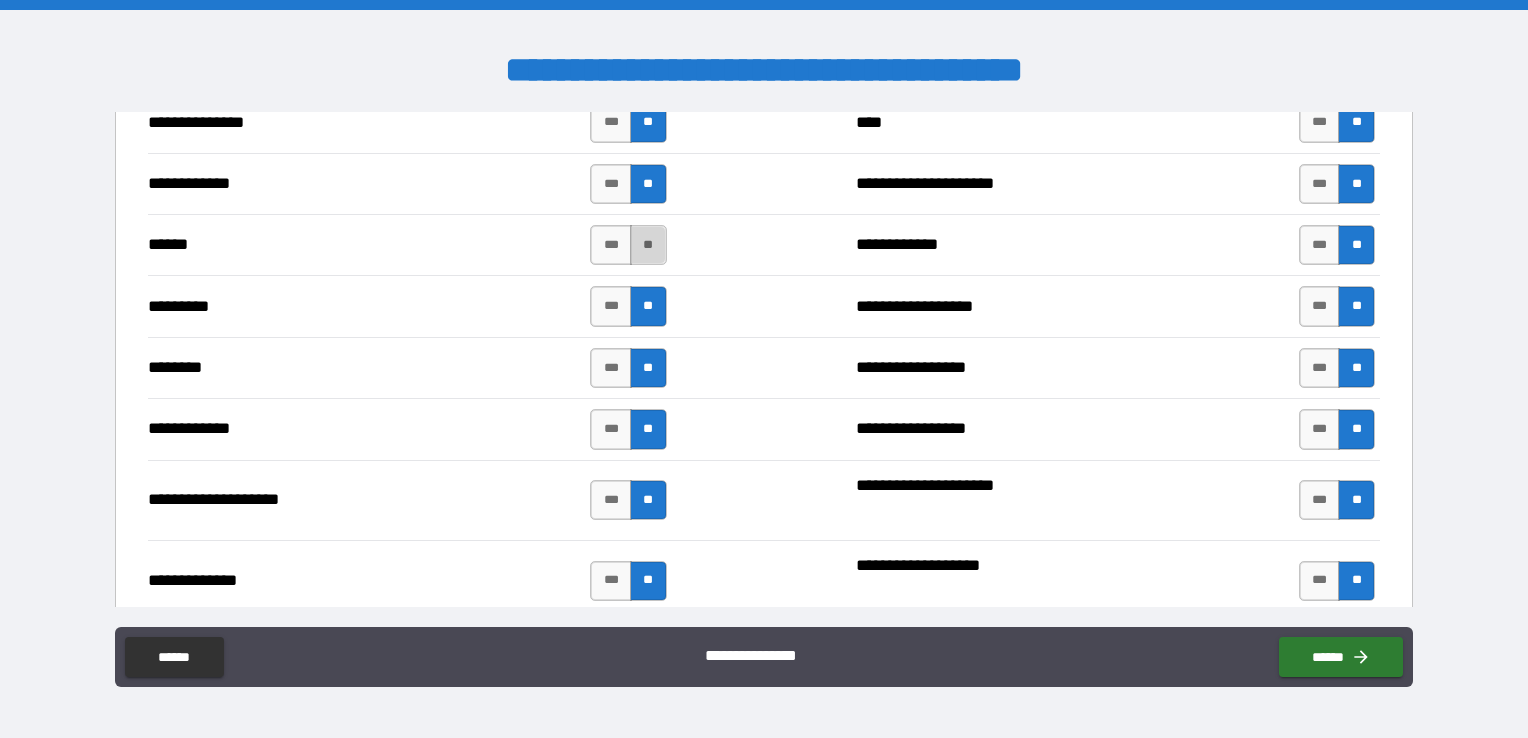 click on "**" at bounding box center [648, 245] 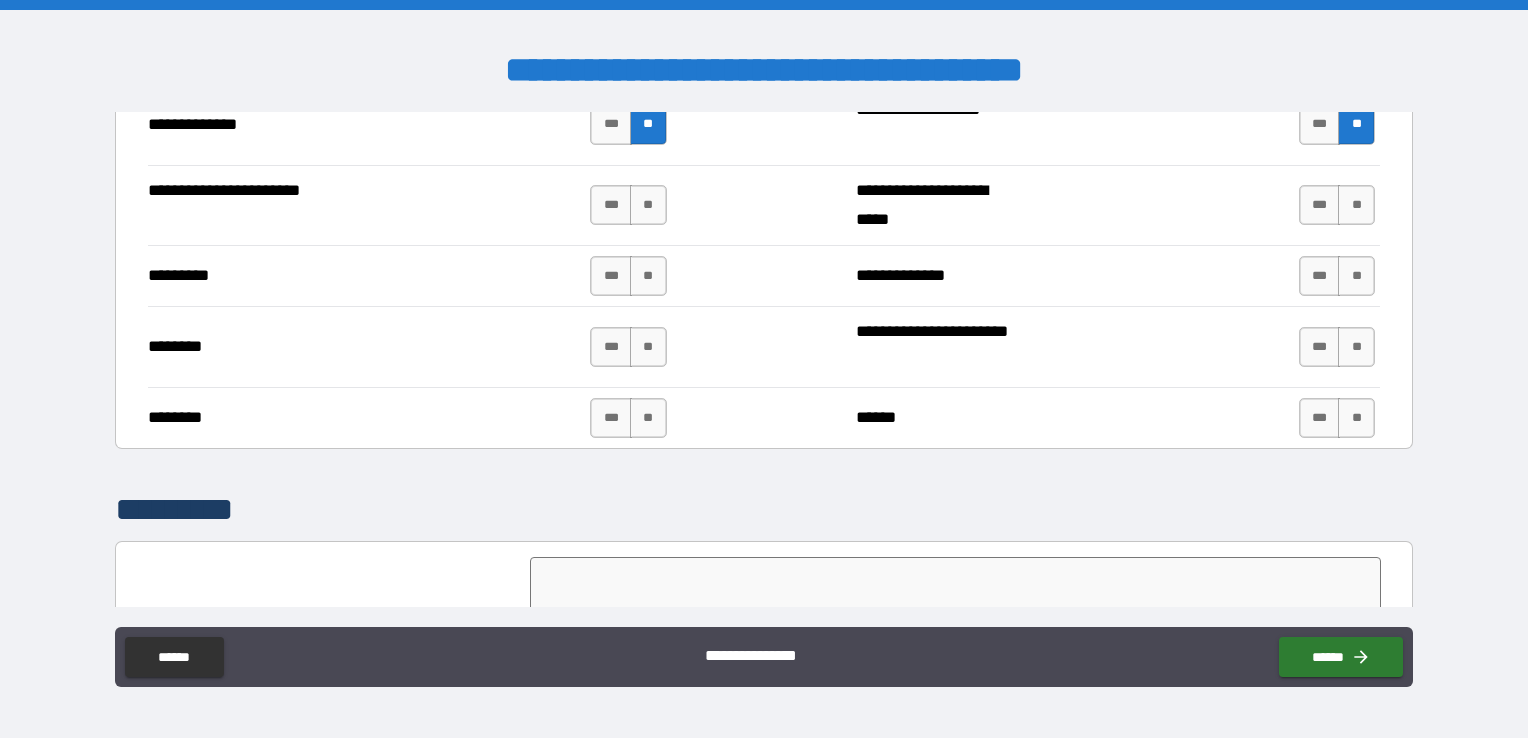 scroll, scrollTop: 3676, scrollLeft: 0, axis: vertical 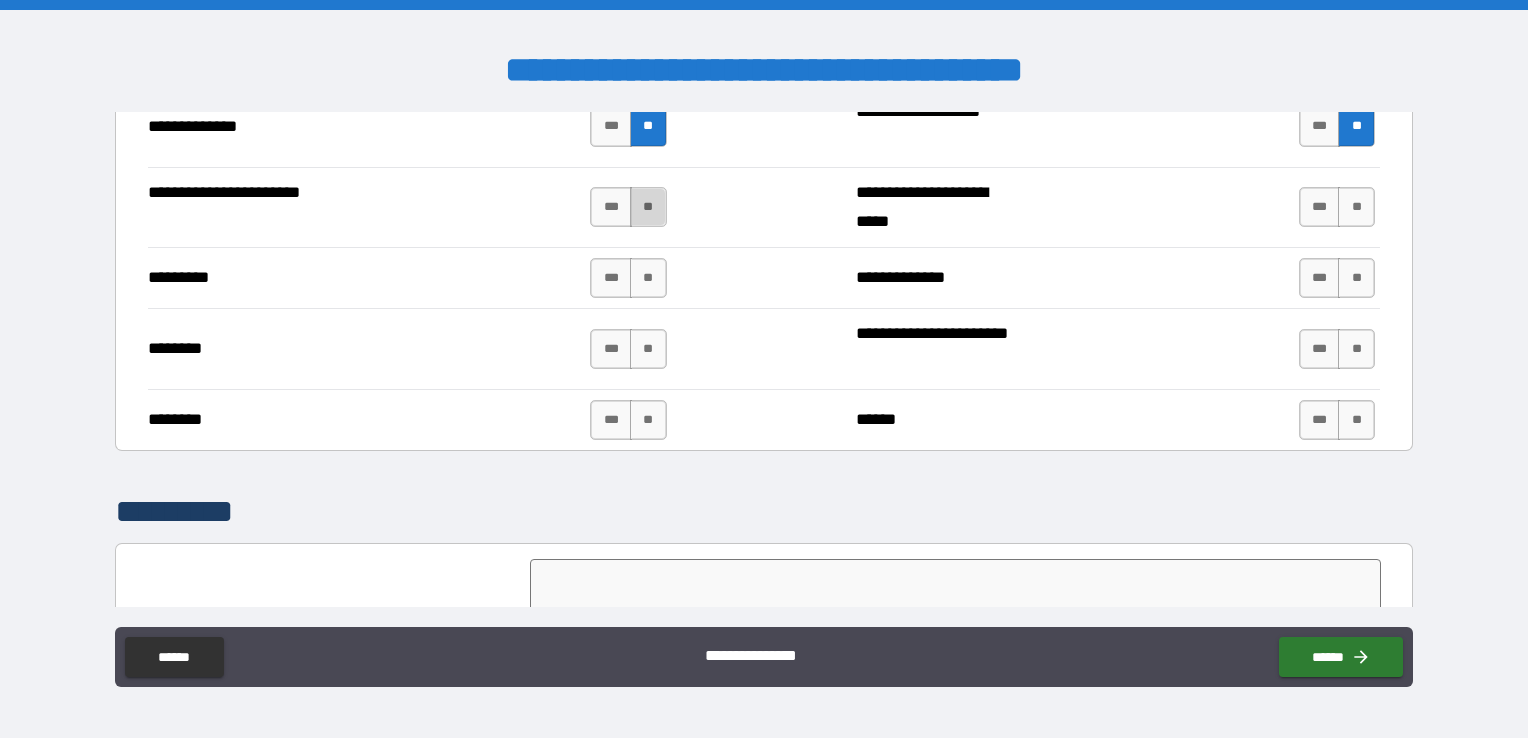 click on "**" at bounding box center (648, 207) 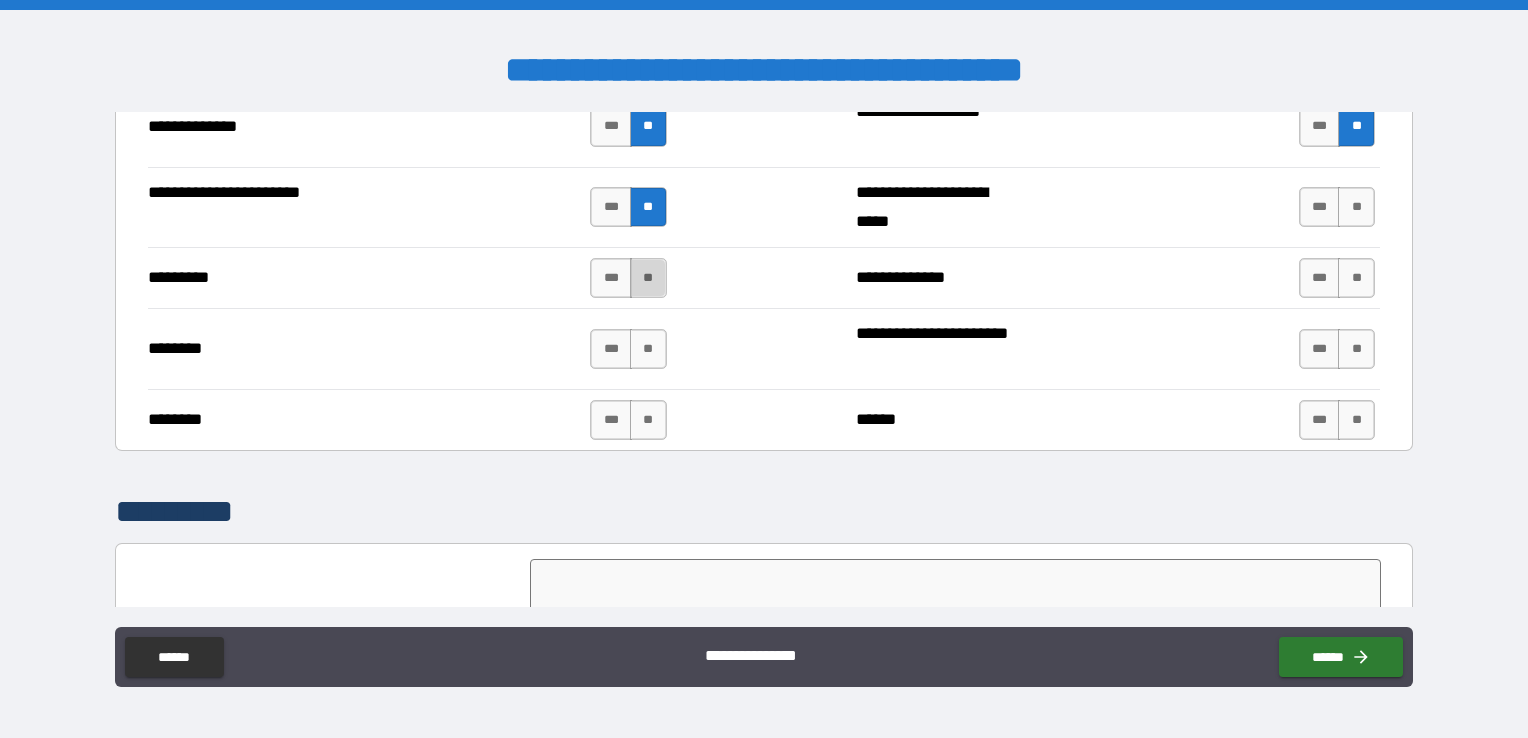 click on "**" at bounding box center [648, 278] 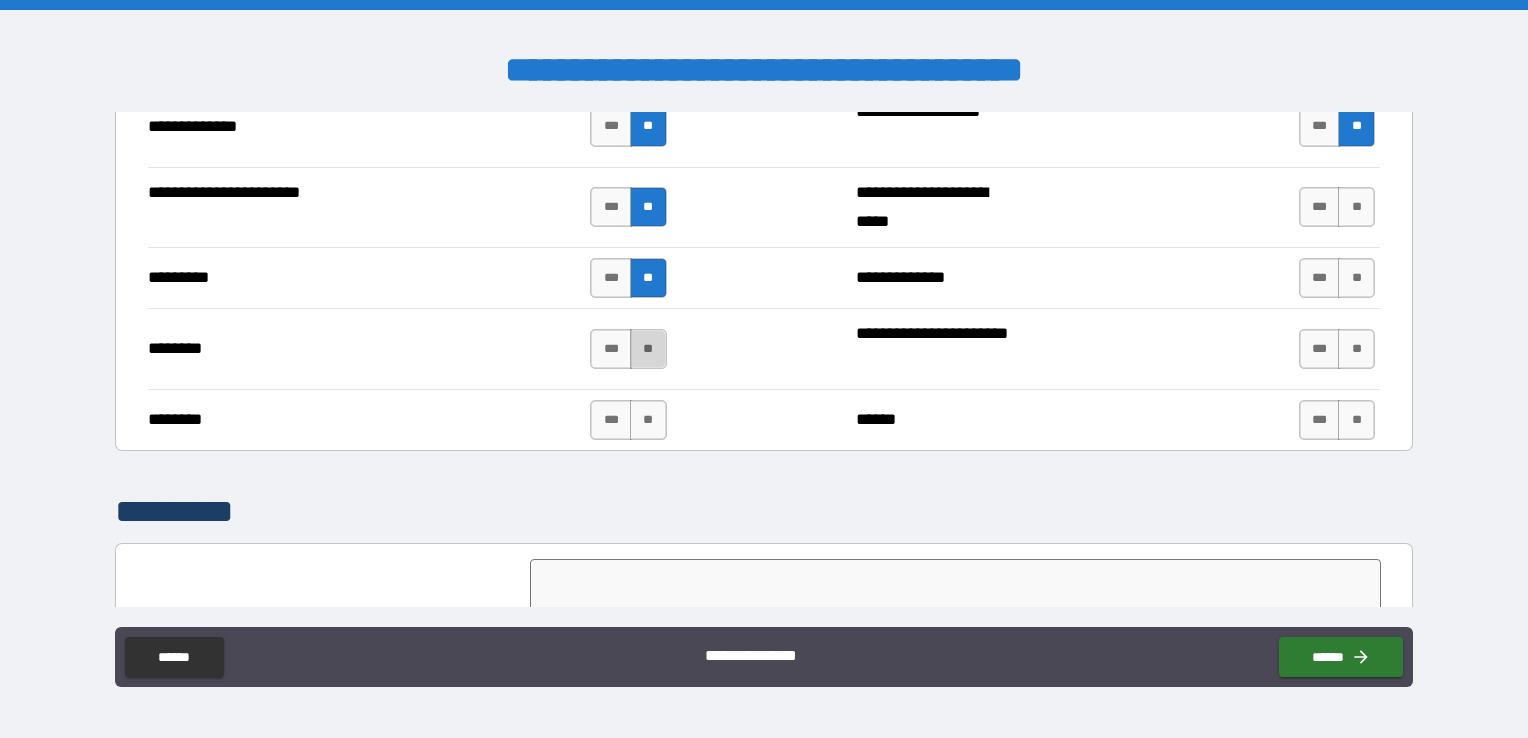click on "**" at bounding box center (648, 349) 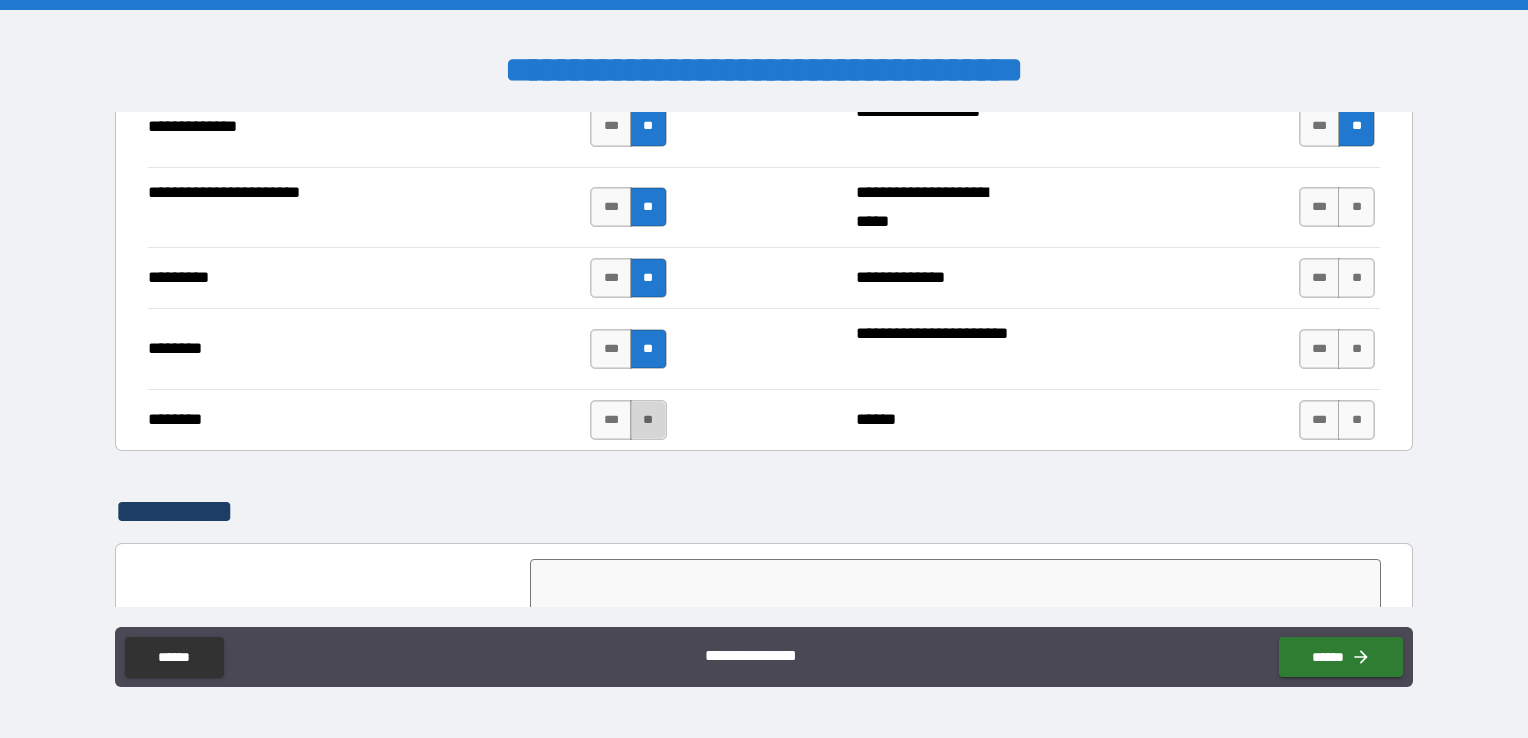 click on "**" at bounding box center [648, 420] 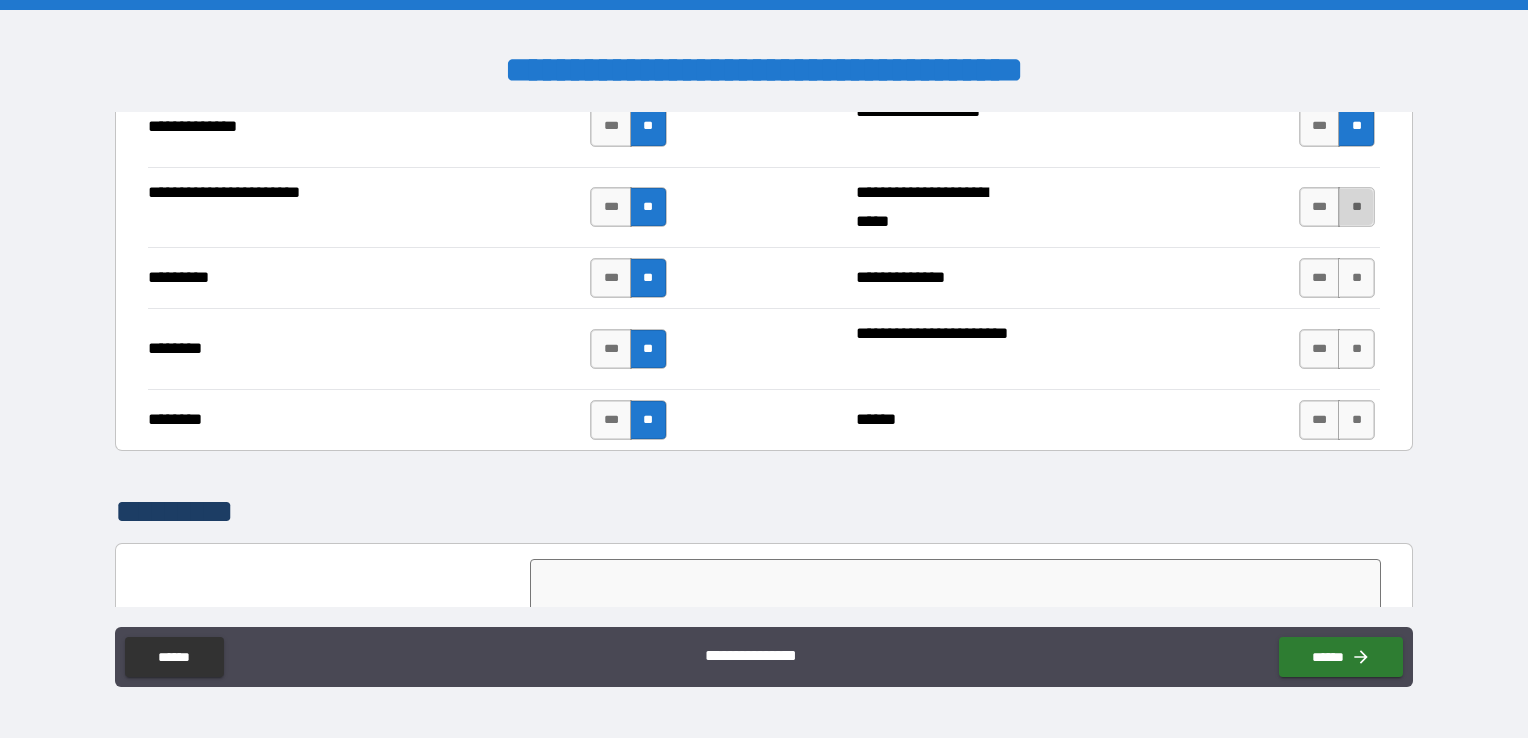 click on "**" at bounding box center [1356, 207] 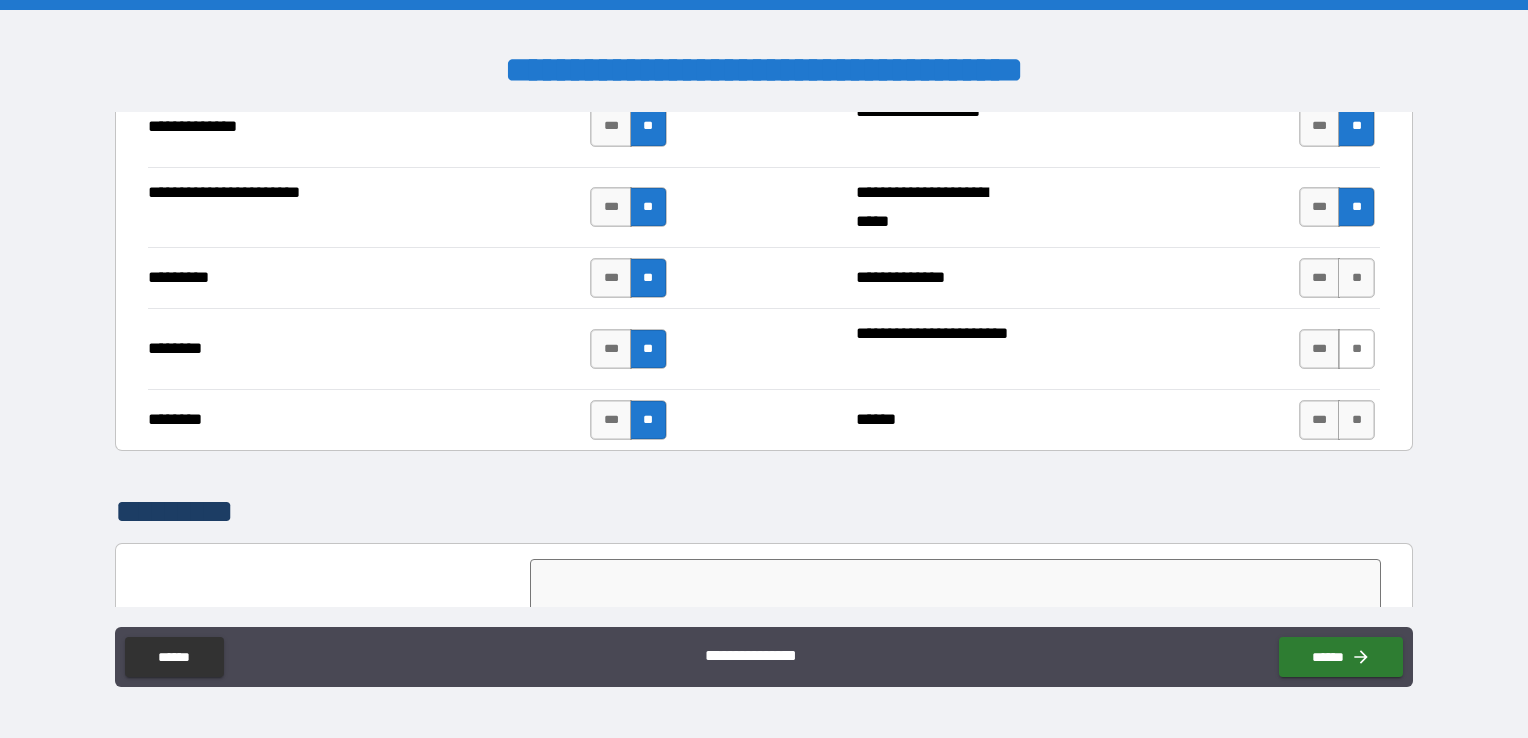 drag, startPoint x: 1342, startPoint y: 260, endPoint x: 1344, endPoint y: 334, distance: 74.02702 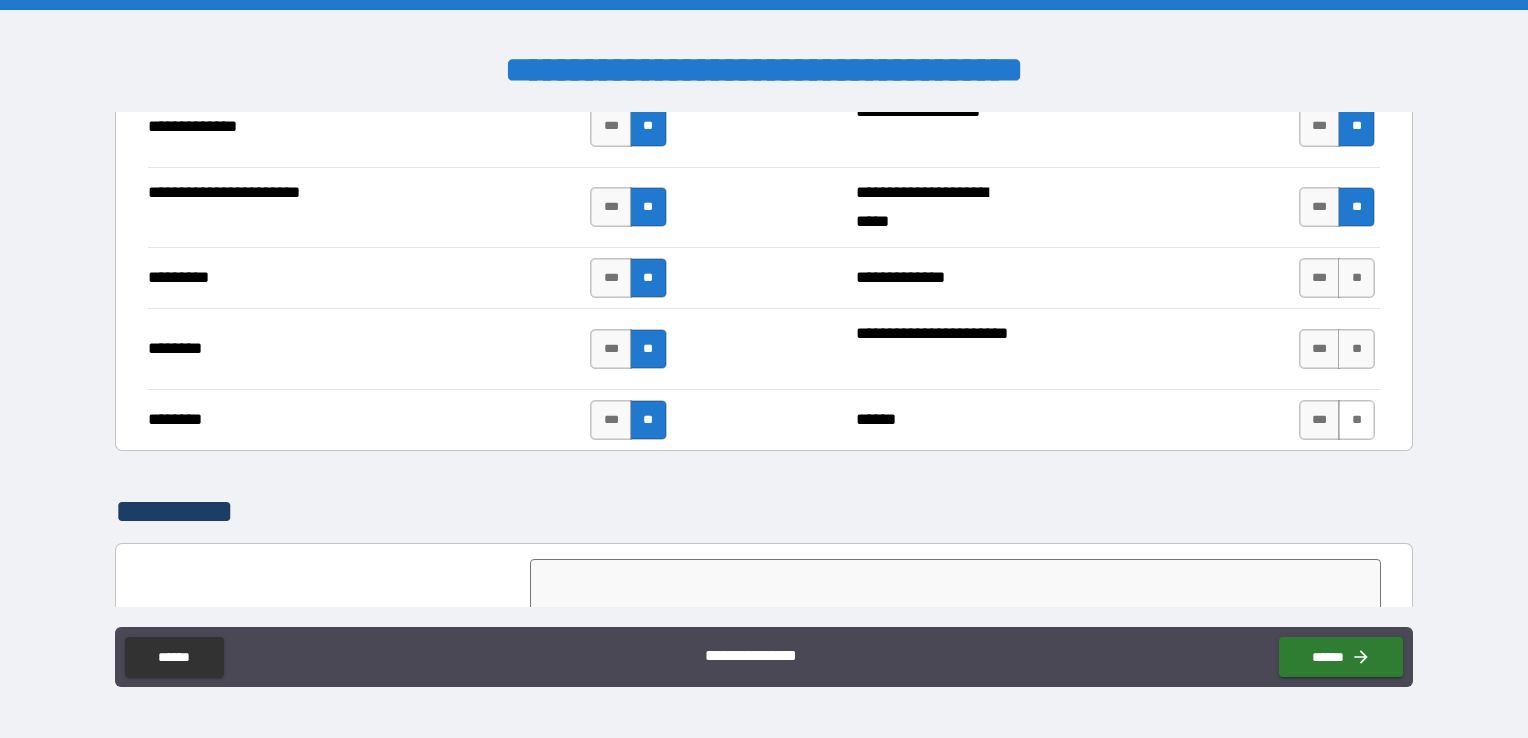 drag, startPoint x: 1344, startPoint y: 334, endPoint x: 1347, endPoint y: 404, distance: 70.064255 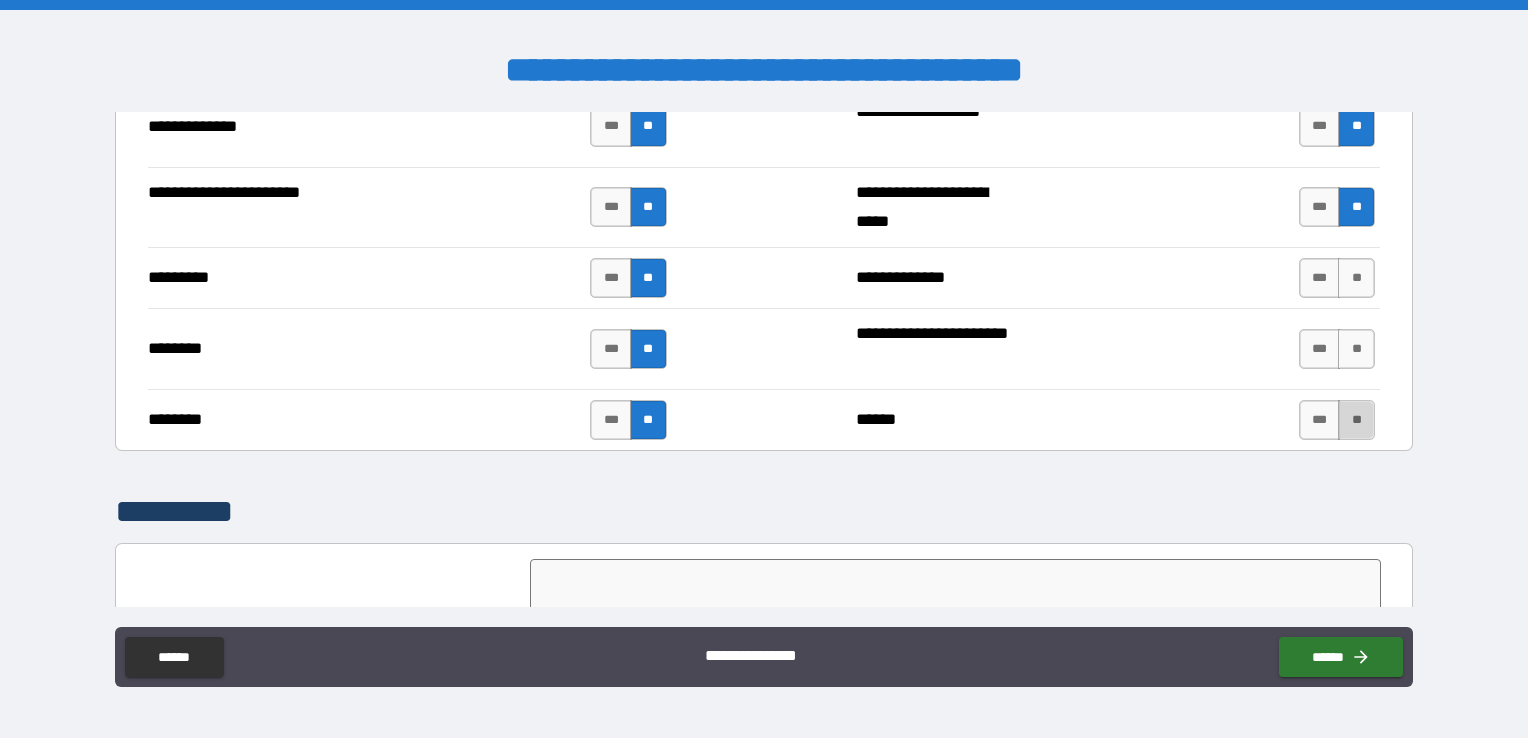 click on "**" at bounding box center (1356, 420) 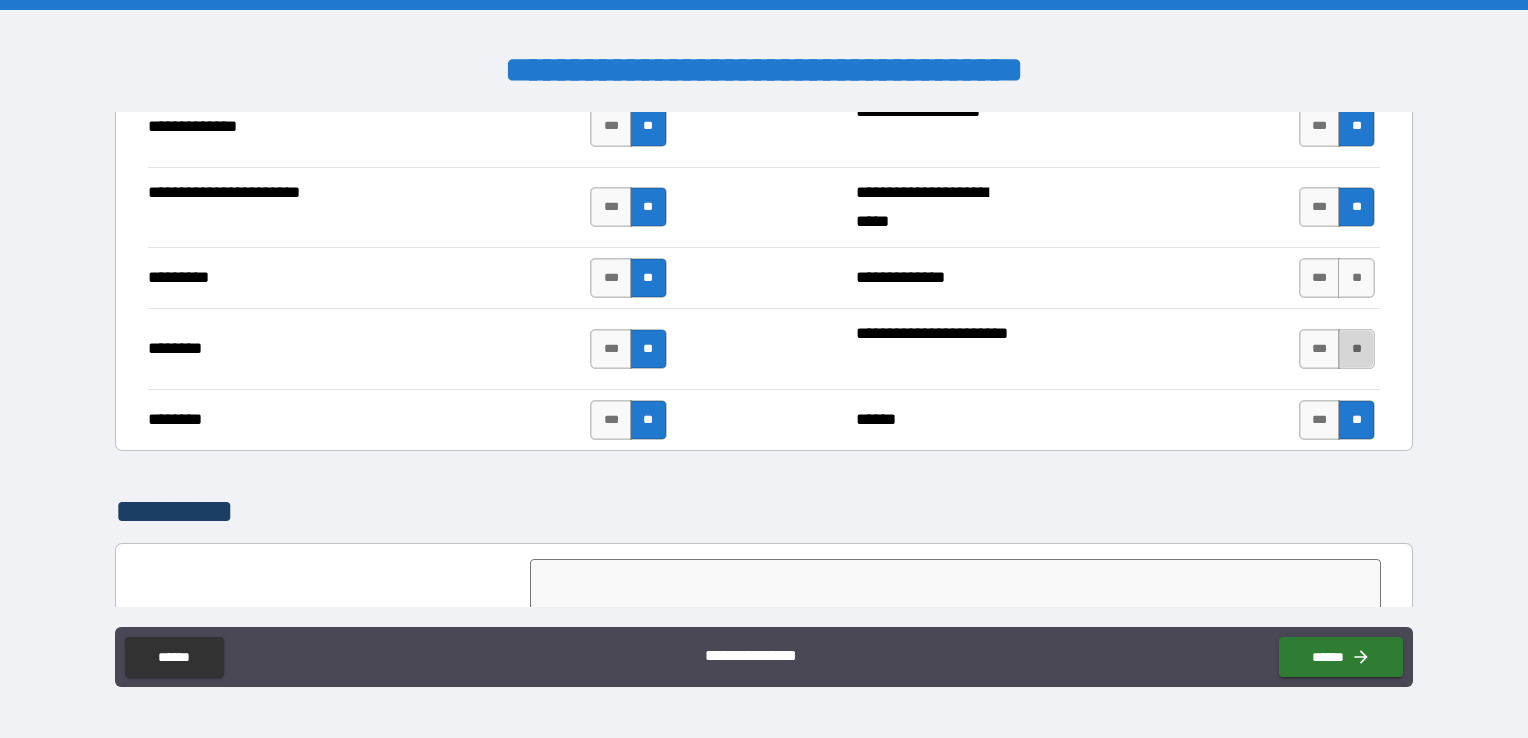 click on "**" at bounding box center [1356, 349] 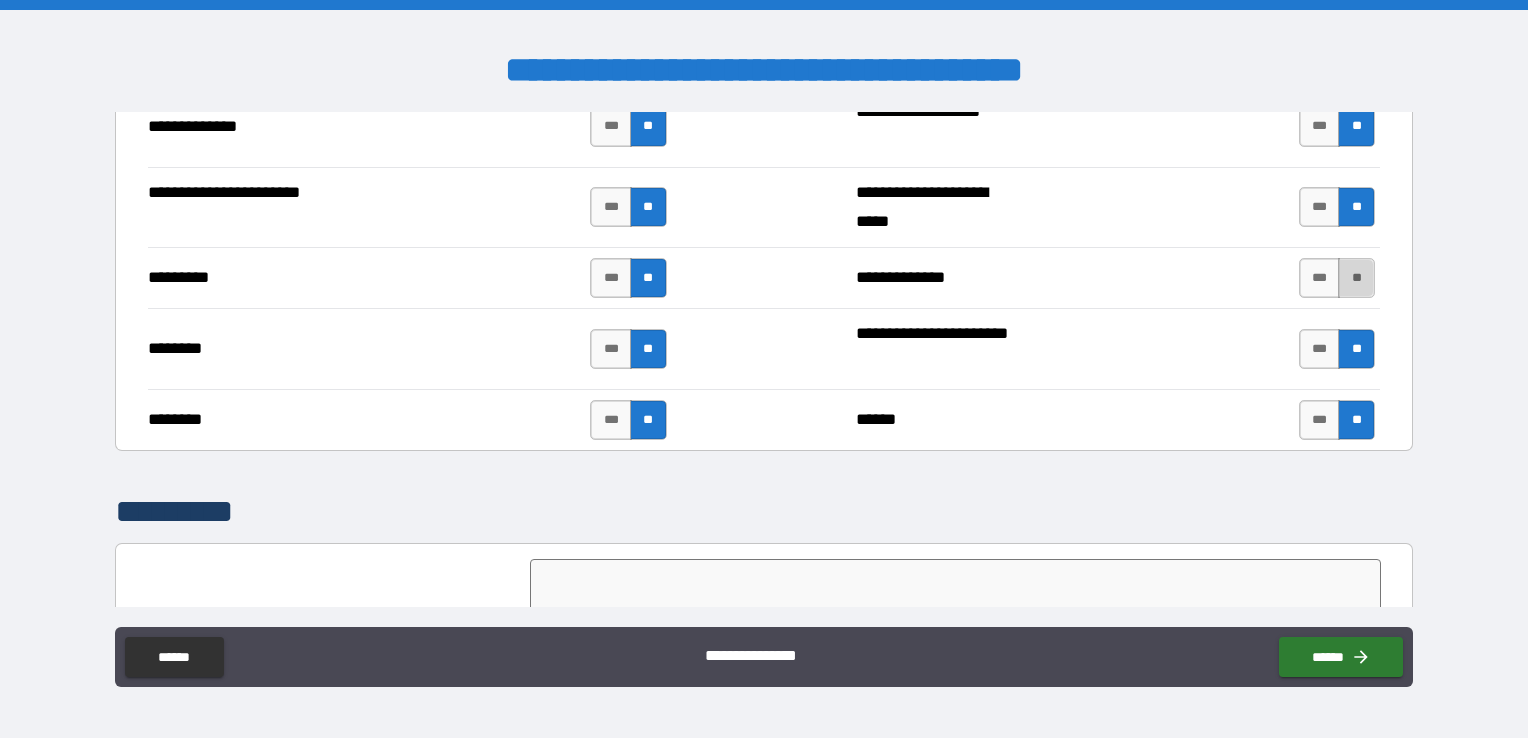 click on "**" at bounding box center [1356, 278] 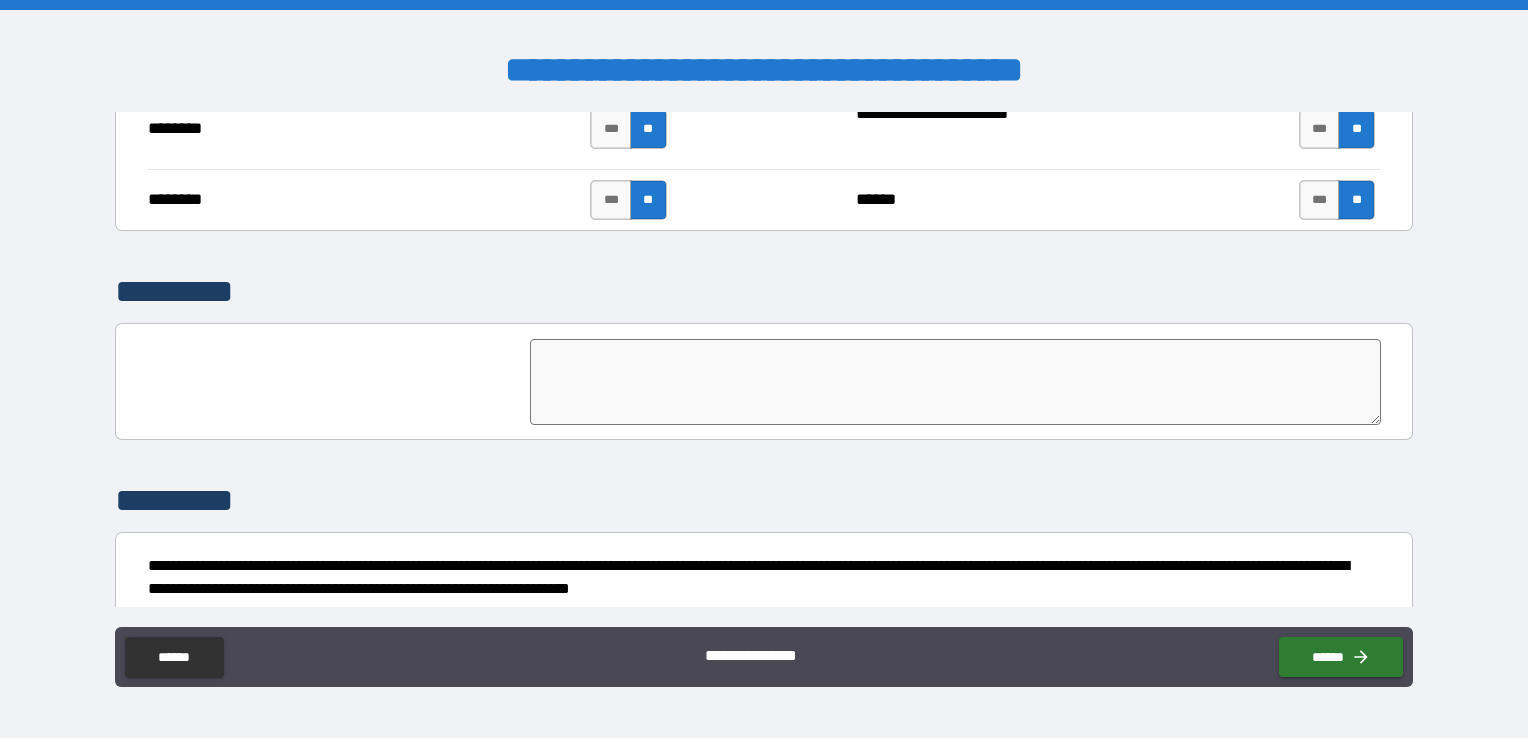 scroll, scrollTop: 3968, scrollLeft: 0, axis: vertical 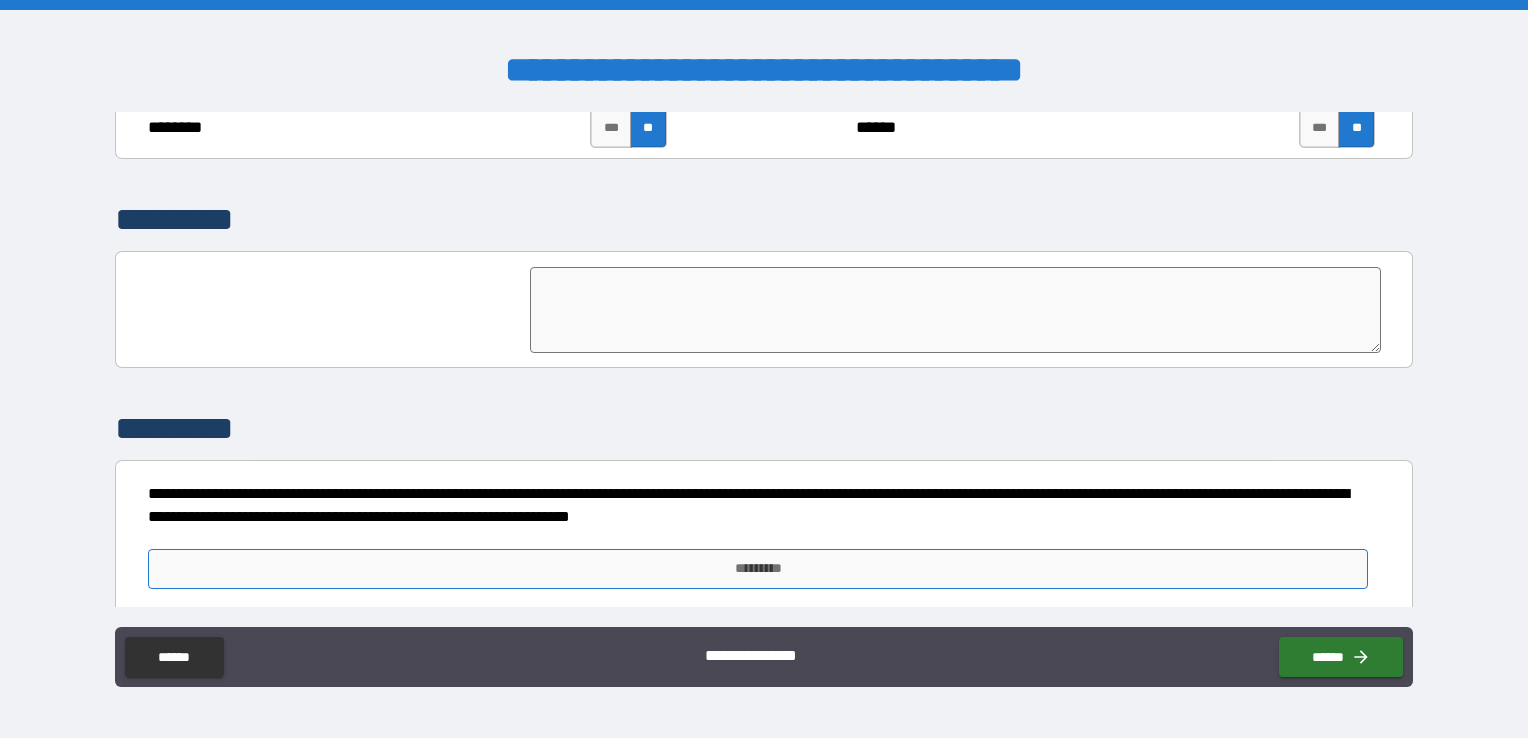 click on "*********" at bounding box center [758, 569] 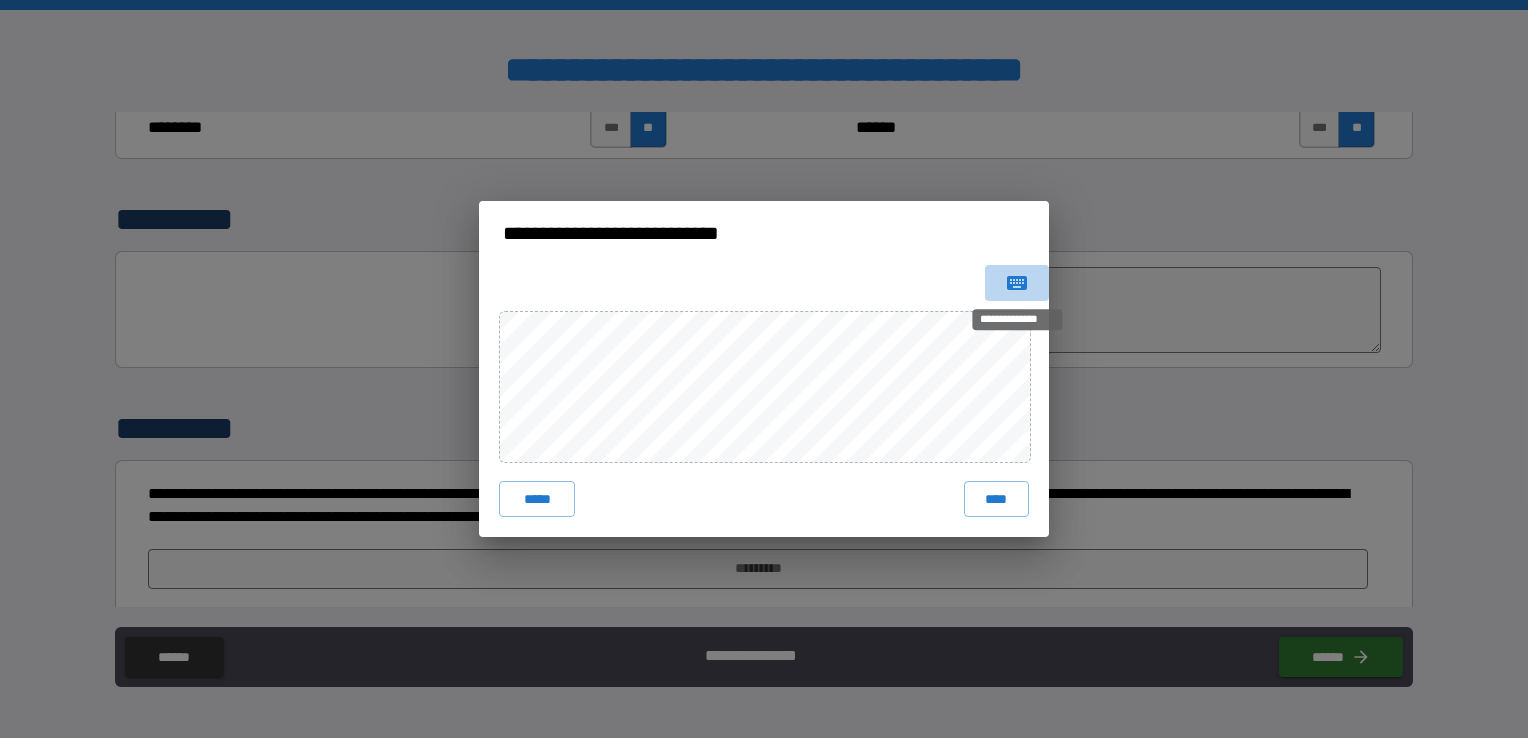 click 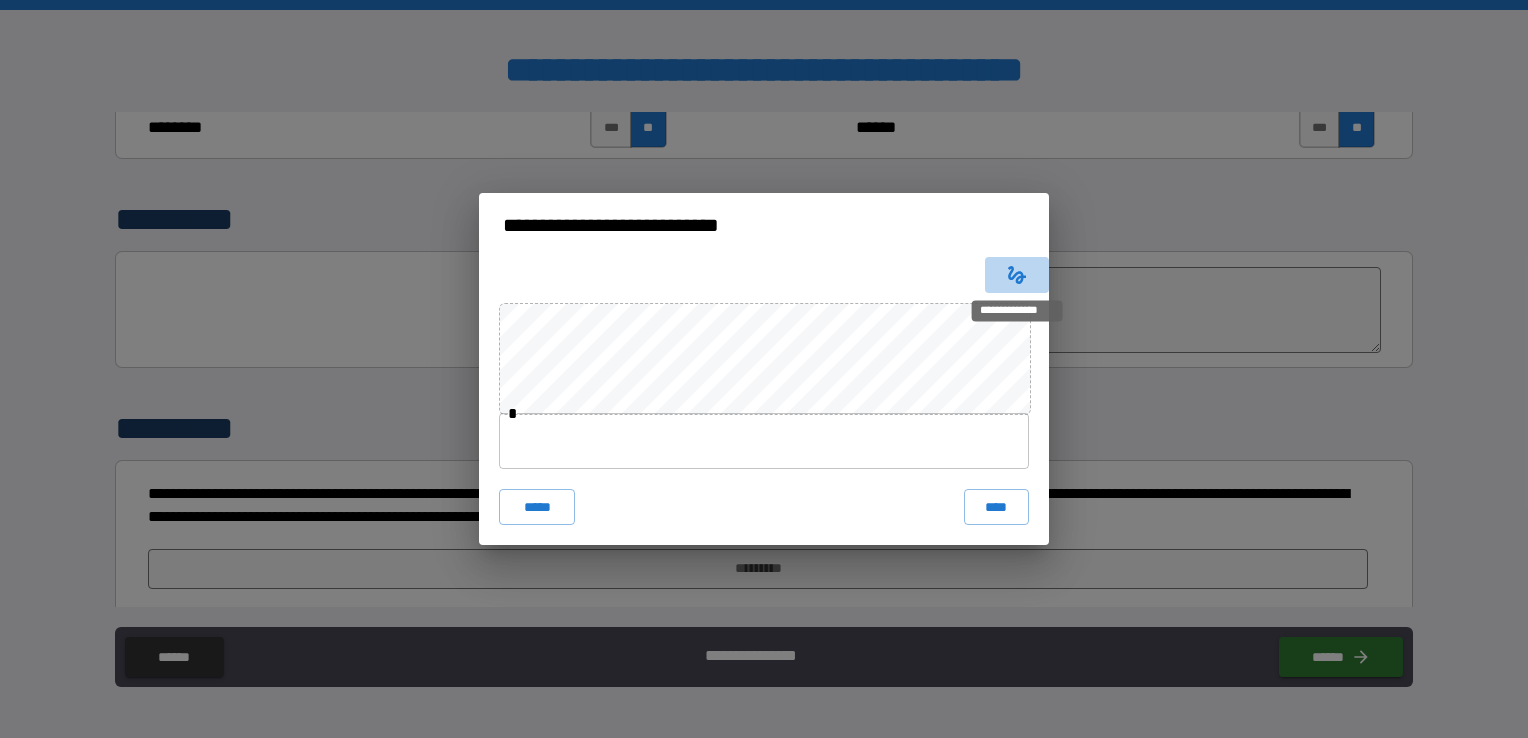 click 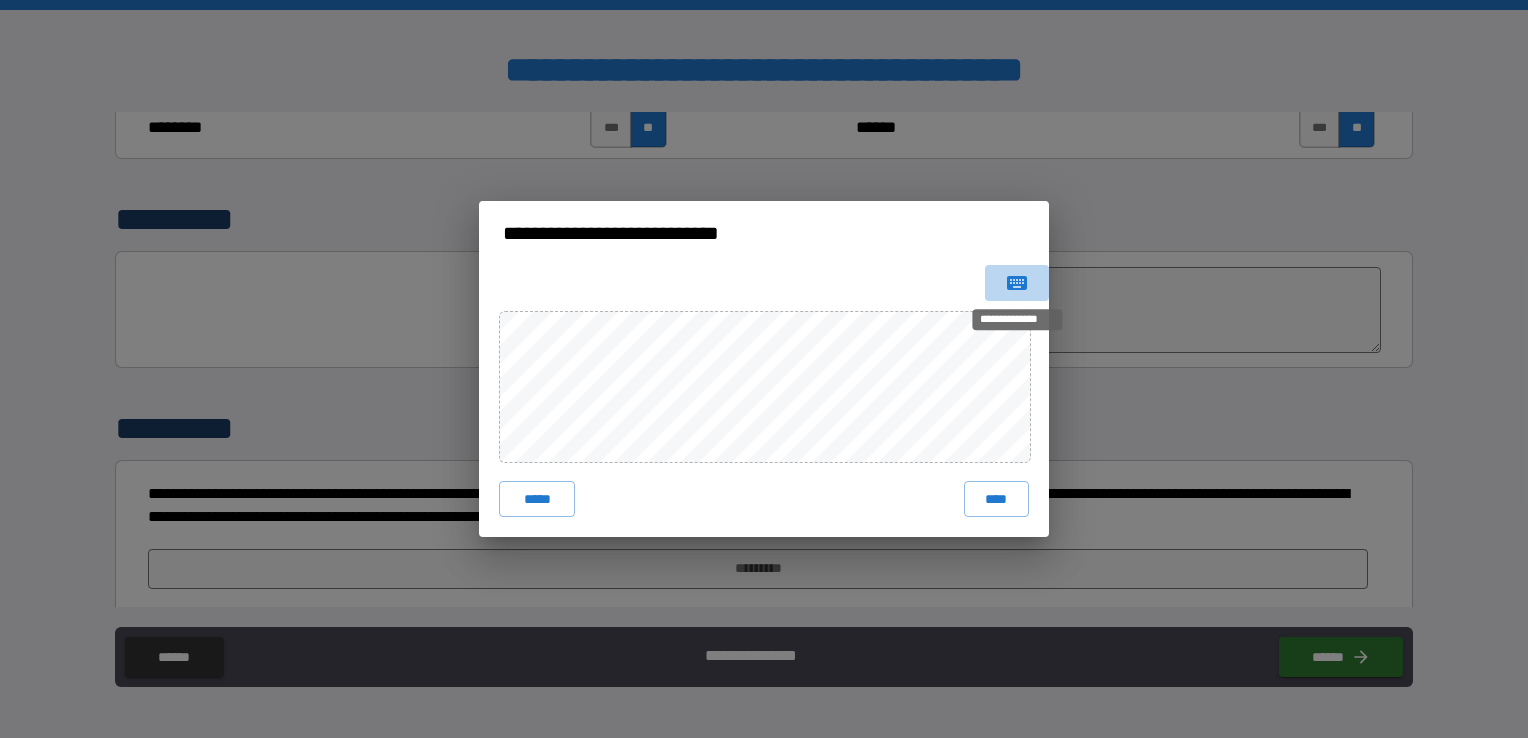 click 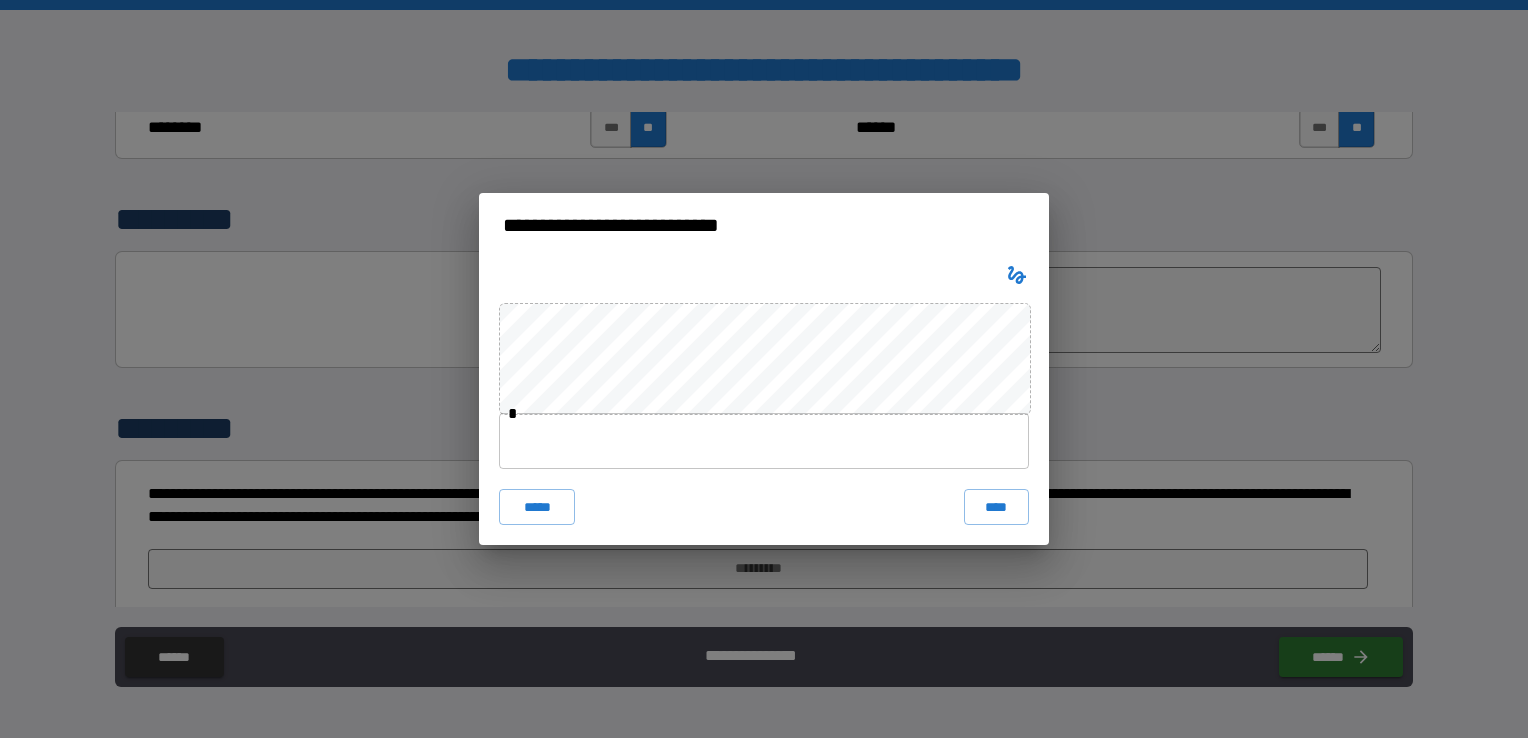 click at bounding box center (764, 441) 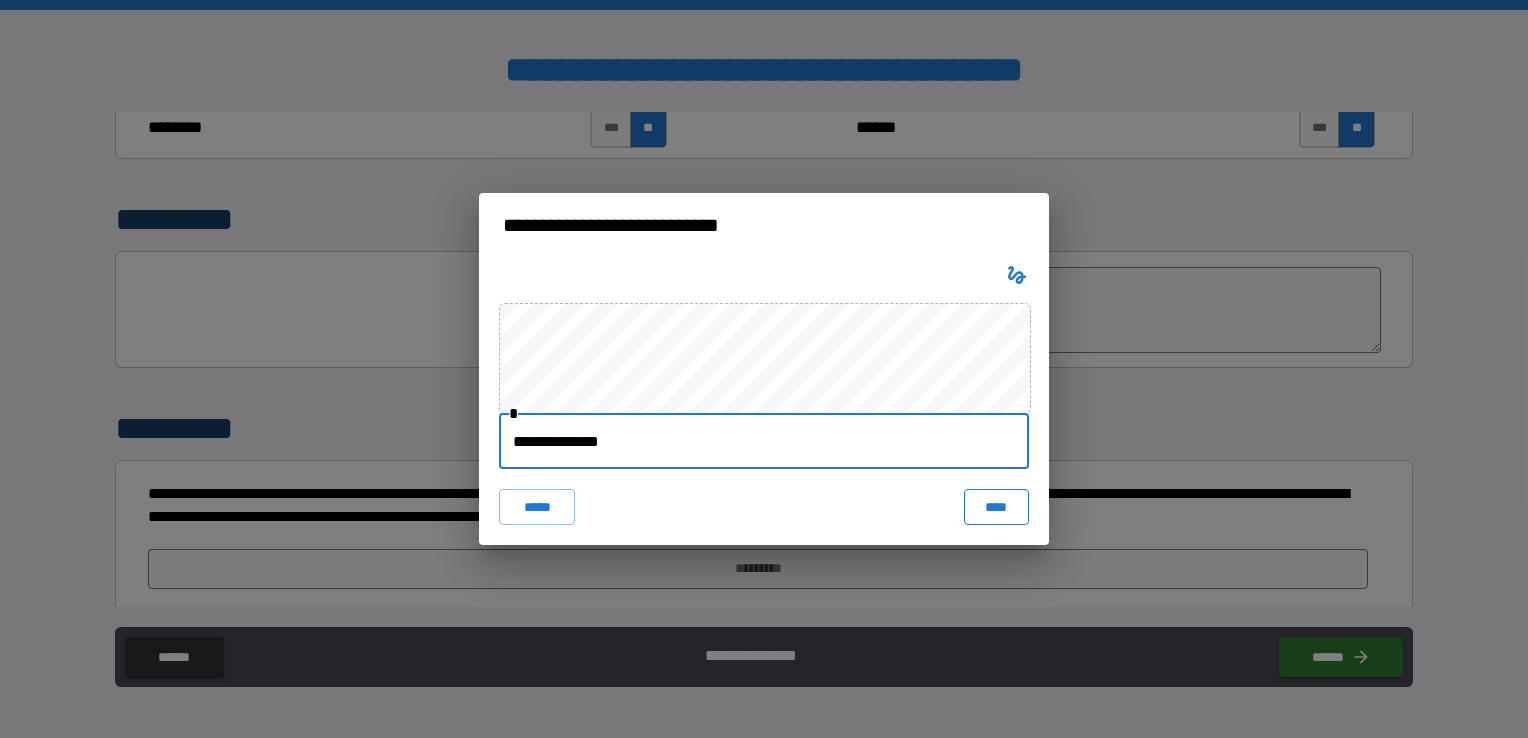type on "**********" 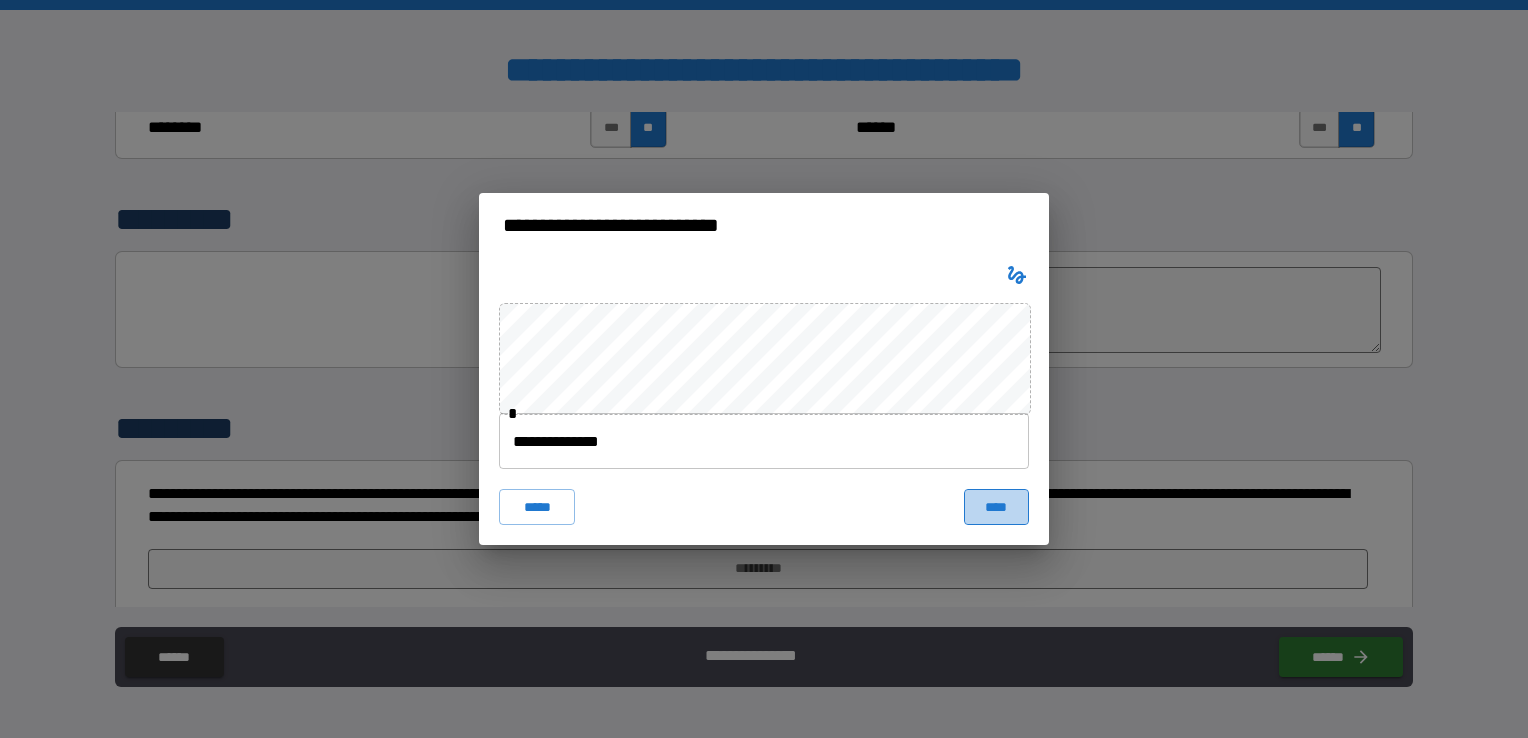 click on "****" at bounding box center (996, 507) 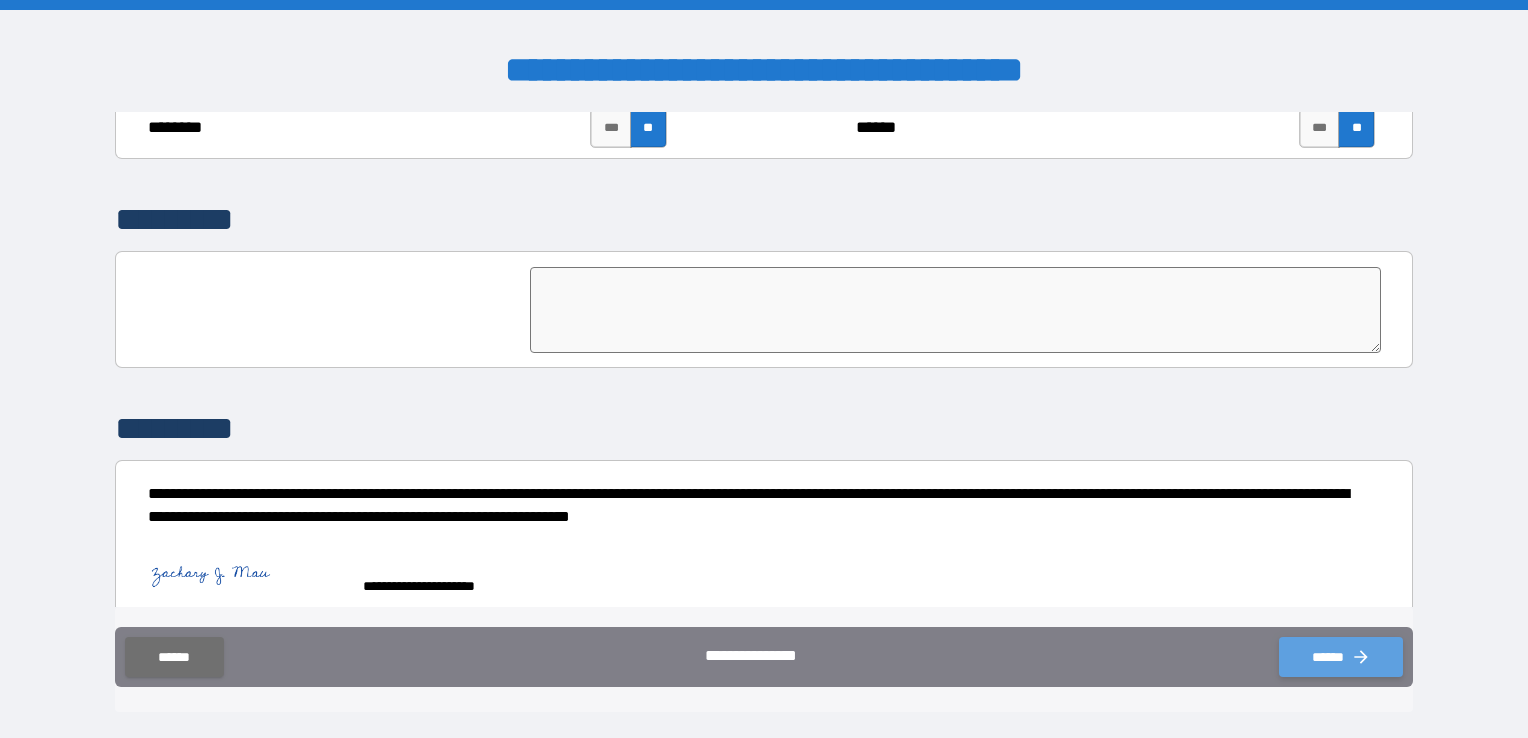 click on "******" at bounding box center (1341, 657) 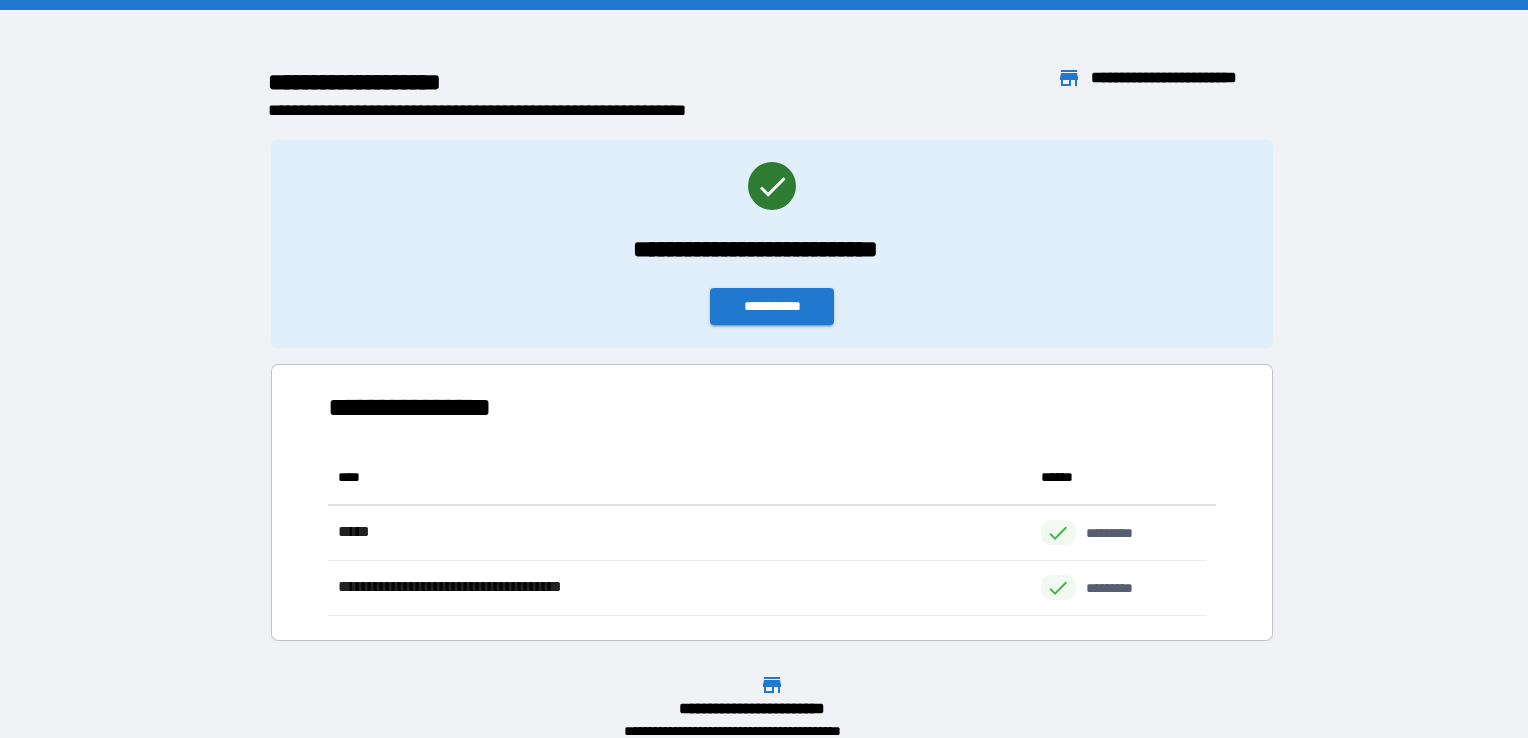scroll, scrollTop: 16, scrollLeft: 16, axis: both 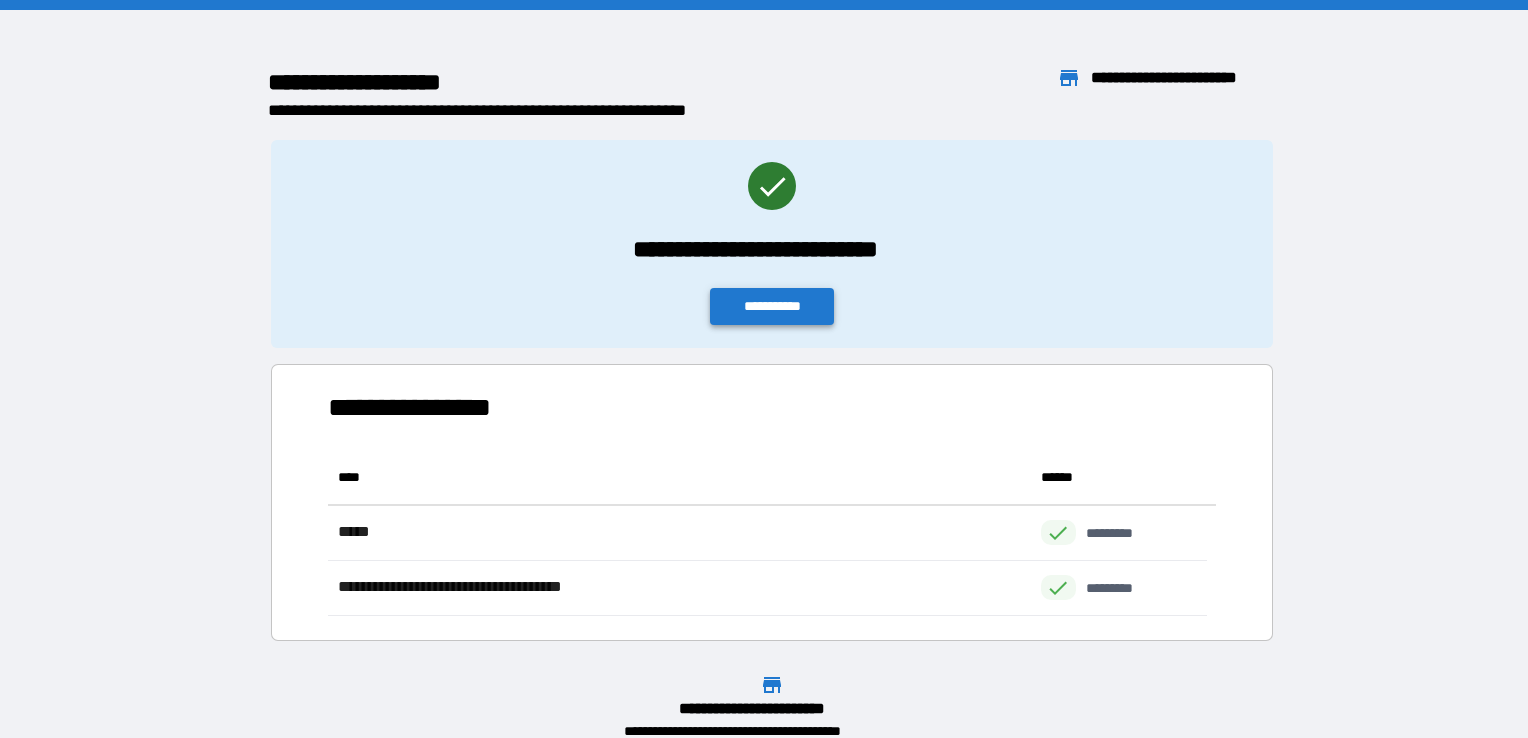 click on "**********" at bounding box center (772, 306) 